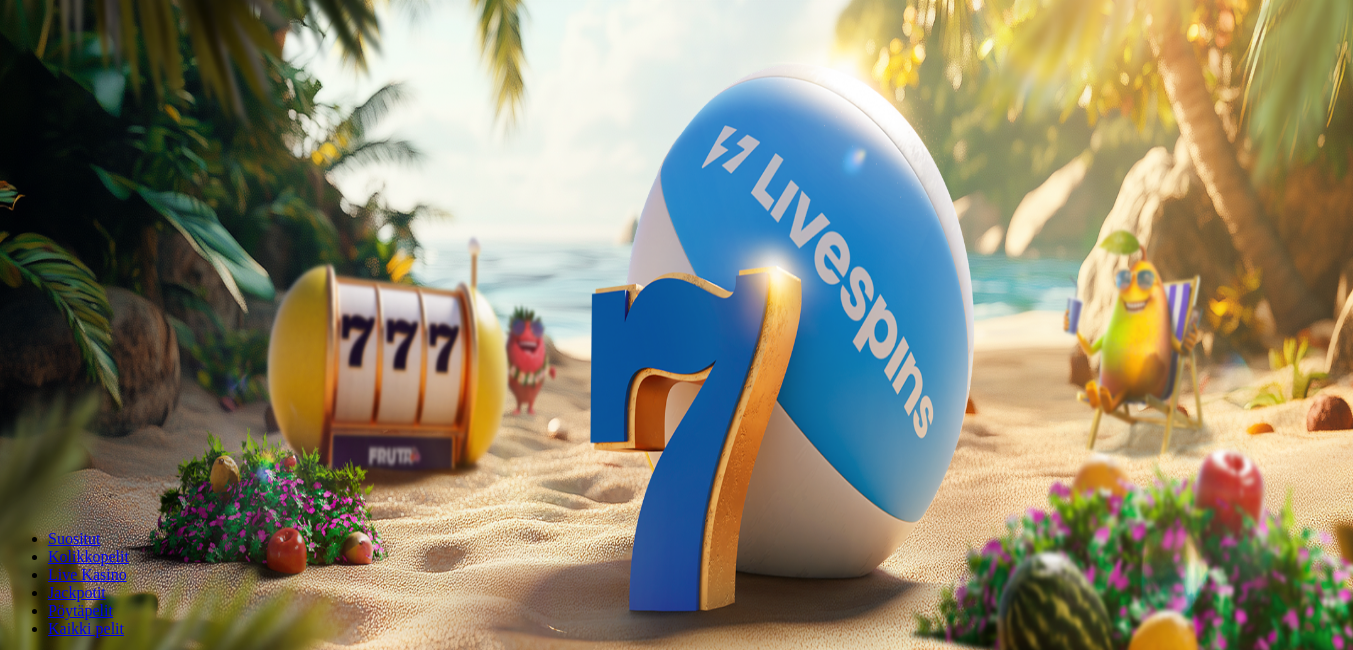 scroll, scrollTop: 0, scrollLeft: 0, axis: both 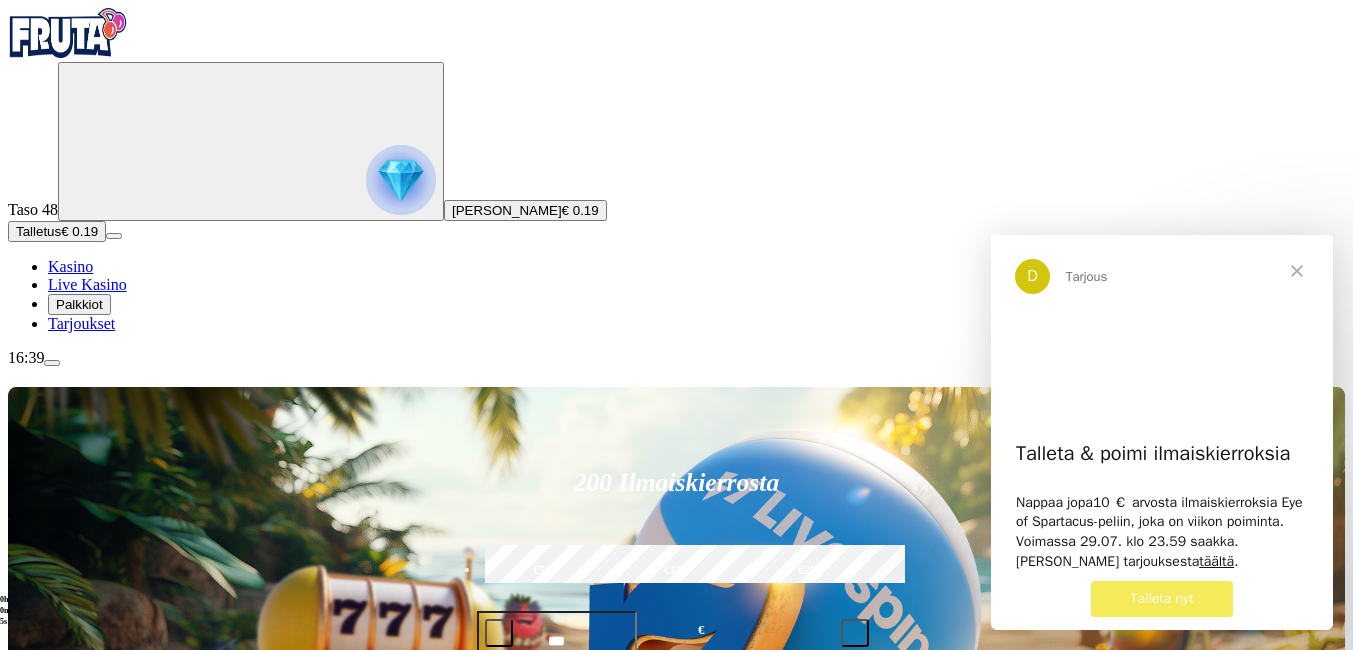 click on "Talletus" at bounding box center (38, 231) 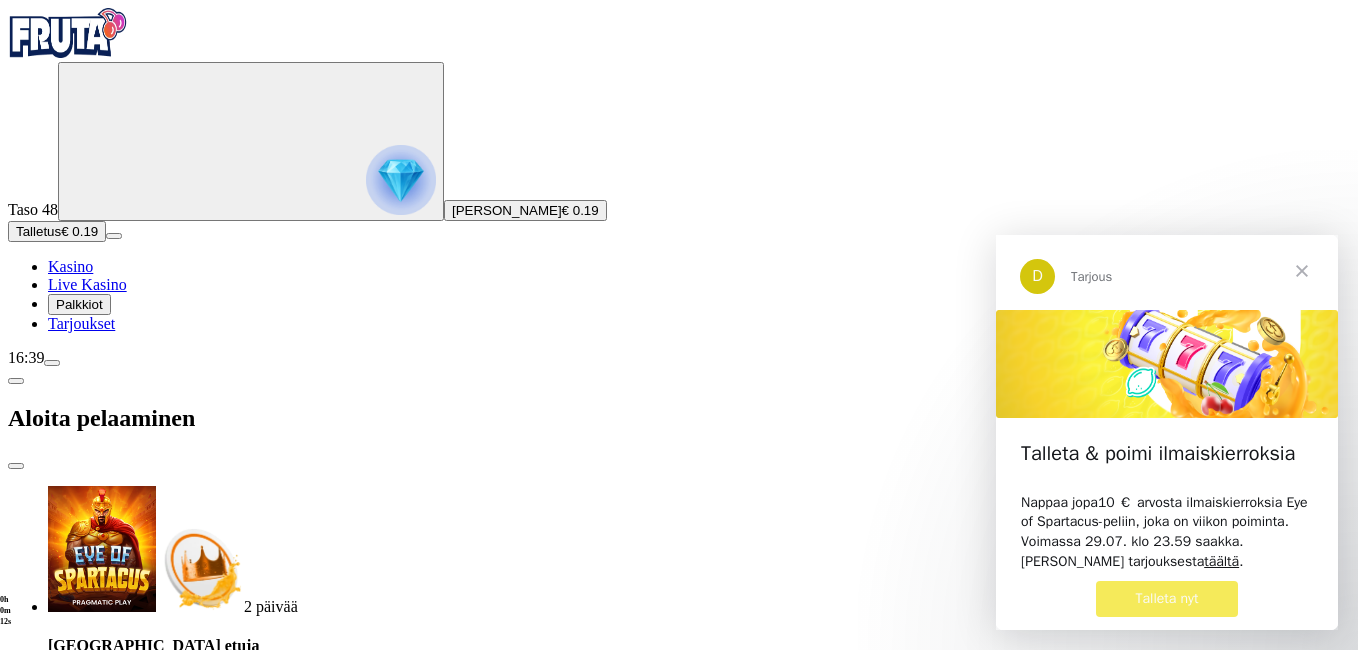 click on "***" at bounding box center (77, 1544) 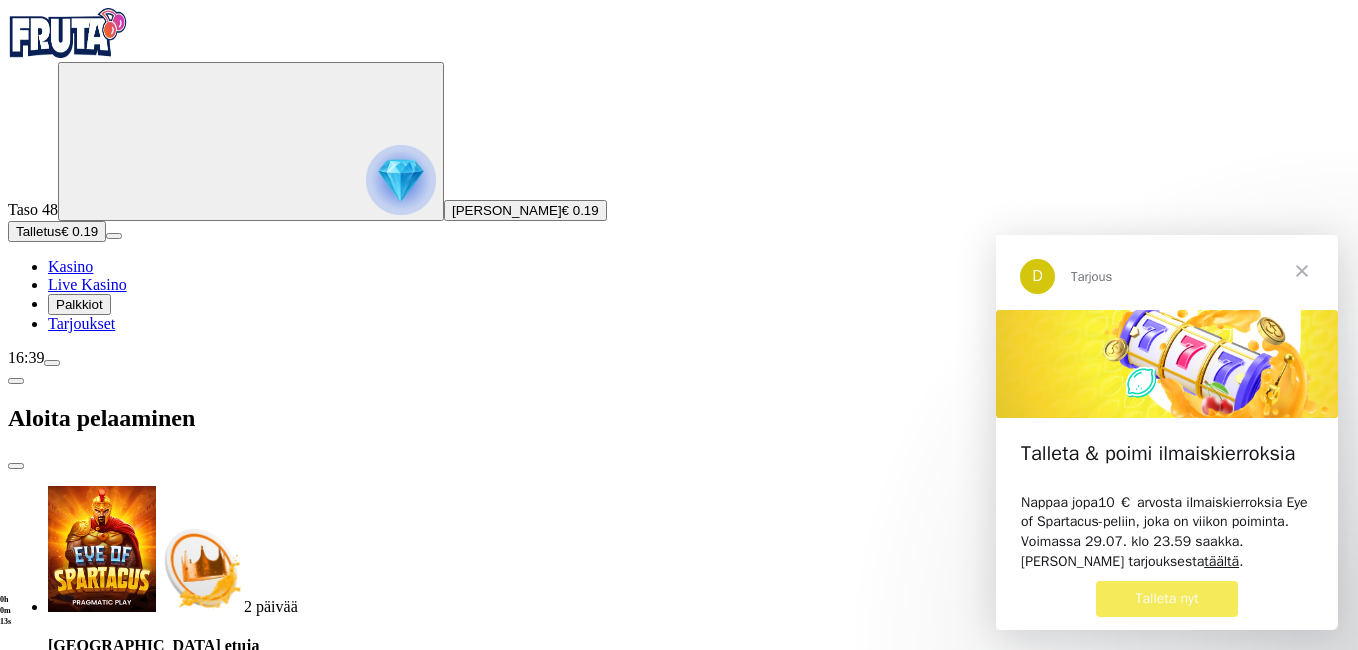 type on "*" 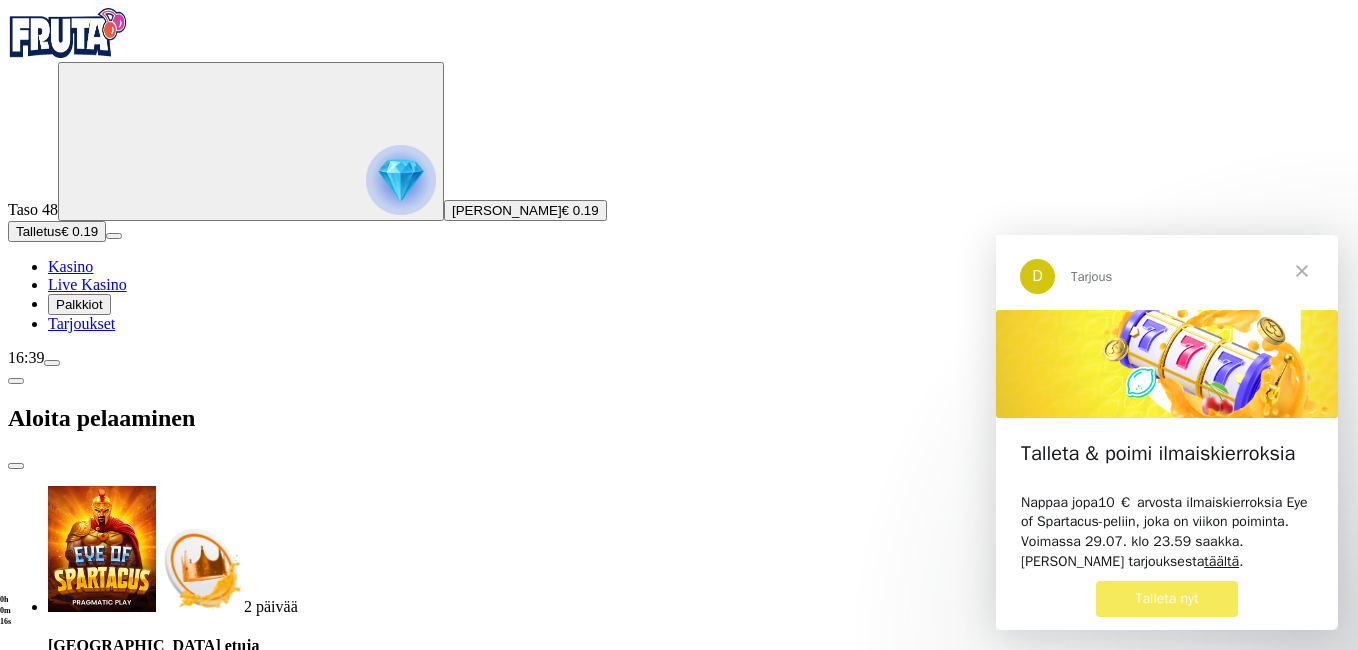 type on "**" 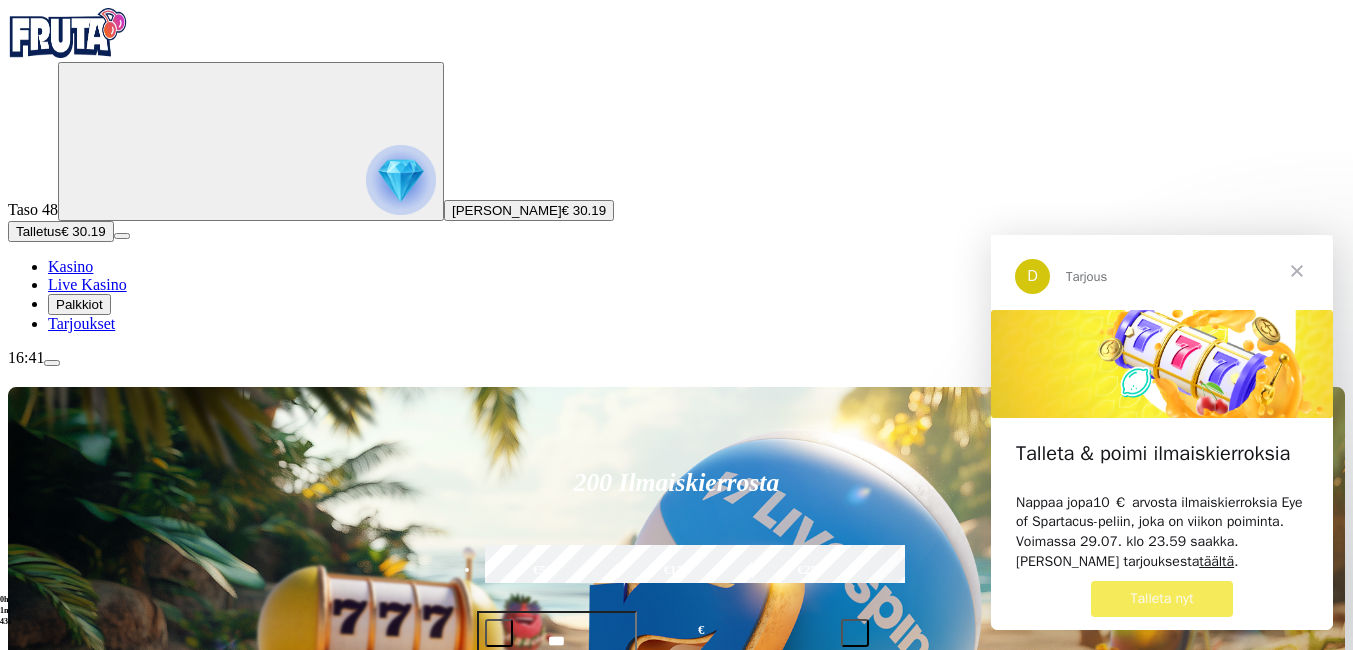 click at bounding box center (1297, 271) 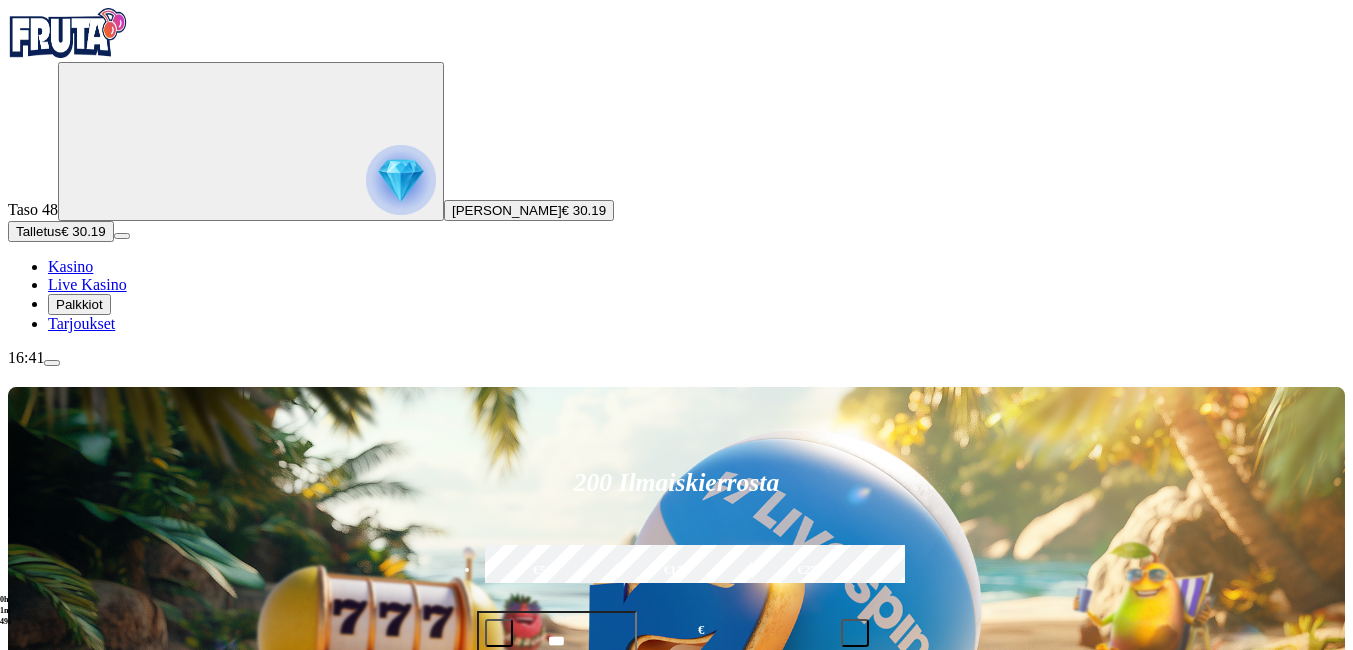 click on "Pelaa nyt" at bounding box center (77, 1237) 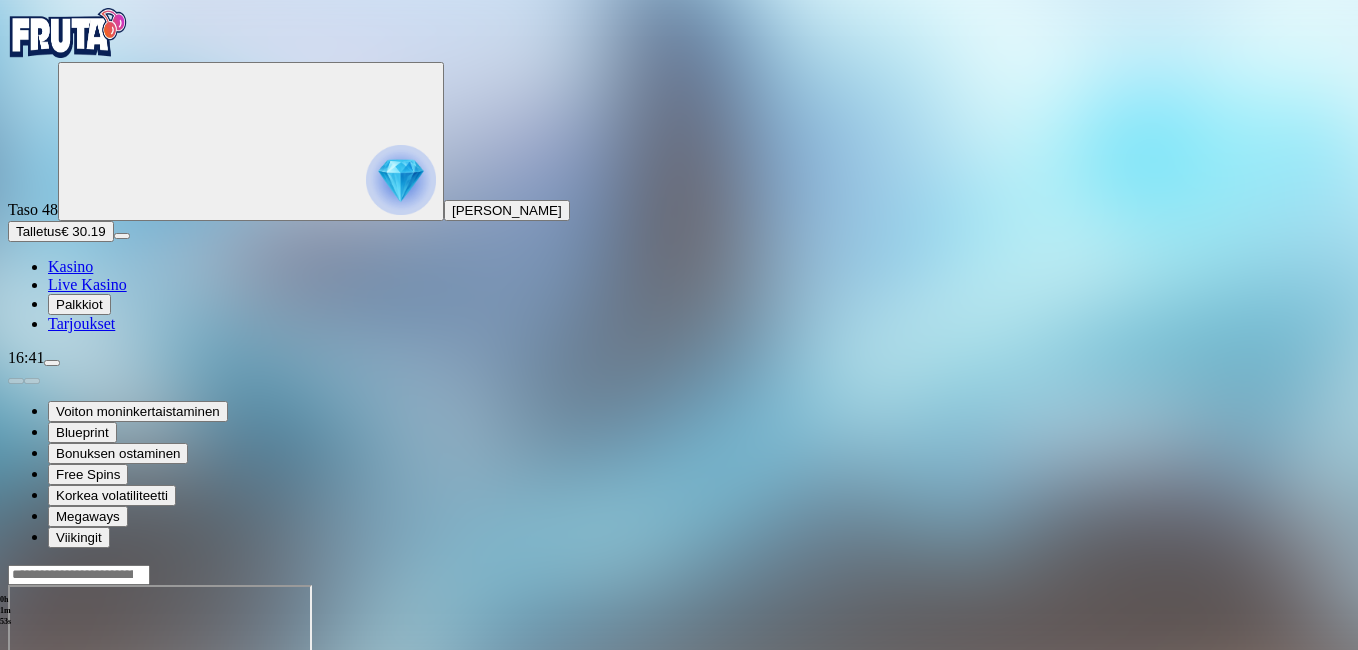click at bounding box center (48, 757) 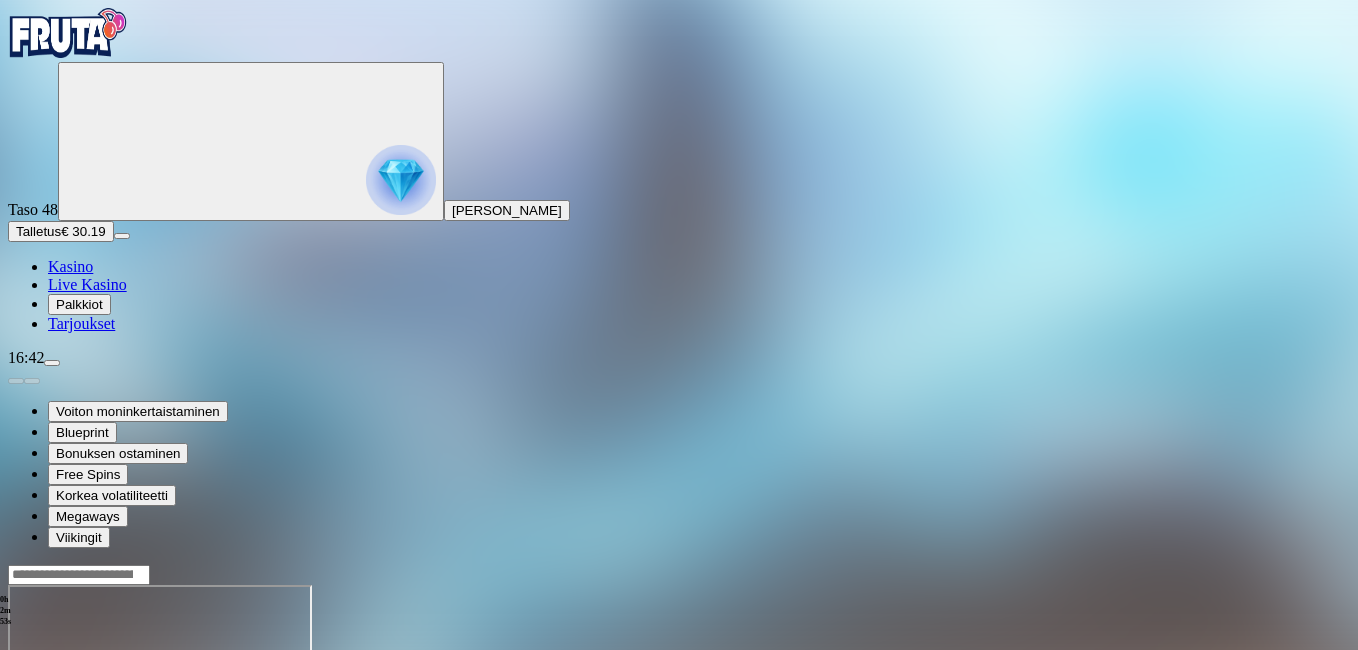 click at bounding box center [16, 757] 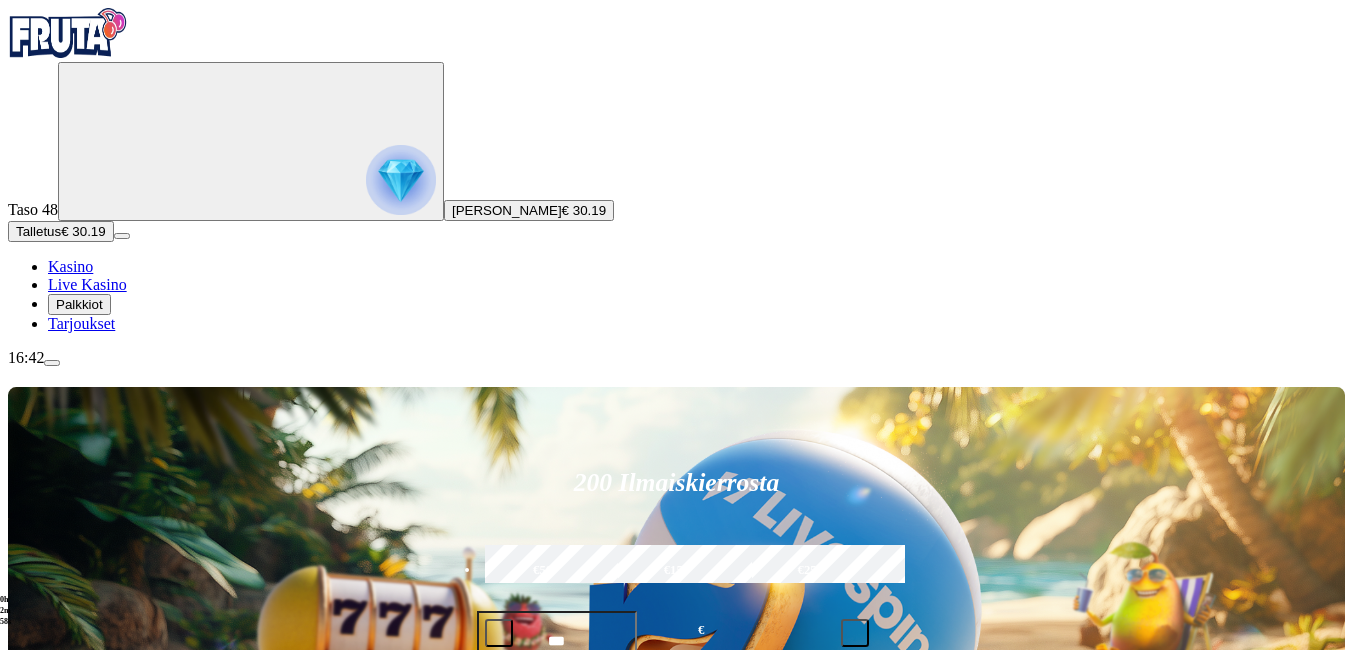 click at bounding box center (948, 923) 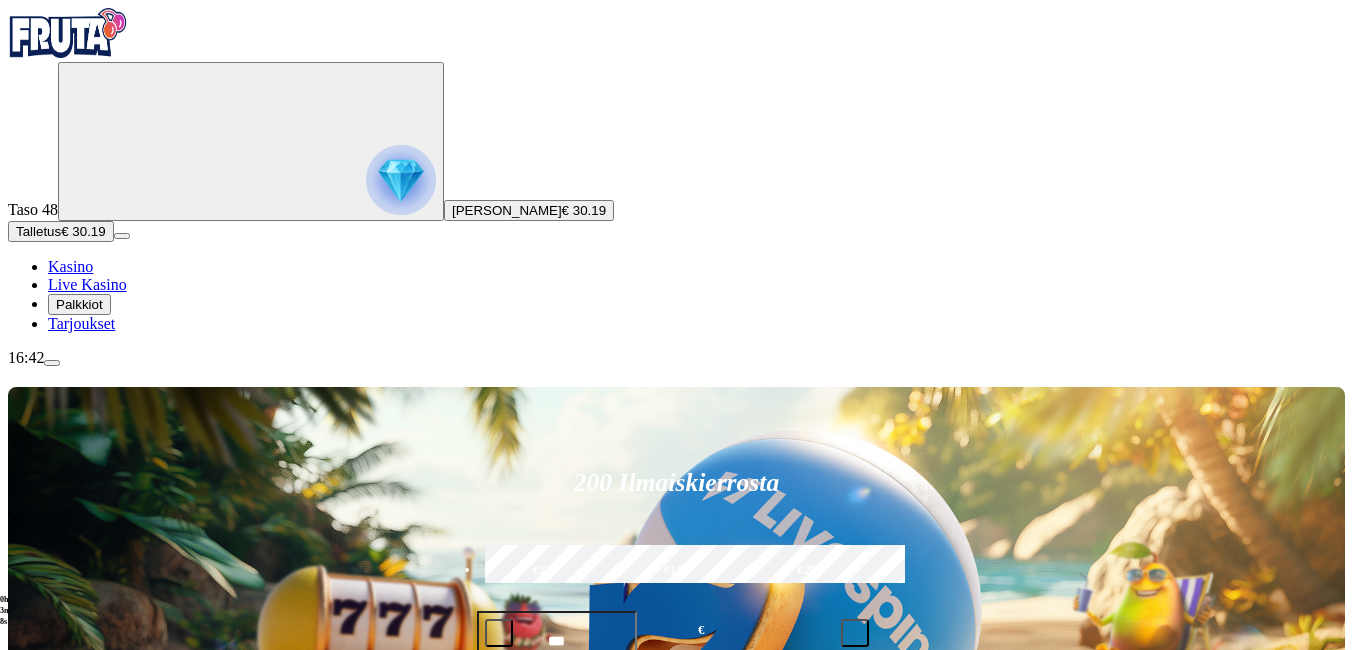 type on "*********" 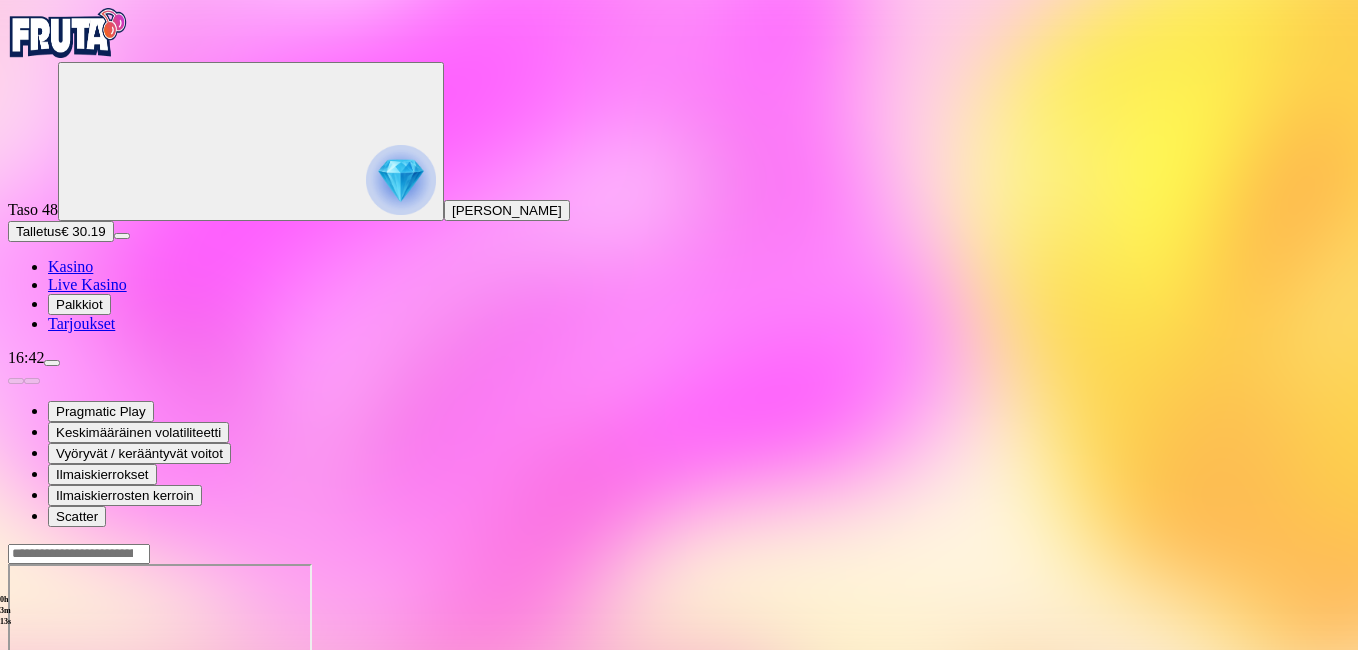 click at bounding box center (48, 736) 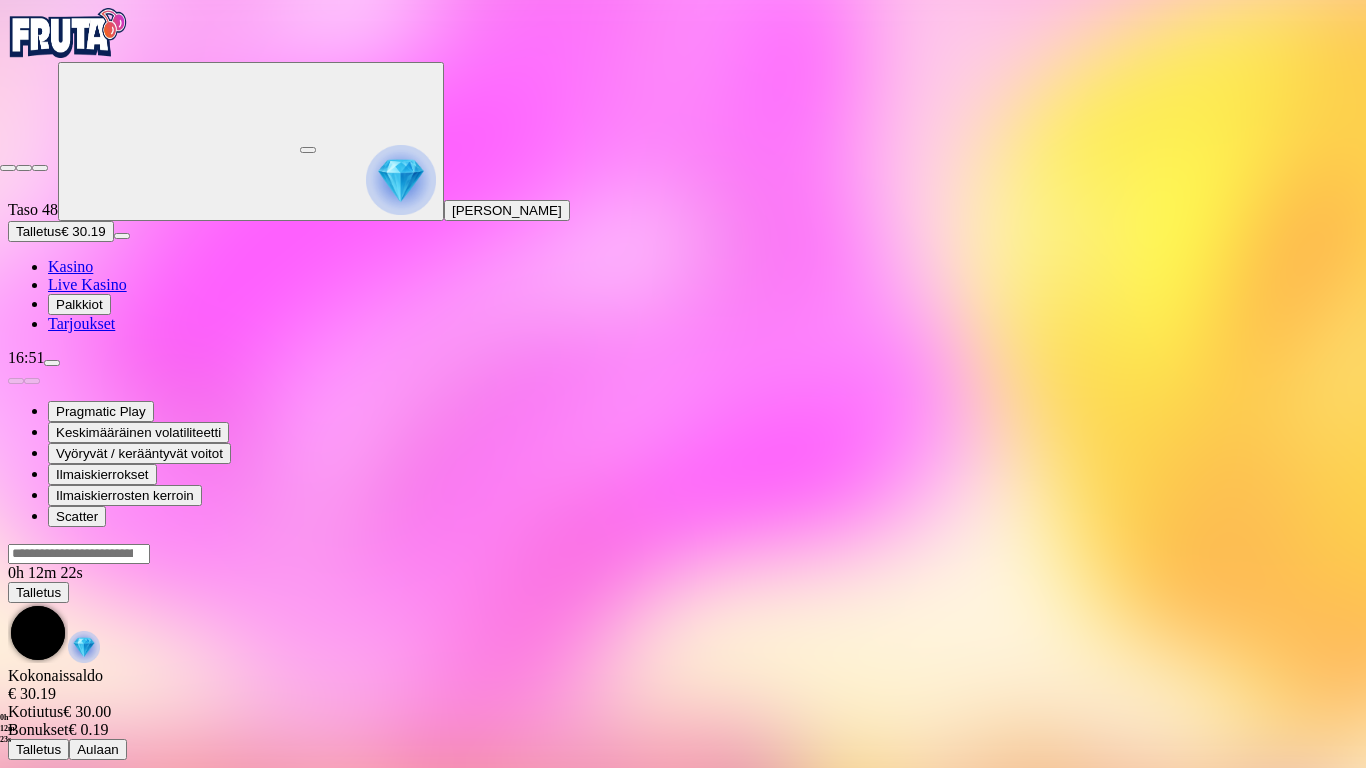 click at bounding box center [8, 168] 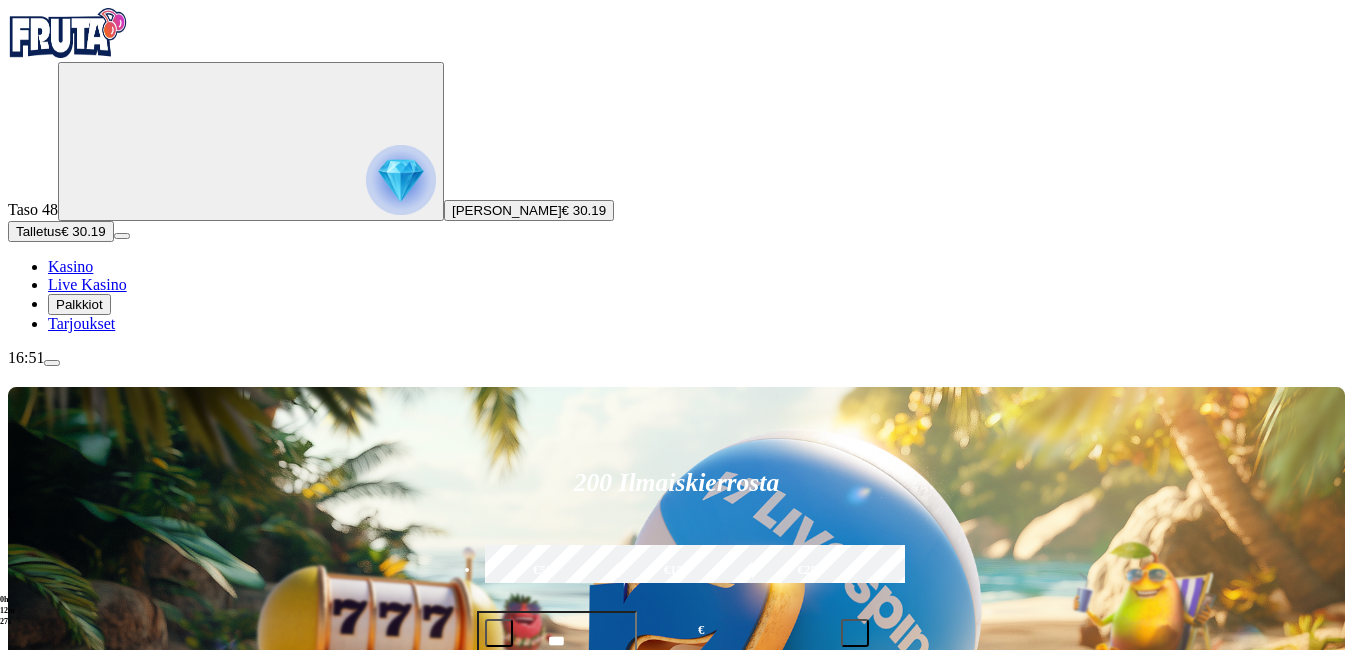 click at bounding box center (948, 923) 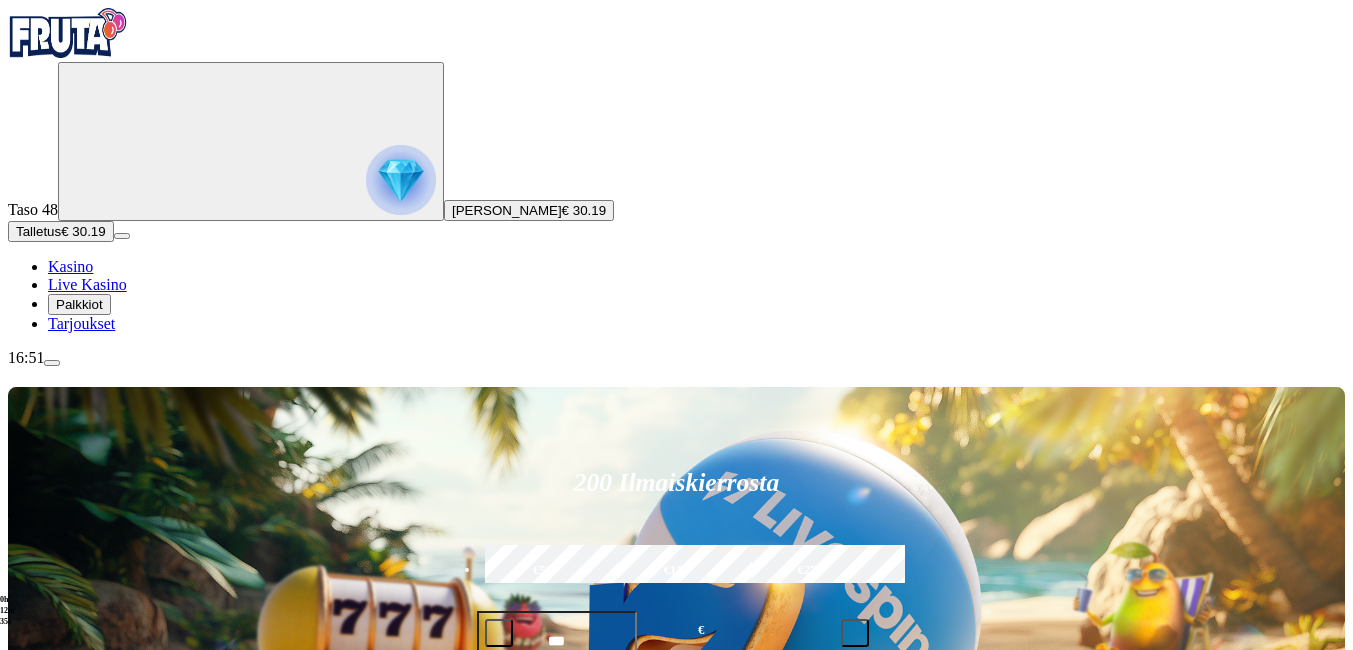 type on "*********" 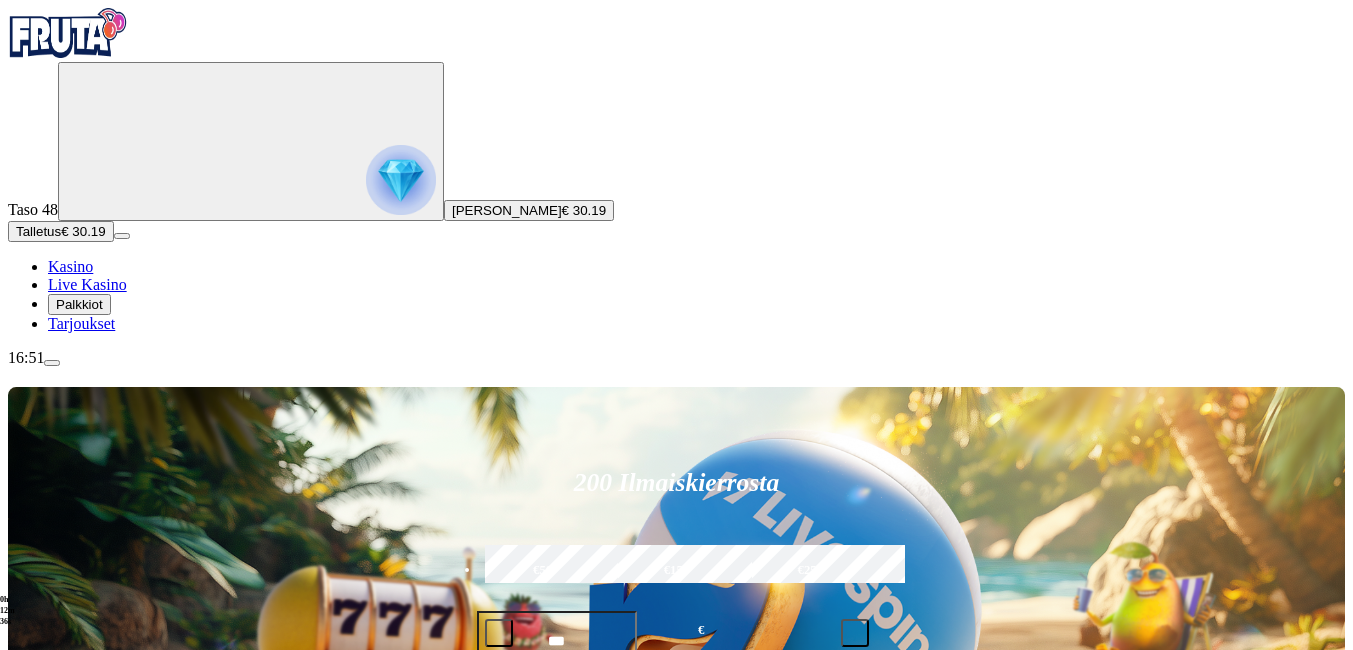 click on "Pelaa nyt" at bounding box center (919, 957) 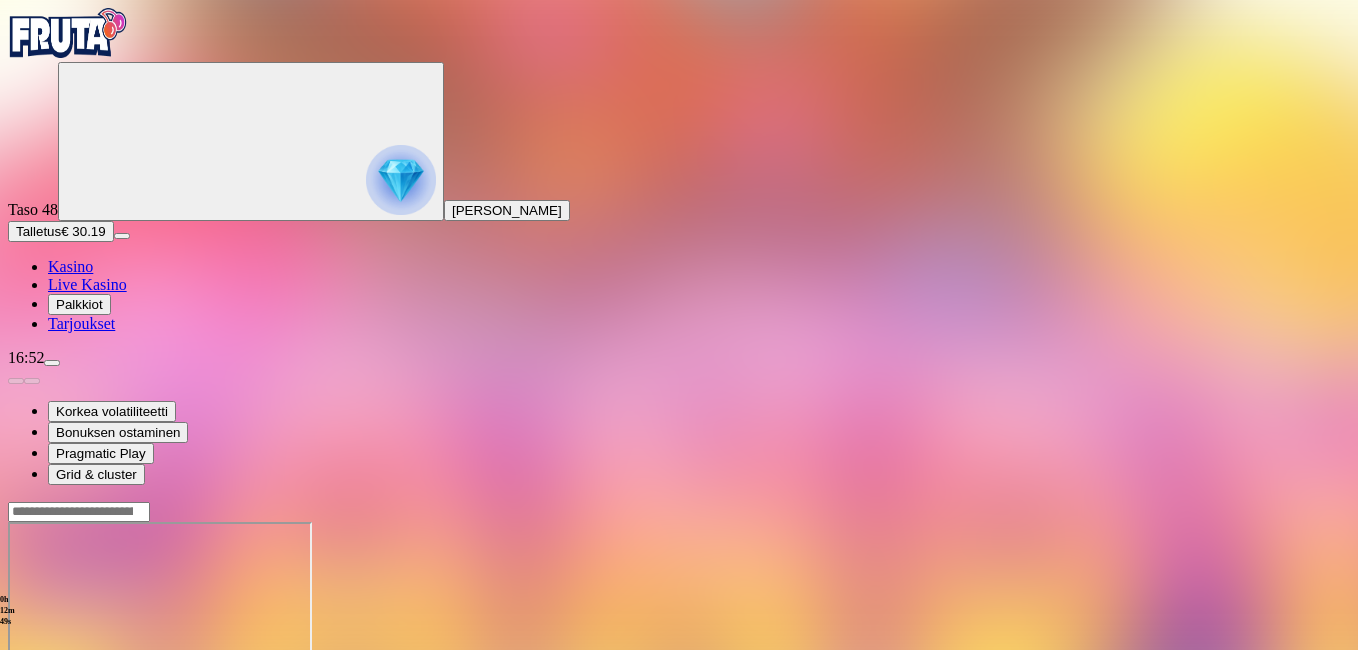 click at bounding box center (48, 694) 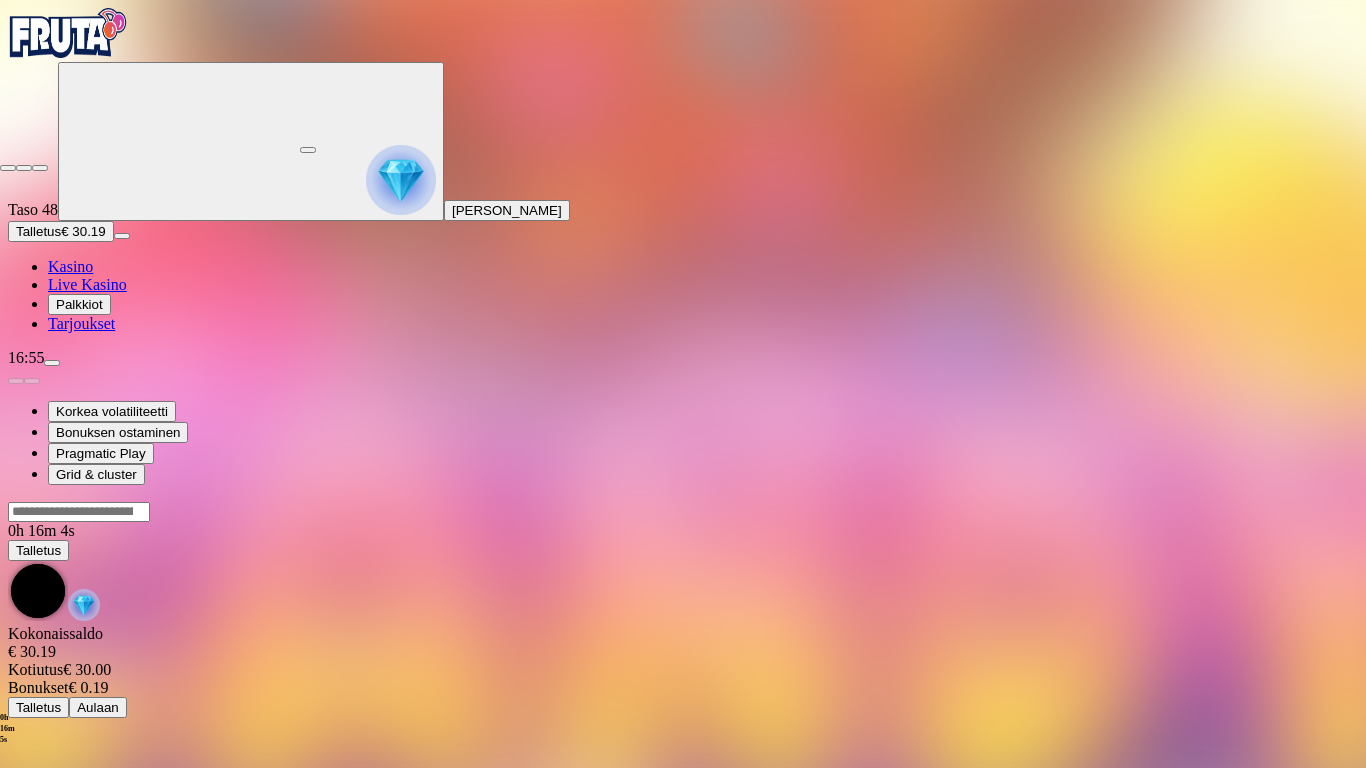 click at bounding box center (8, 168) 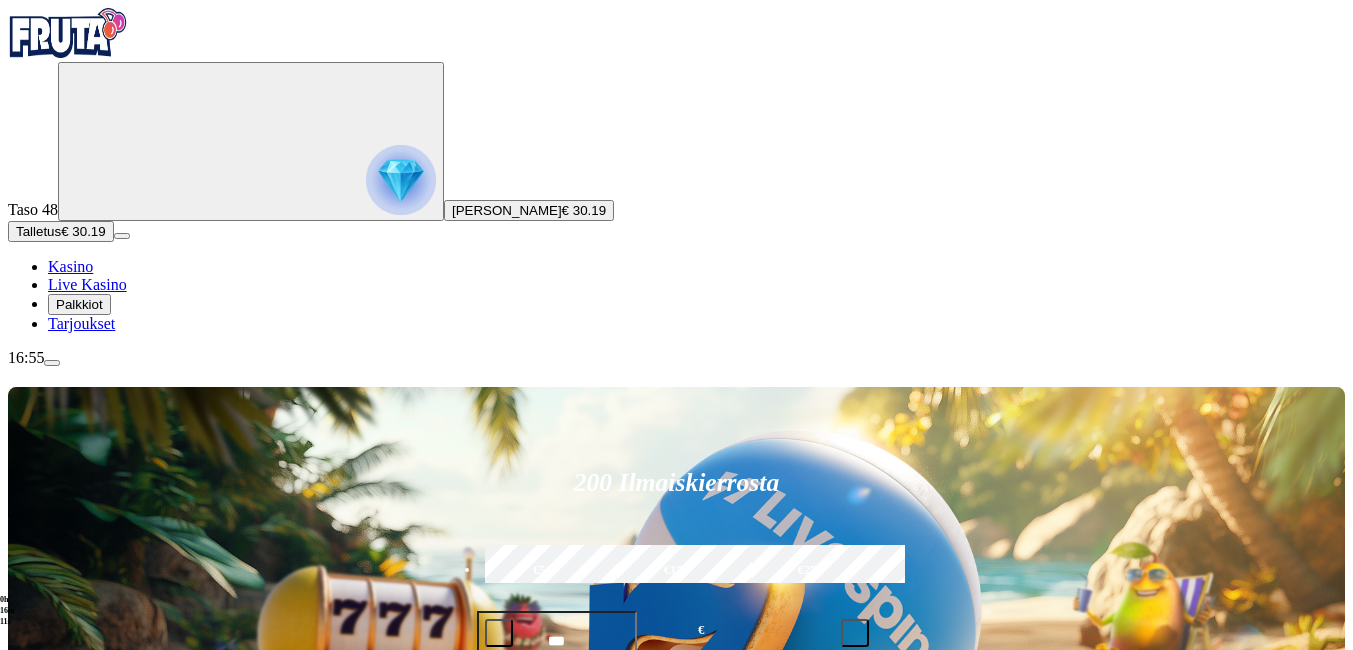 click on "Pelaa nyt" at bounding box center (77, 1332) 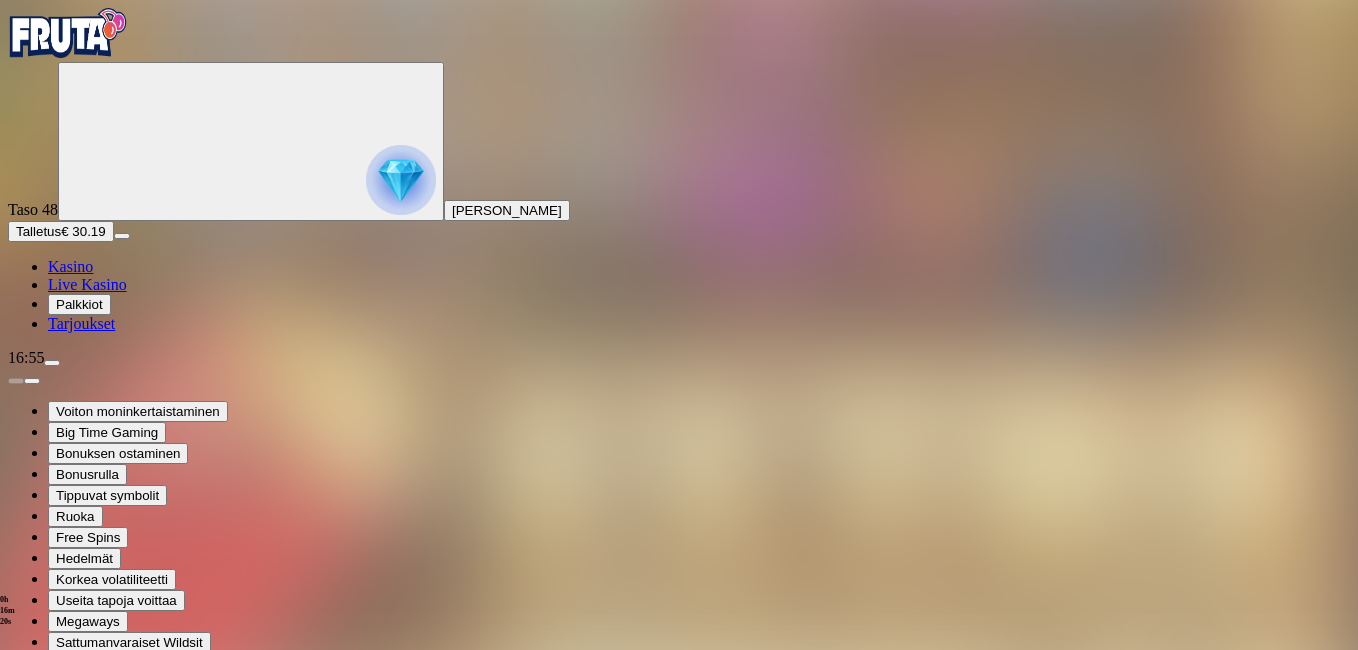 click at bounding box center [48, 883] 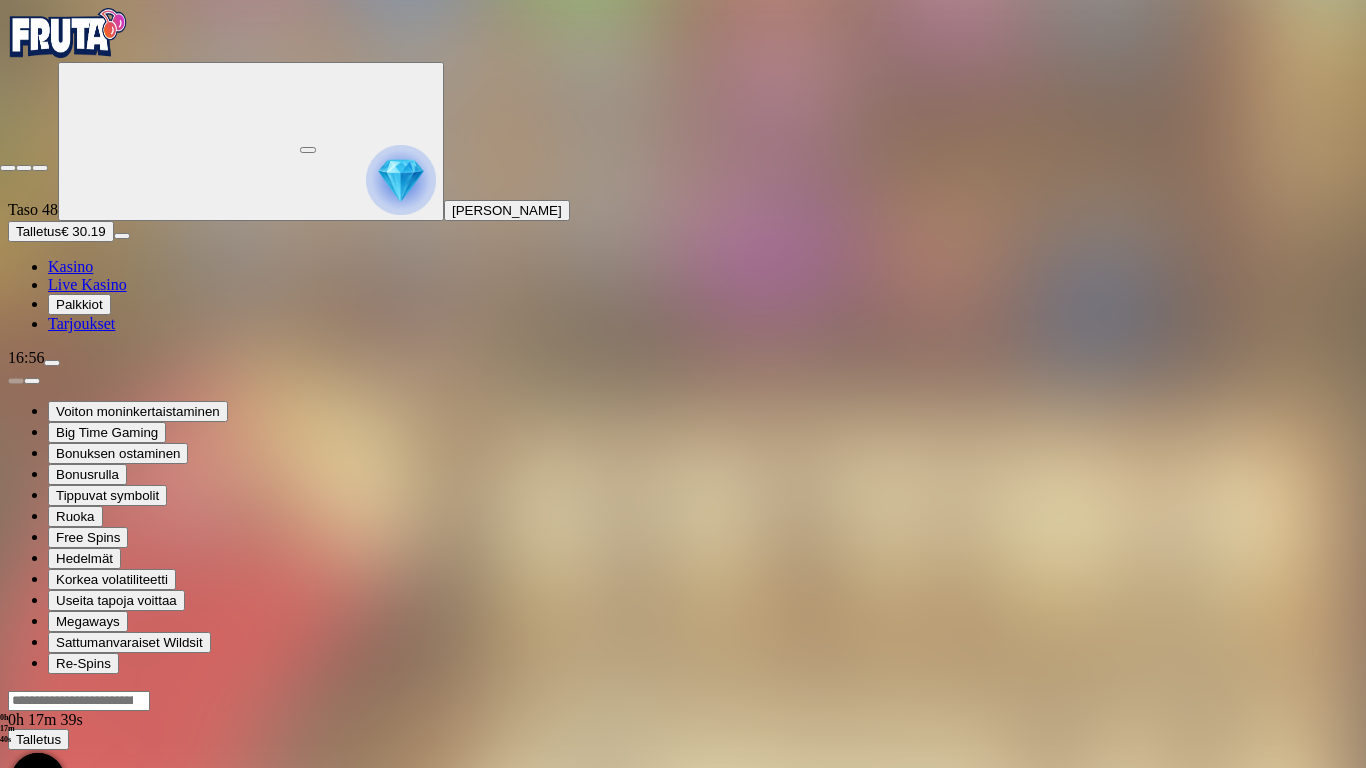 click at bounding box center [8, 168] 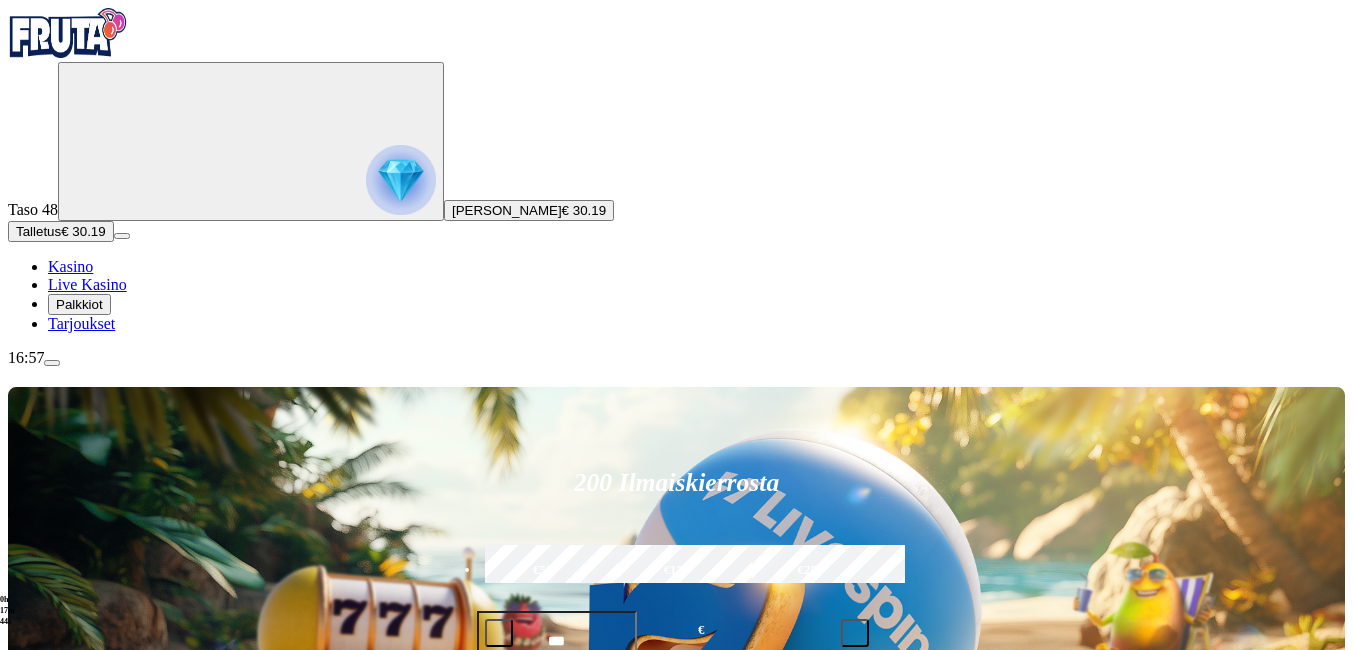 click on "Pelaa nyt" at bounding box center [77, 1141] 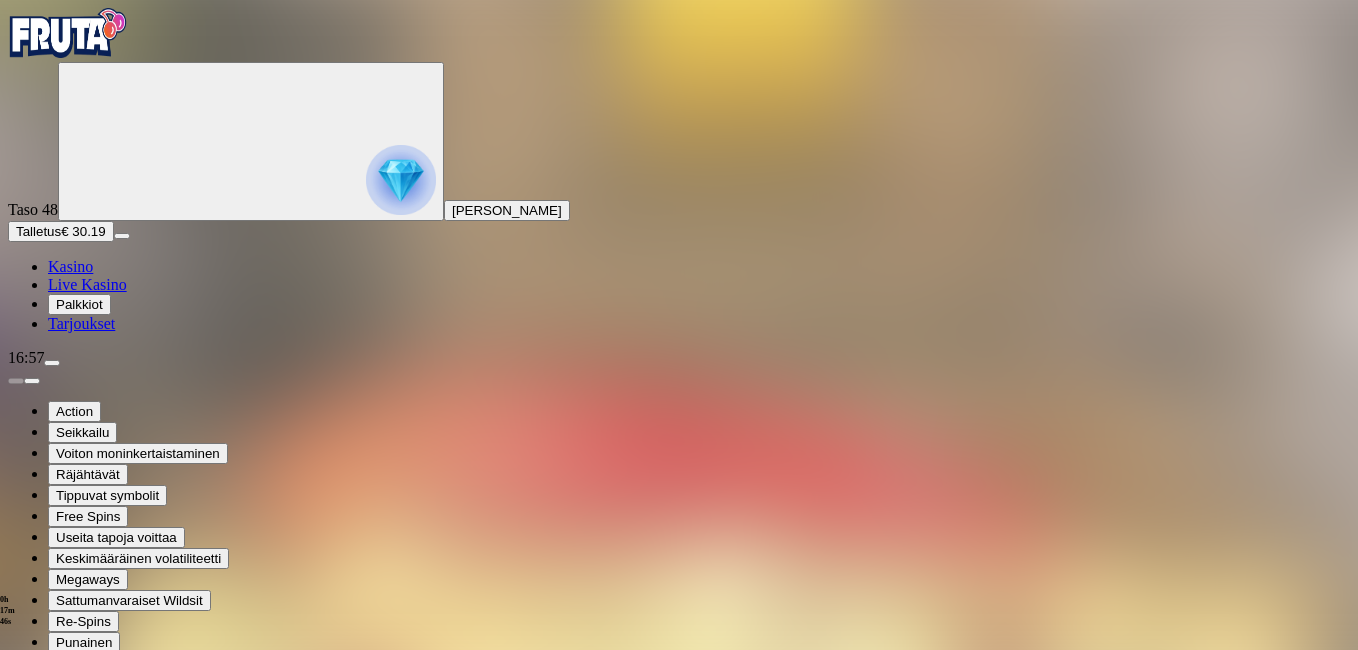 click at bounding box center [48, 883] 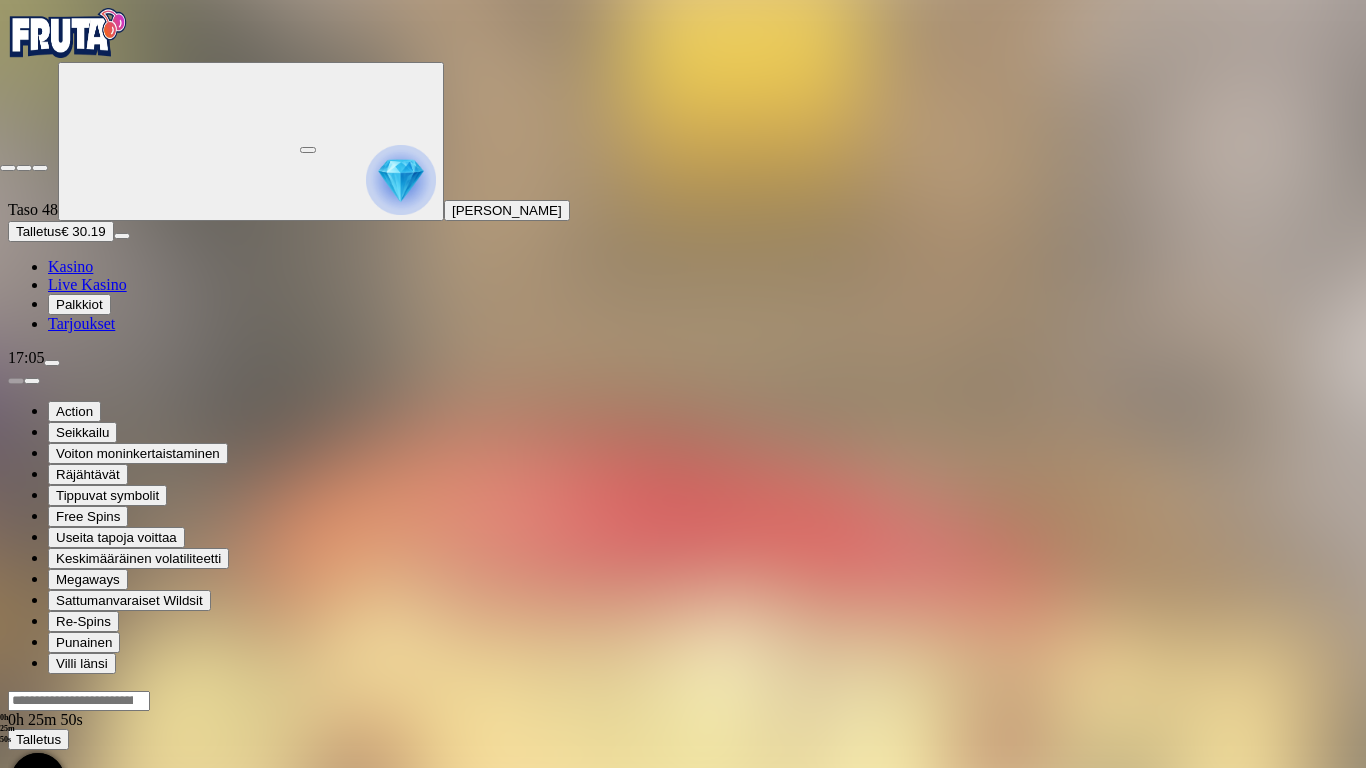 click at bounding box center (8, 168) 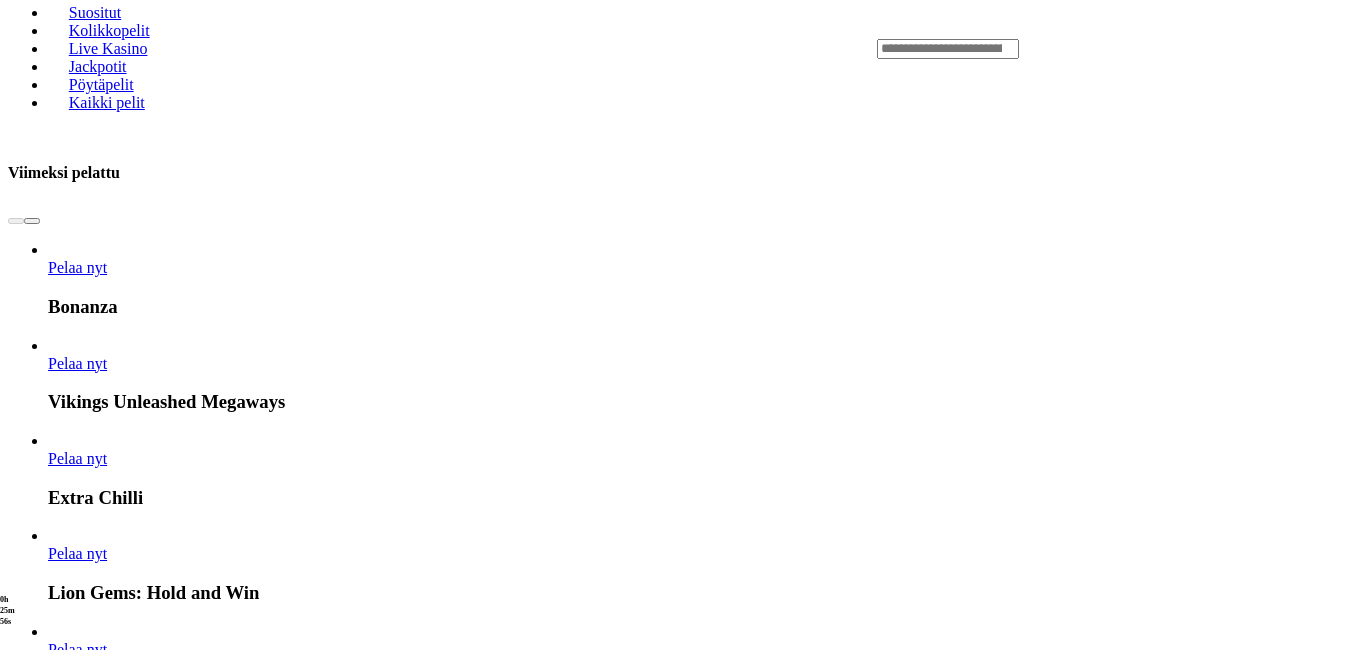 scroll, scrollTop: 1000, scrollLeft: 0, axis: vertical 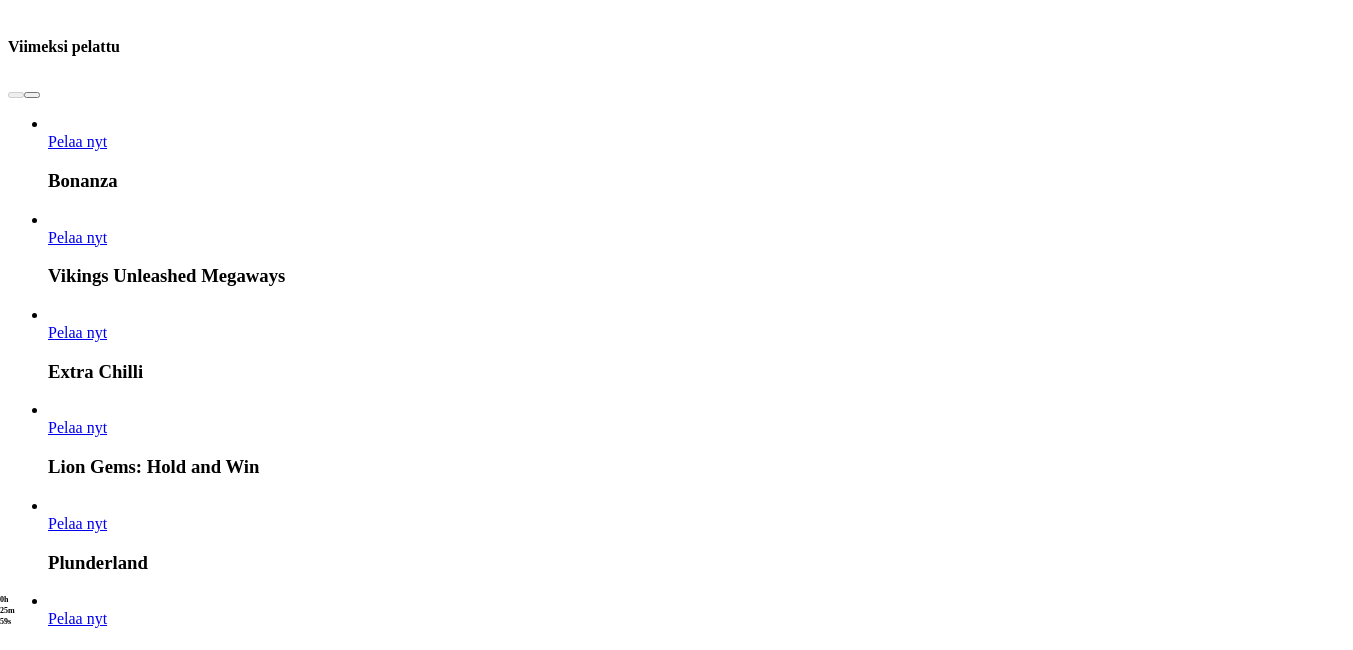 click on "Pelaa nyt" at bounding box center [77, 15599] 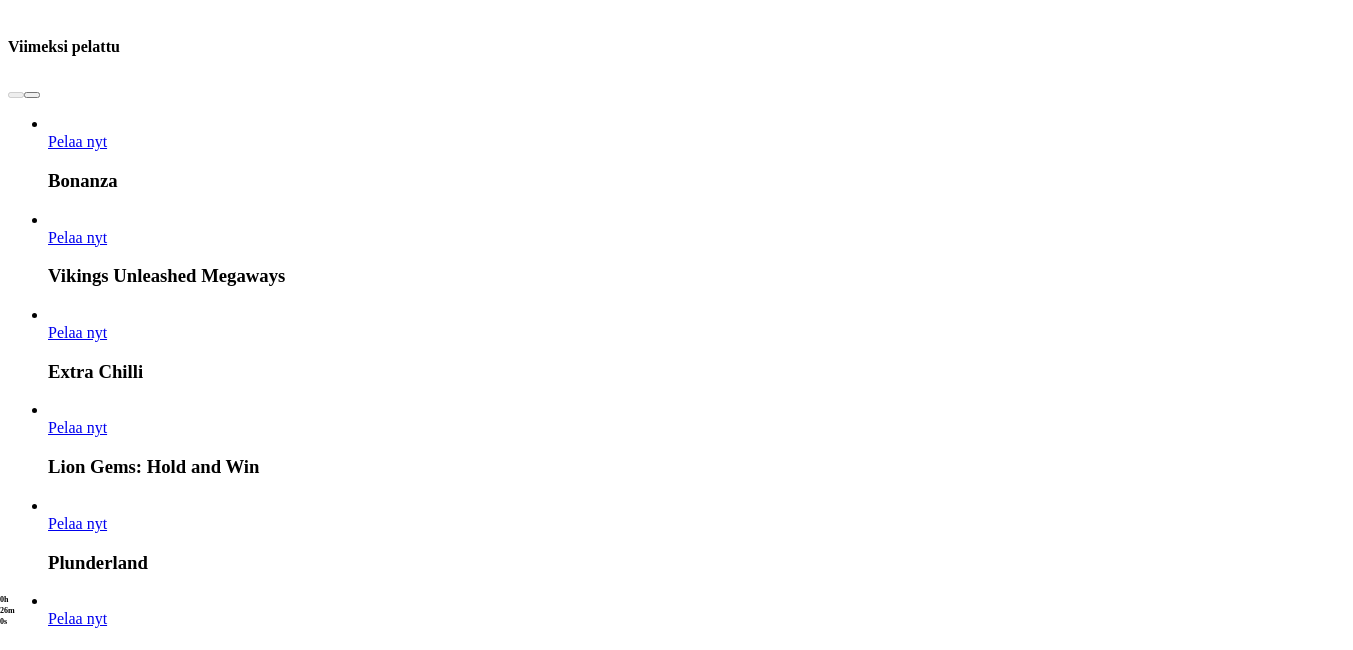 scroll, scrollTop: 0, scrollLeft: 0, axis: both 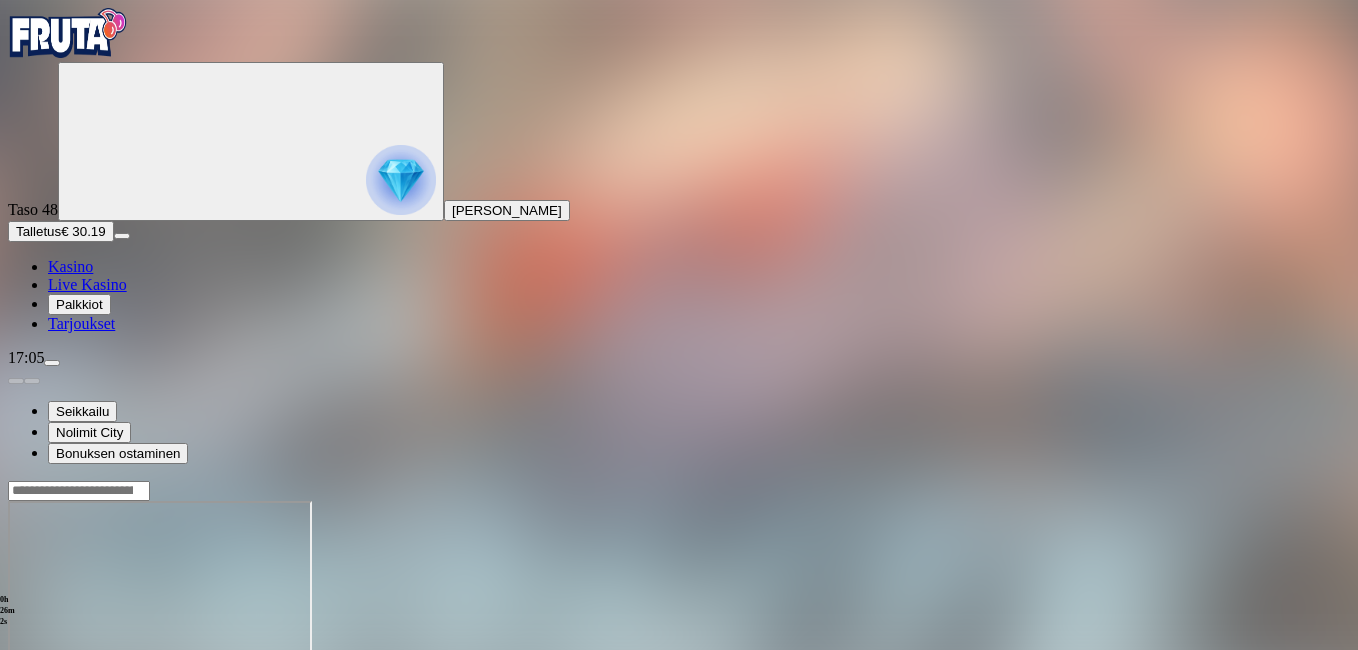 click at bounding box center (48, 673) 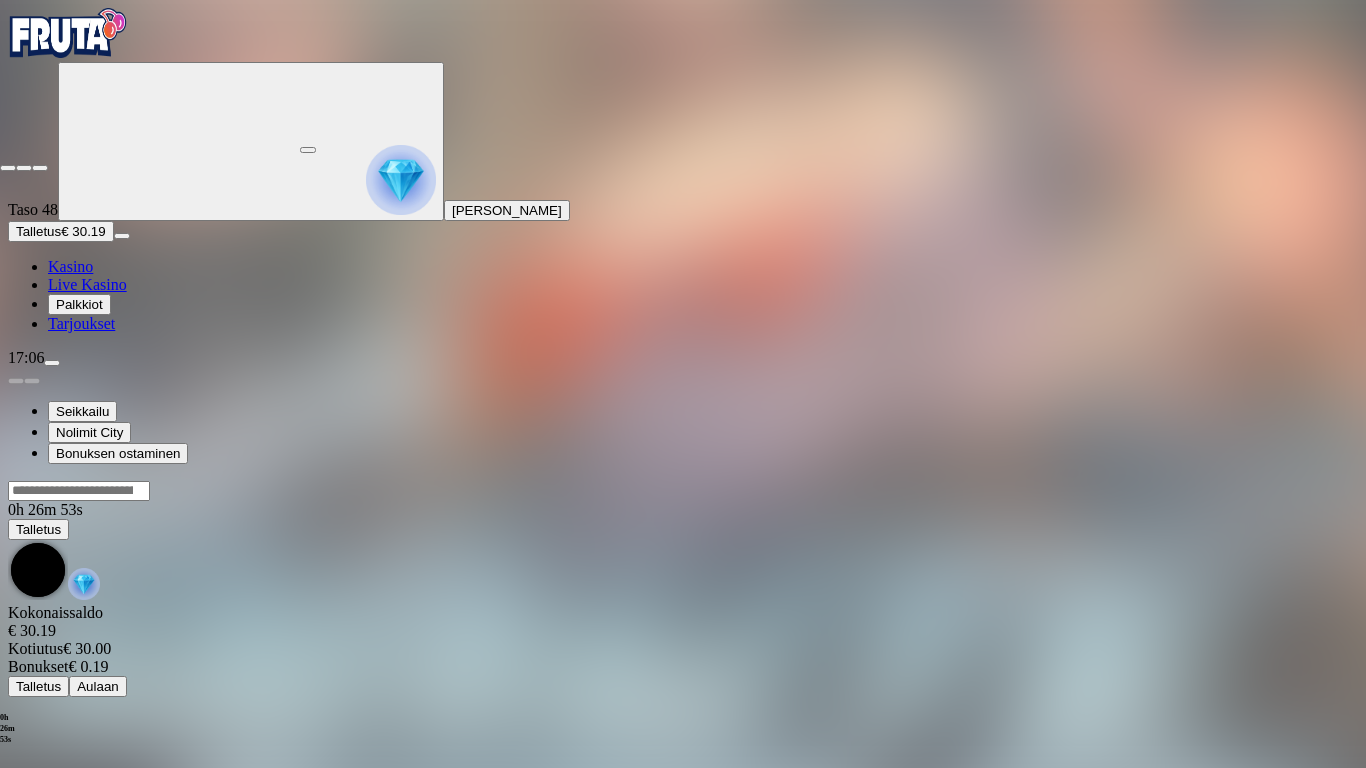 click at bounding box center (8, 168) 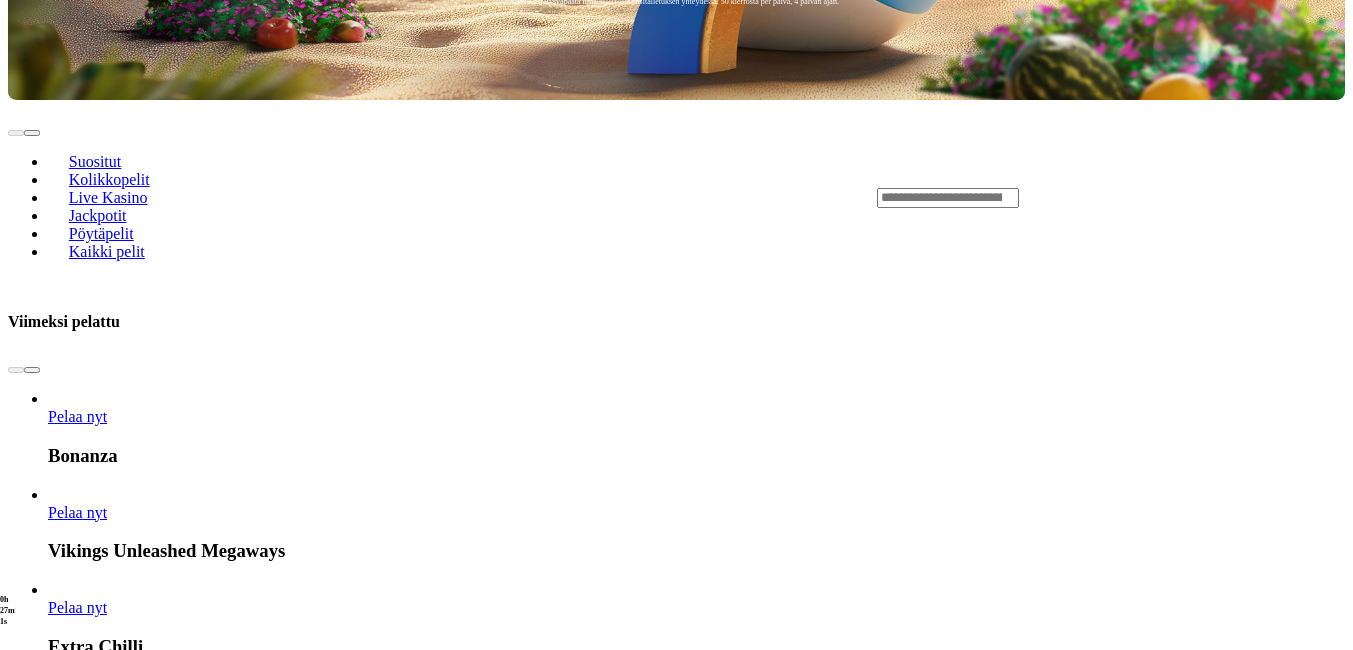 scroll, scrollTop: 760, scrollLeft: 0, axis: vertical 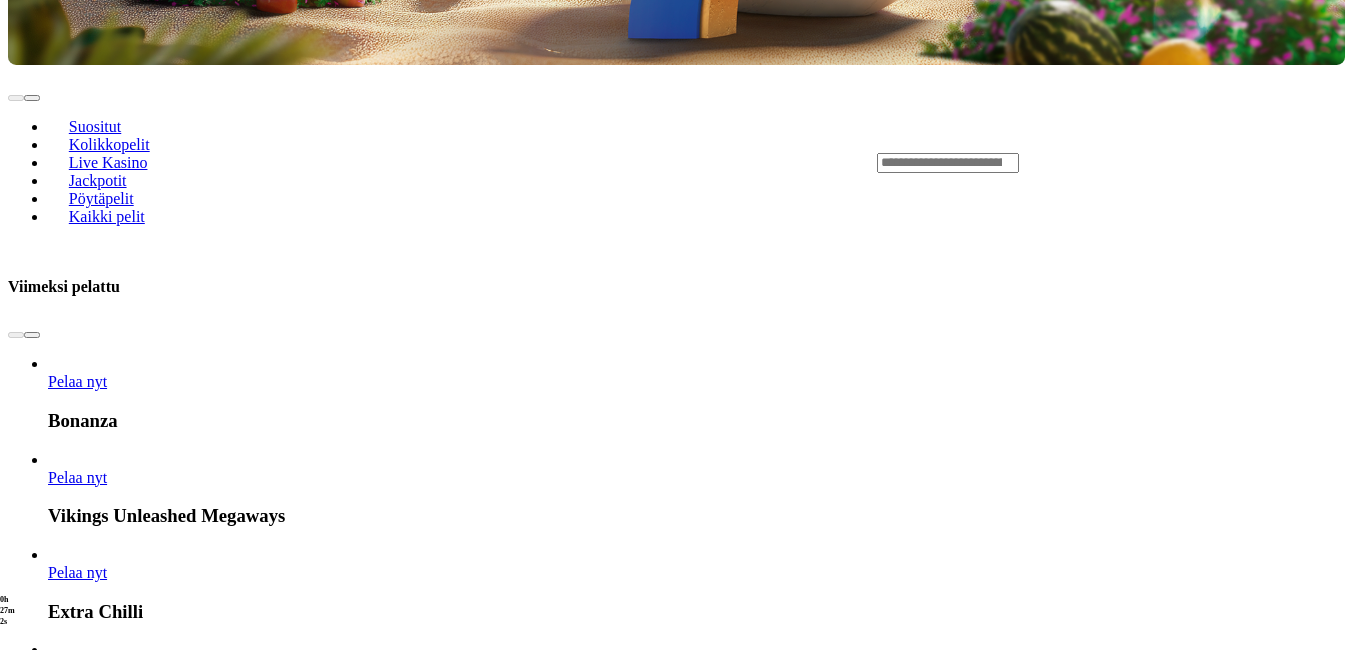 click at bounding box center [760, 4211] 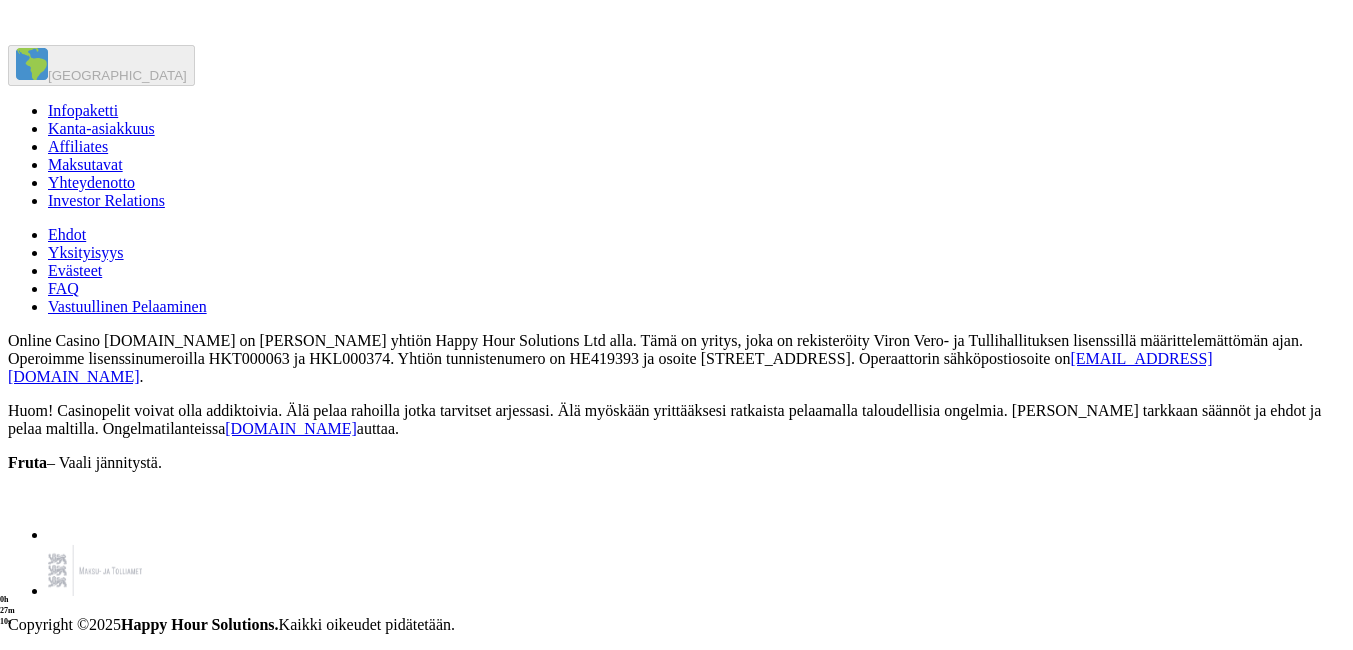 scroll, scrollTop: 3920, scrollLeft: 0, axis: vertical 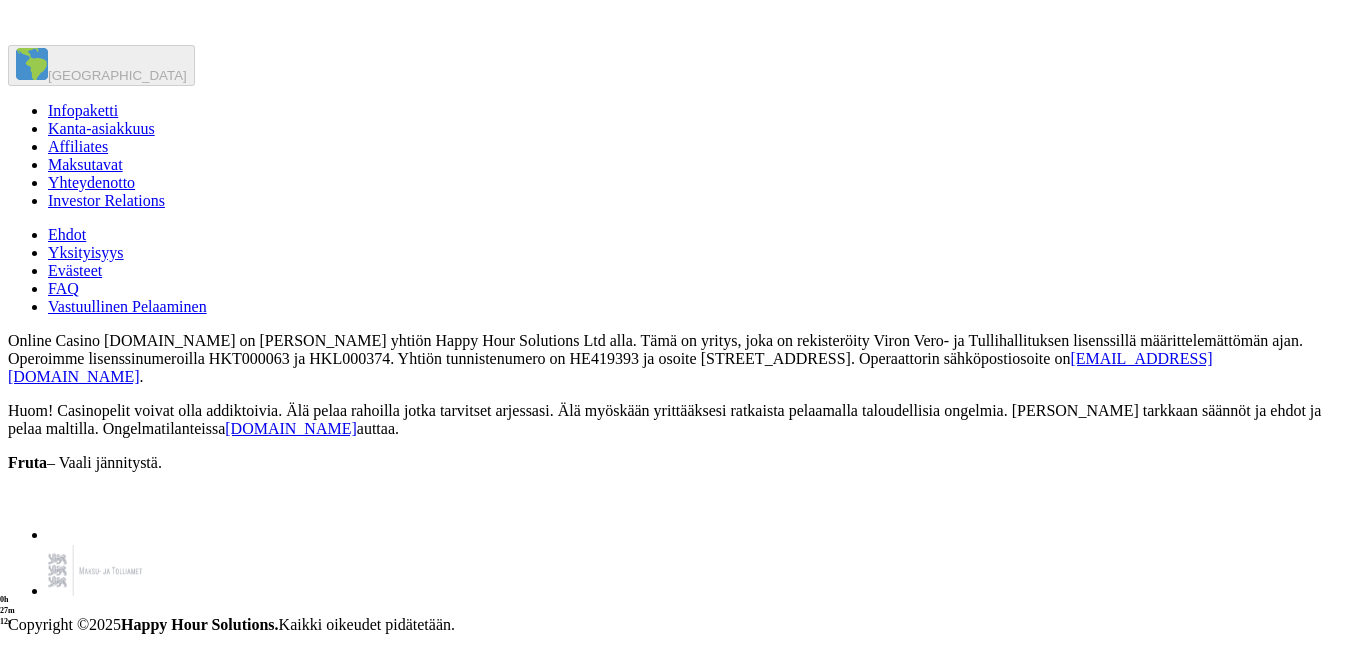 click on "Pelaa nyt" at bounding box center (77, -232) 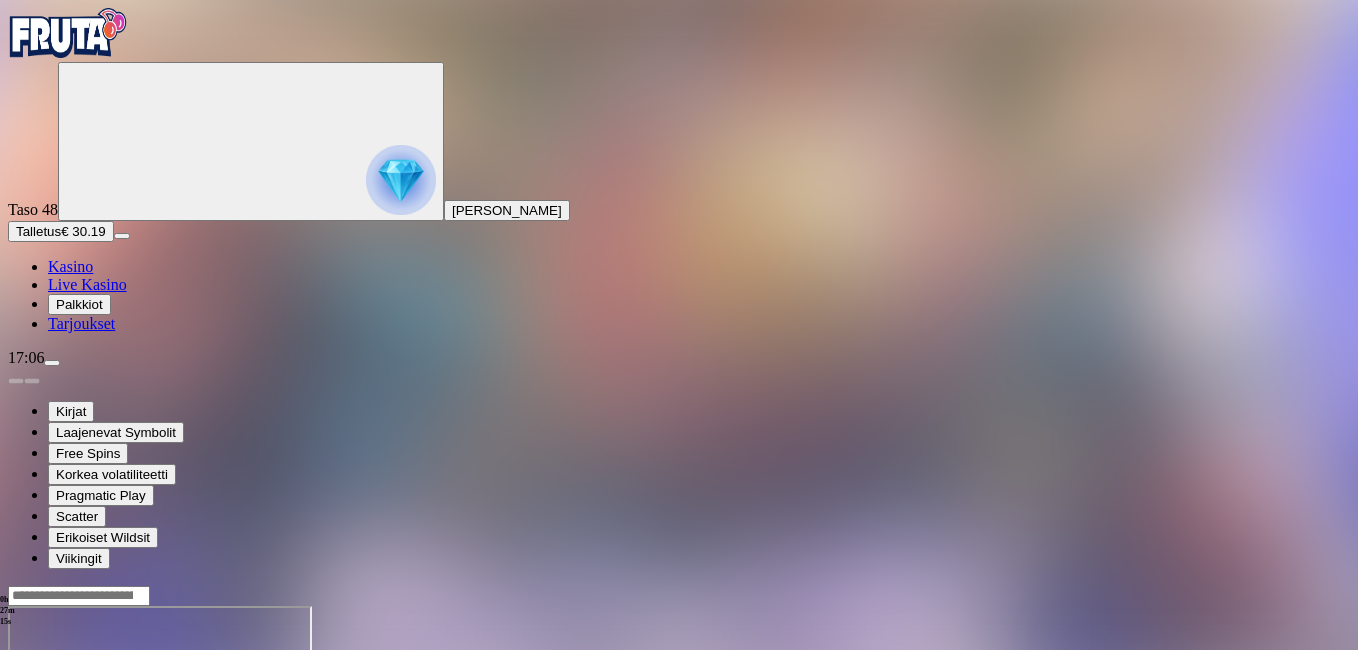click at bounding box center [48, 778] 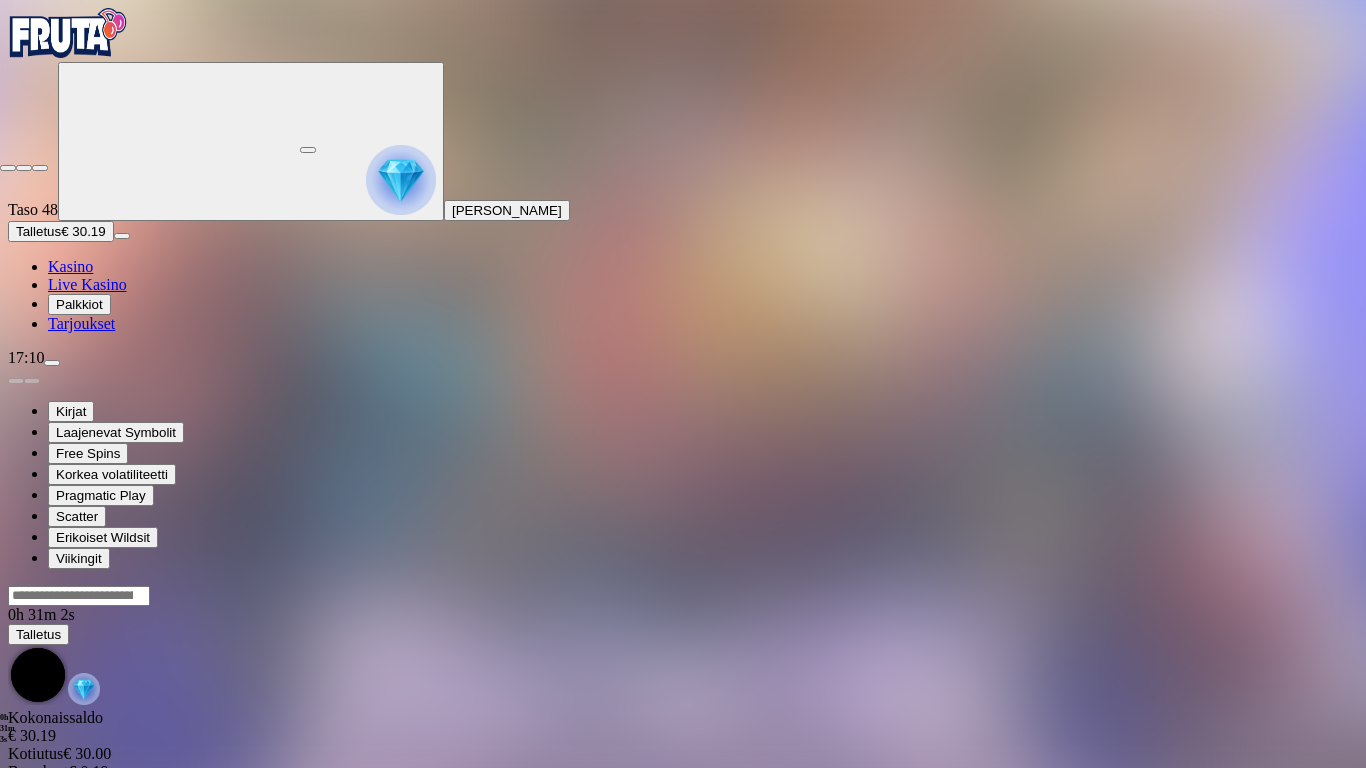 click at bounding box center (8, 168) 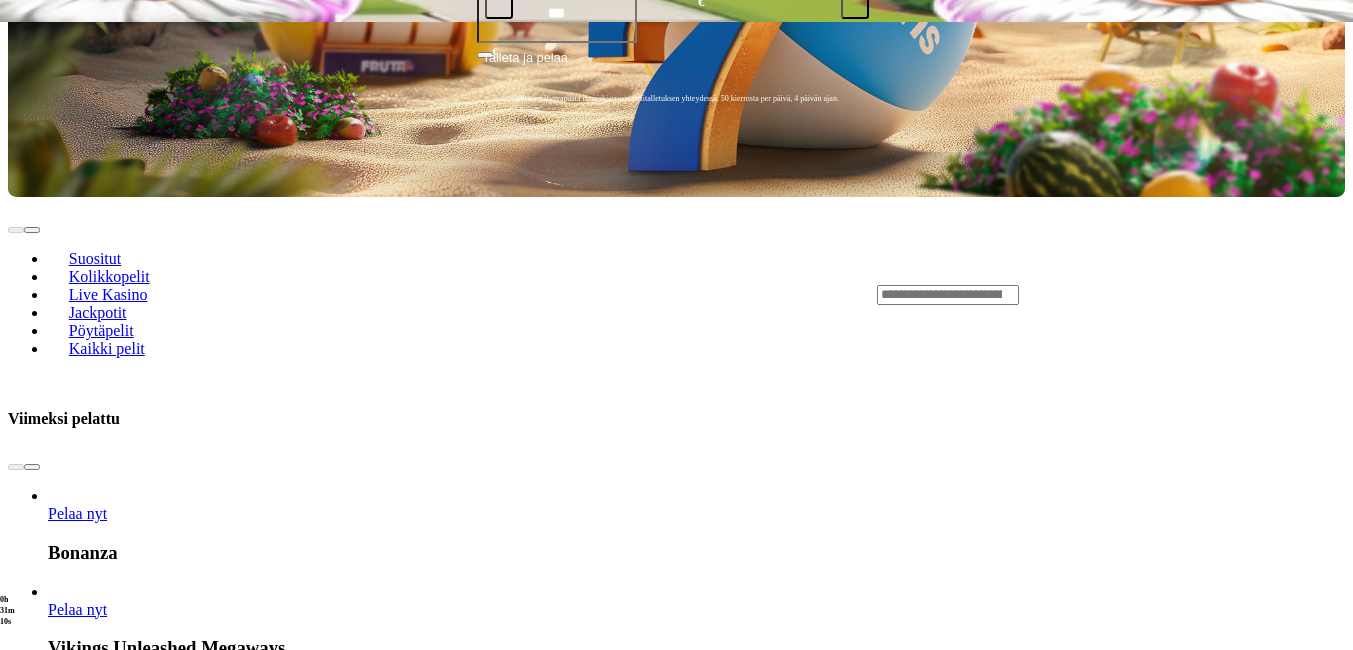 scroll, scrollTop: 760, scrollLeft: 0, axis: vertical 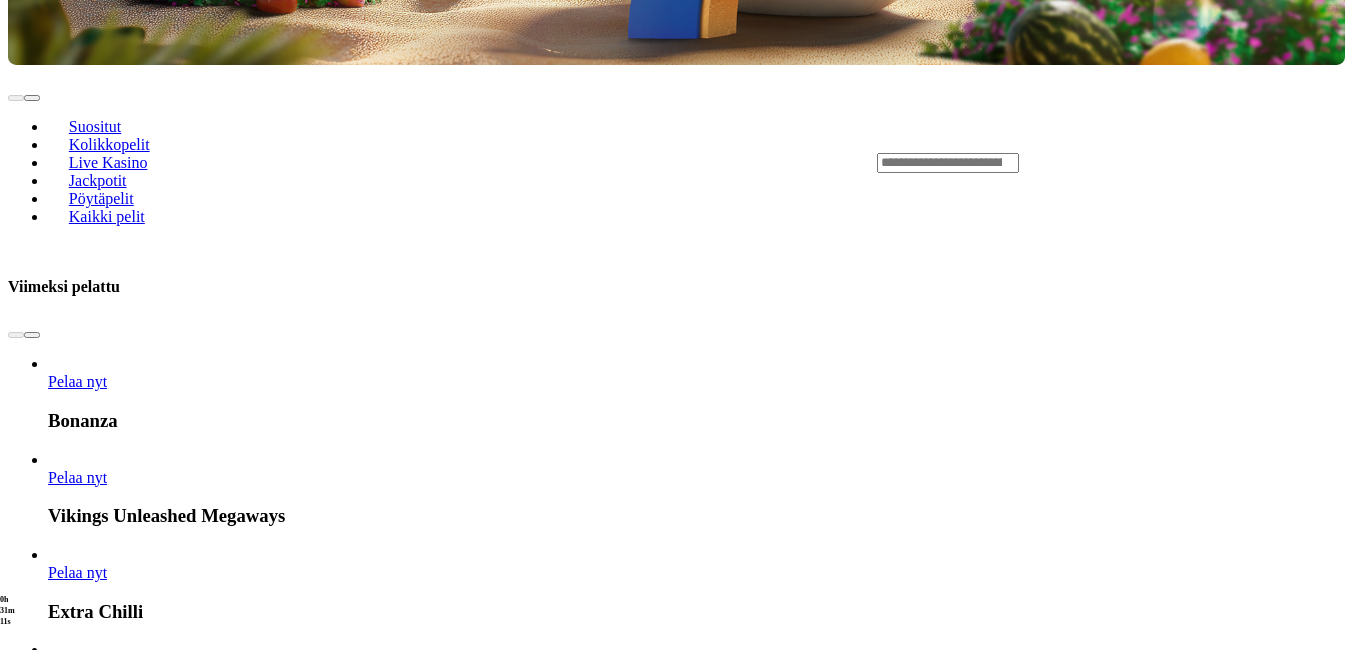 click at bounding box center [760, 4211] 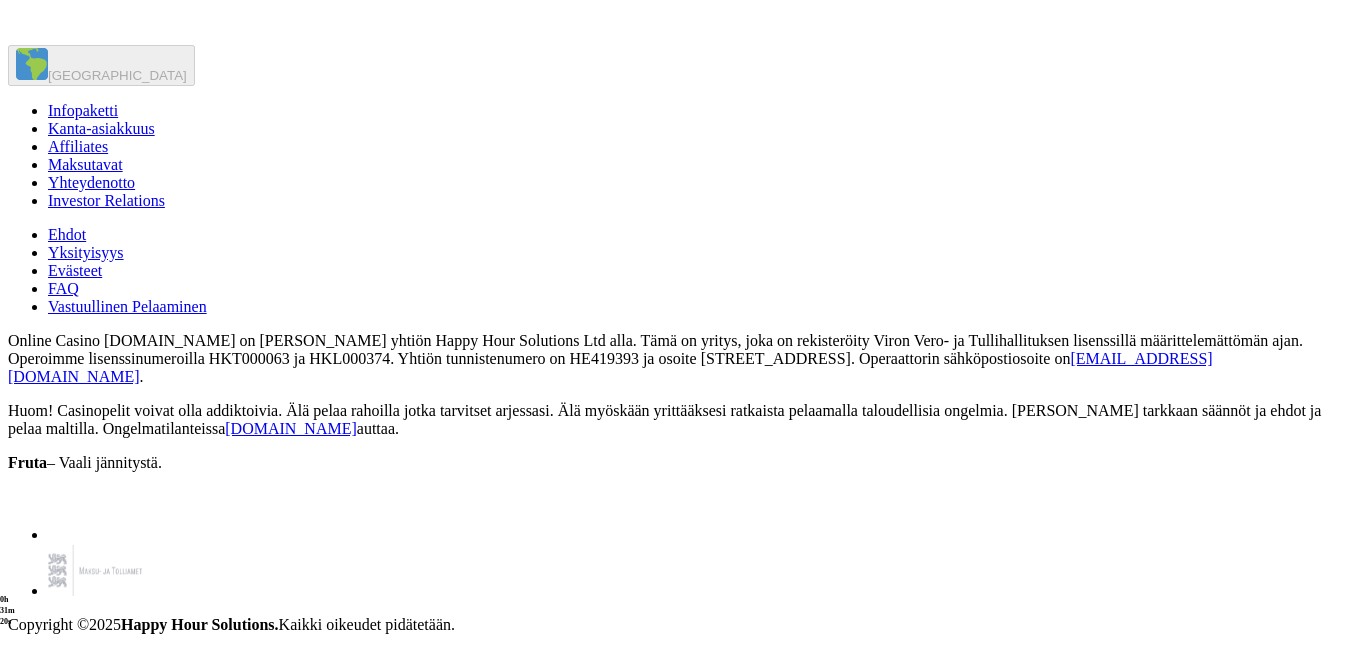 scroll, scrollTop: 6160, scrollLeft: 0, axis: vertical 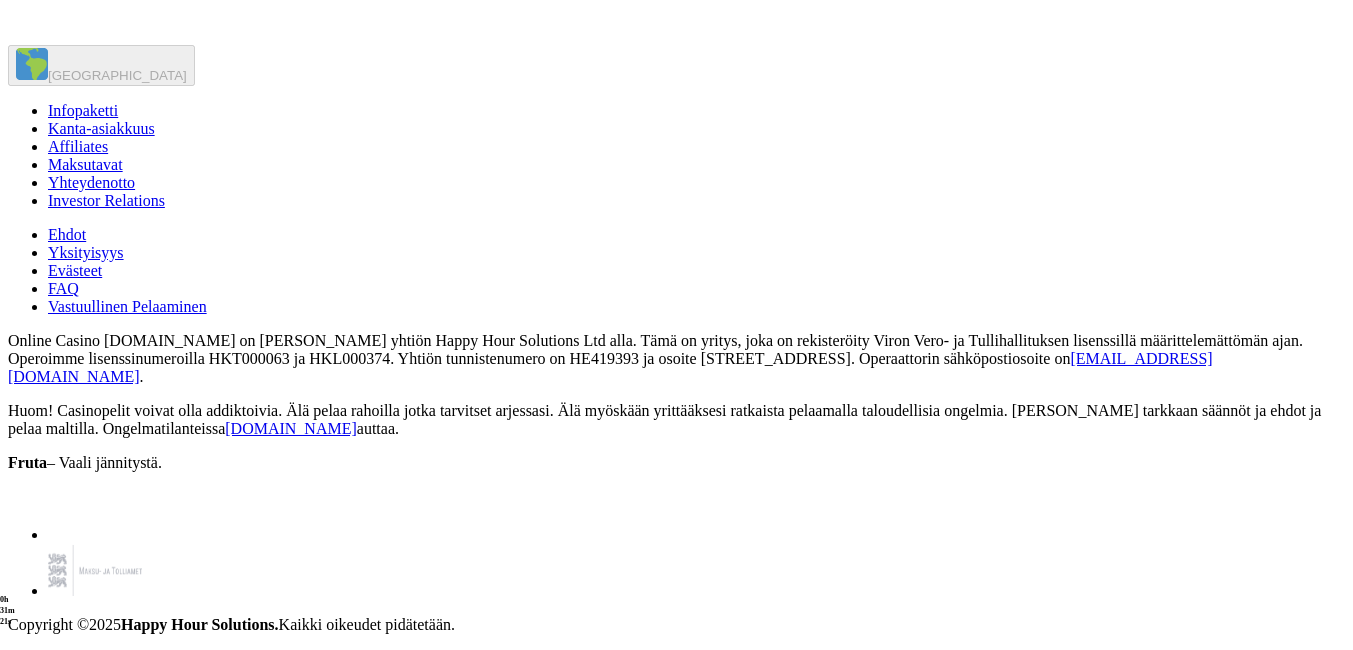 click at bounding box center [703, -221] 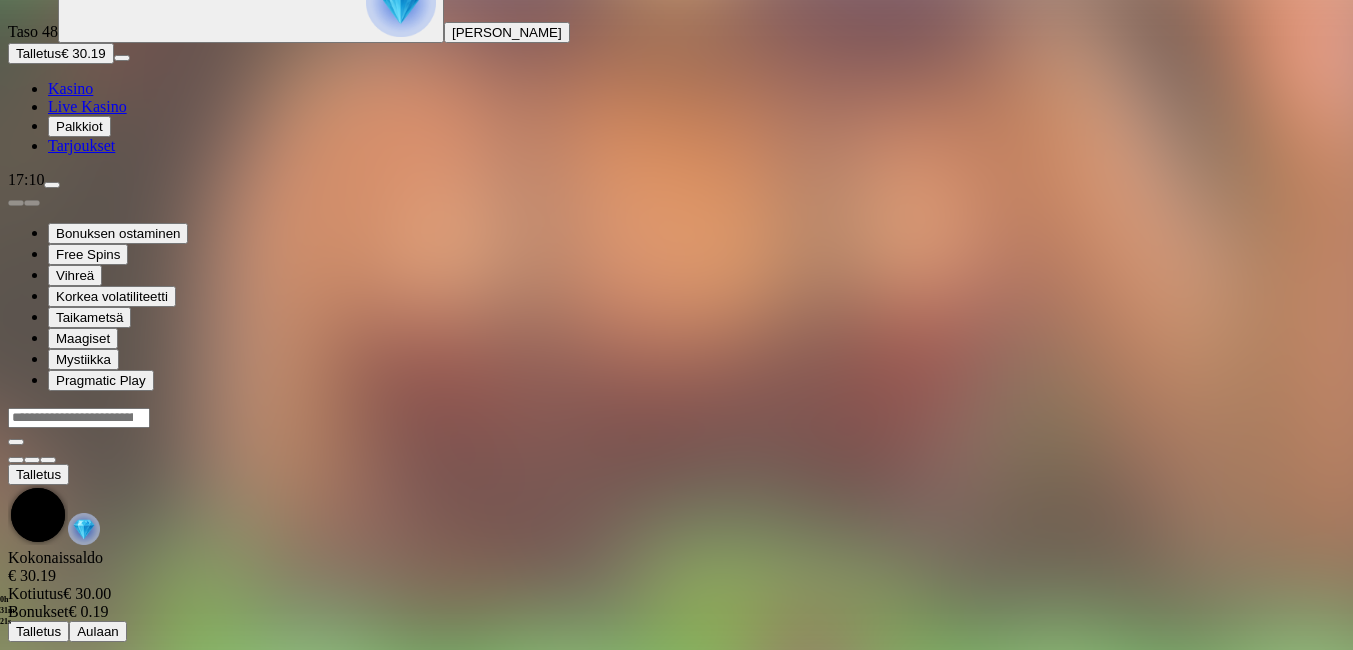 scroll, scrollTop: 0, scrollLeft: 0, axis: both 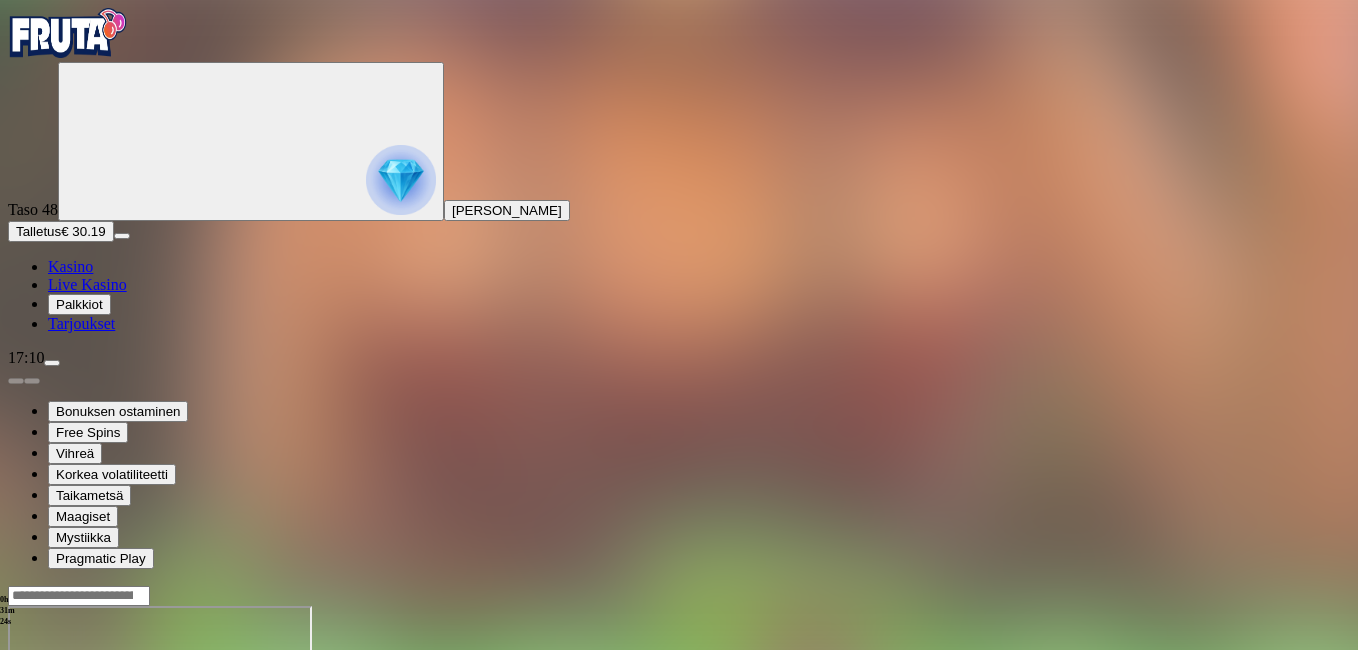 click at bounding box center (48, 778) 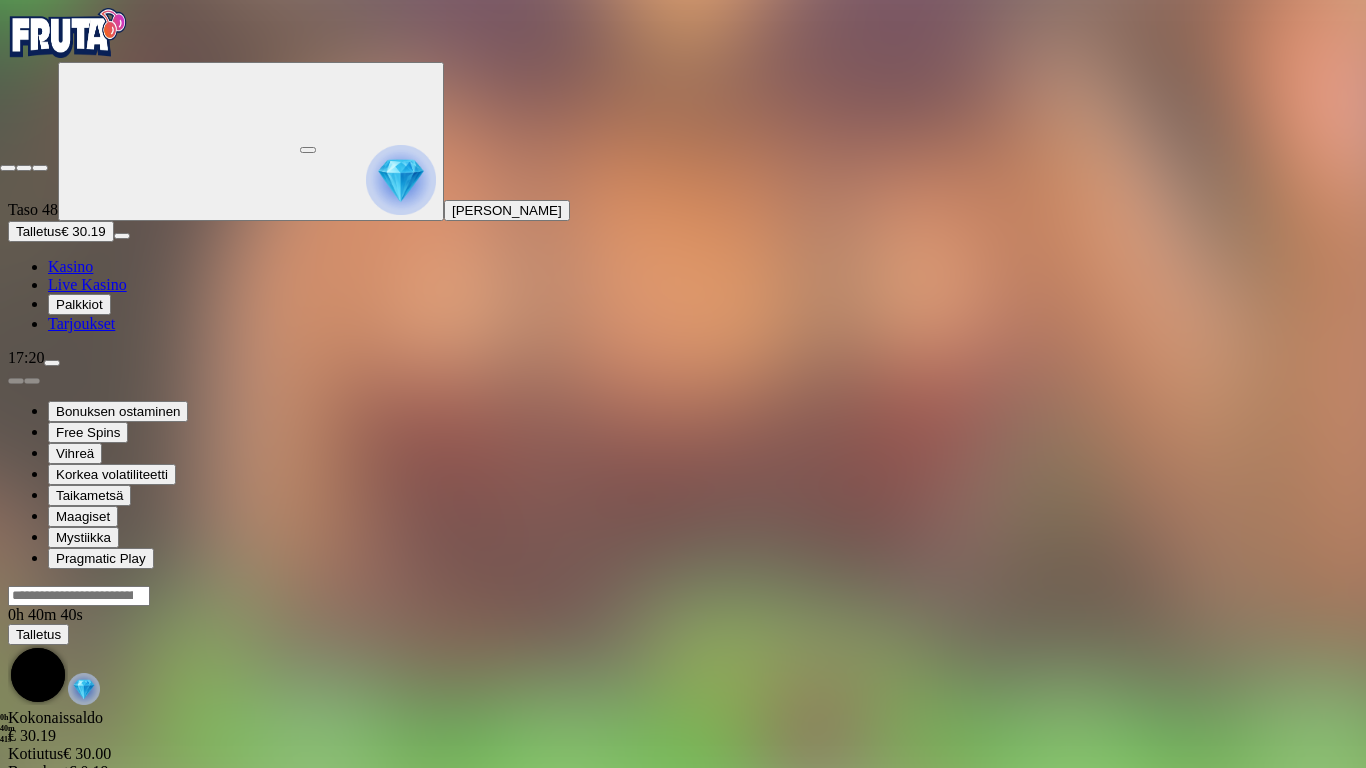click at bounding box center (8, 168) 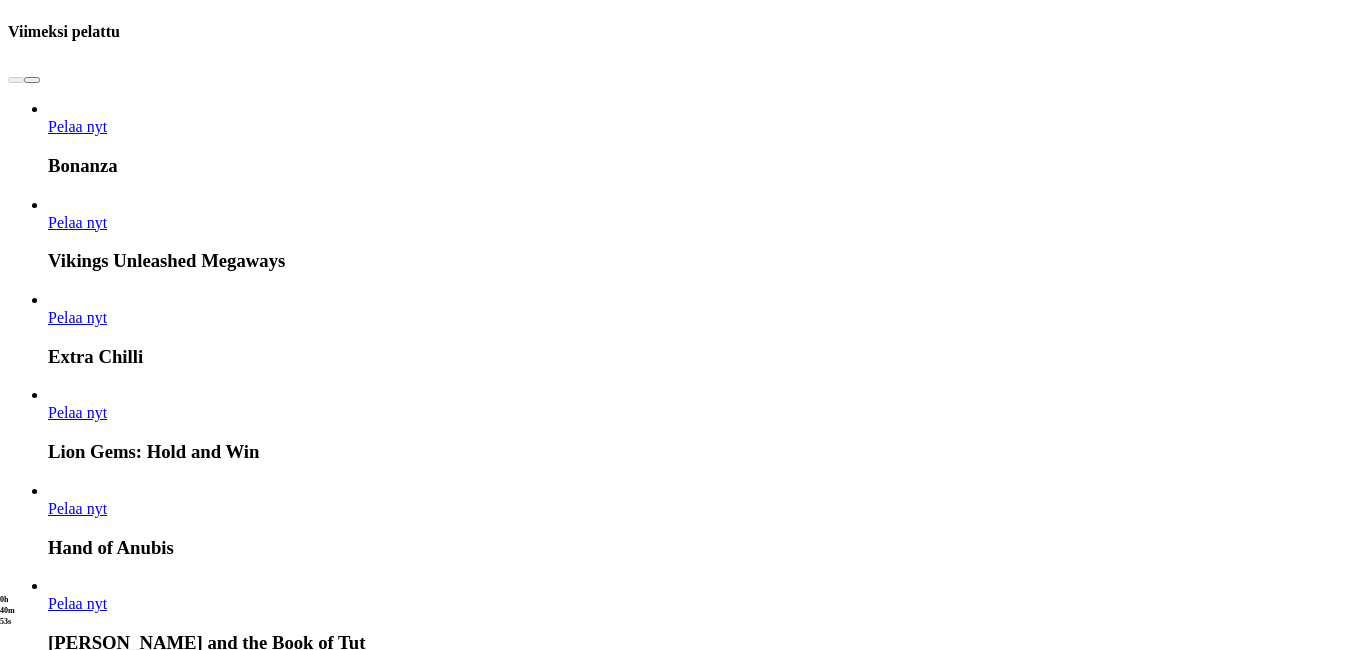 scroll, scrollTop: 1040, scrollLeft: 0, axis: vertical 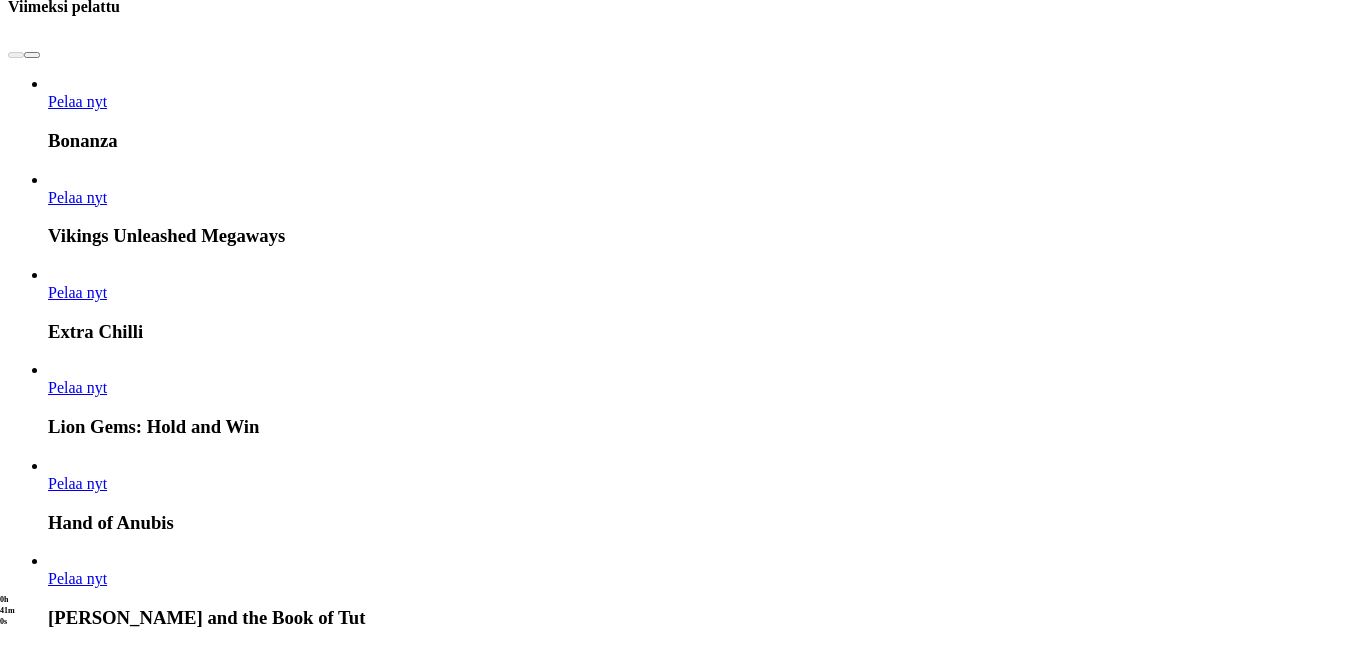 click on "Pelaa nyt" at bounding box center (77, 15368) 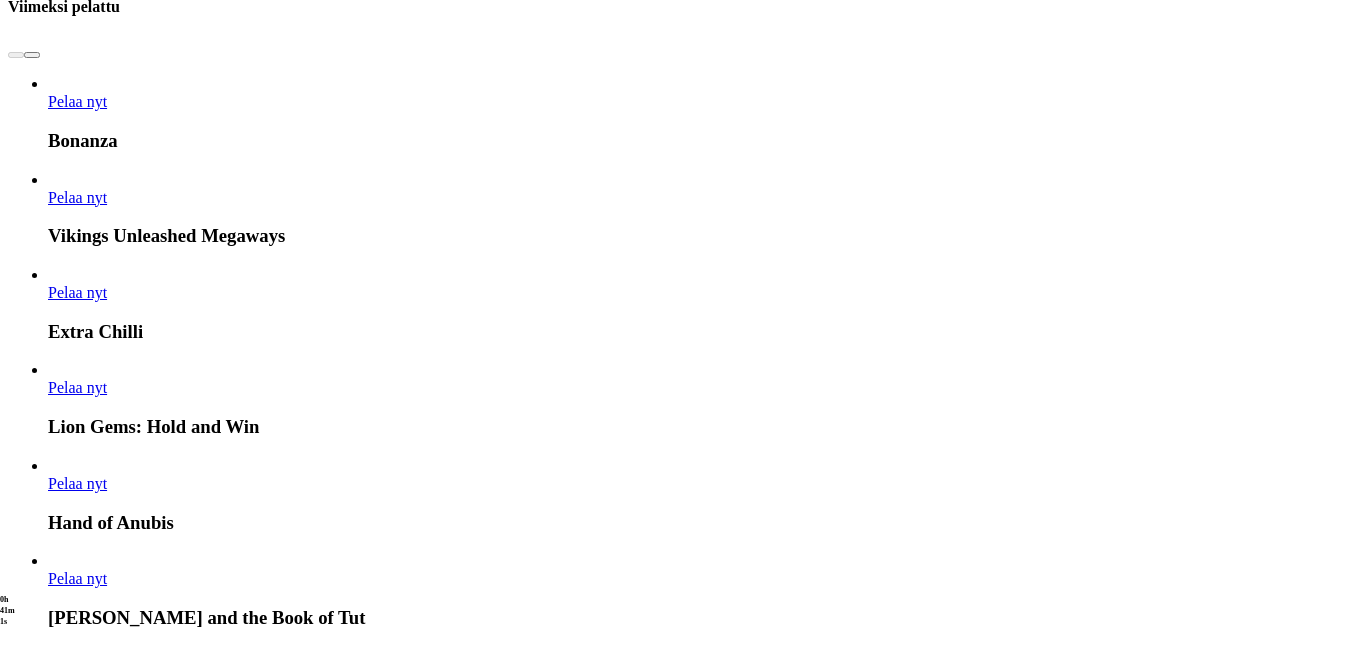 scroll, scrollTop: 0, scrollLeft: 0, axis: both 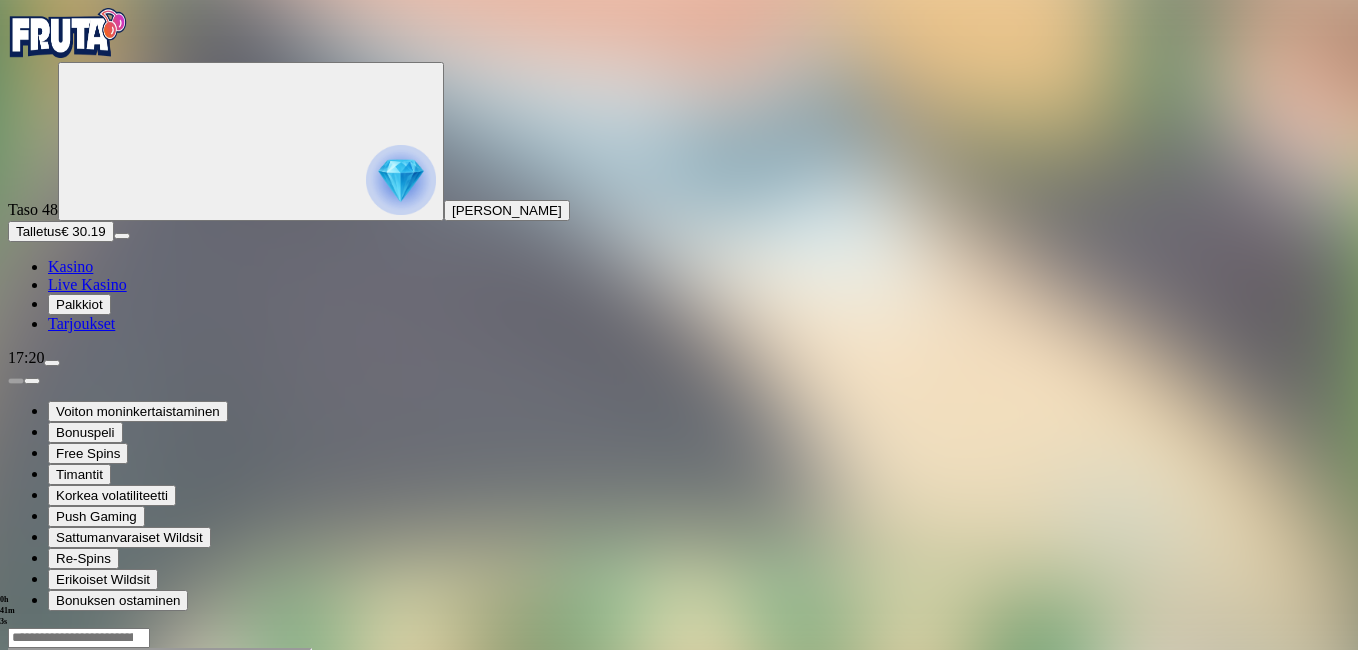 click at bounding box center (48, 820) 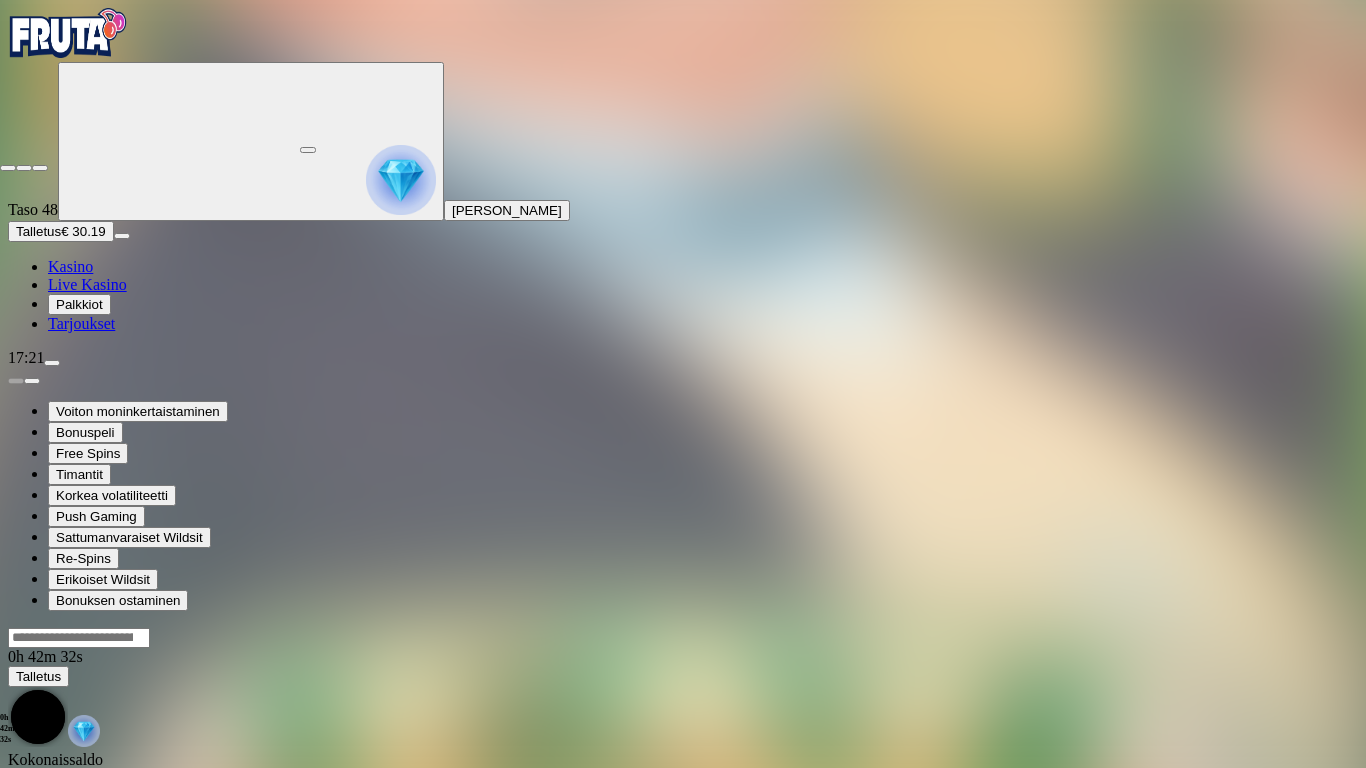 click at bounding box center [8, 168] 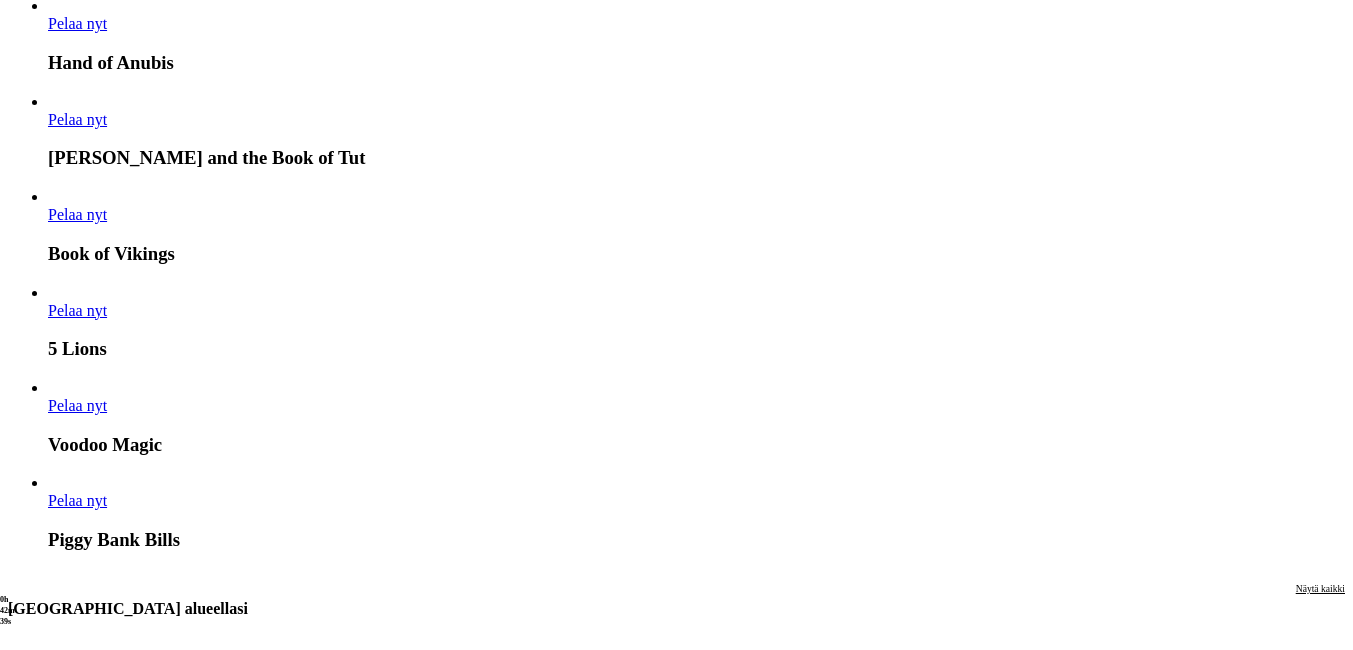 scroll, scrollTop: 1600, scrollLeft: 0, axis: vertical 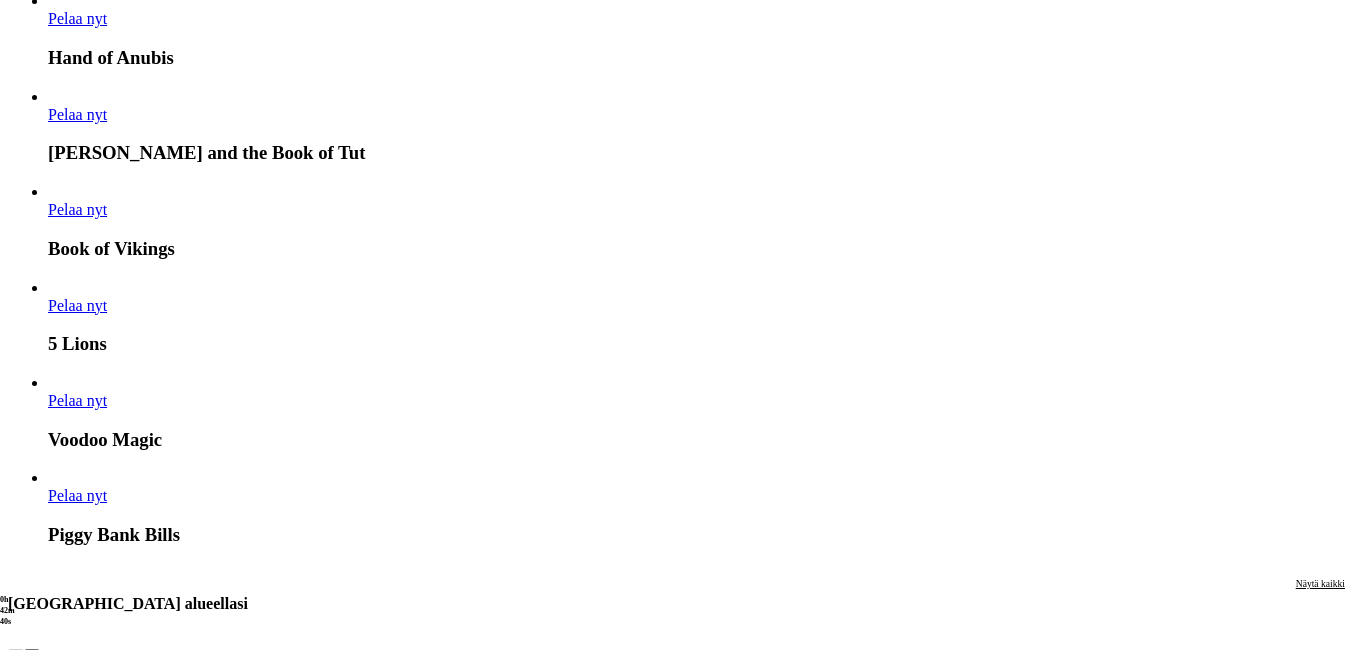click on "Pelaa nyt" at bounding box center (77, 16729) 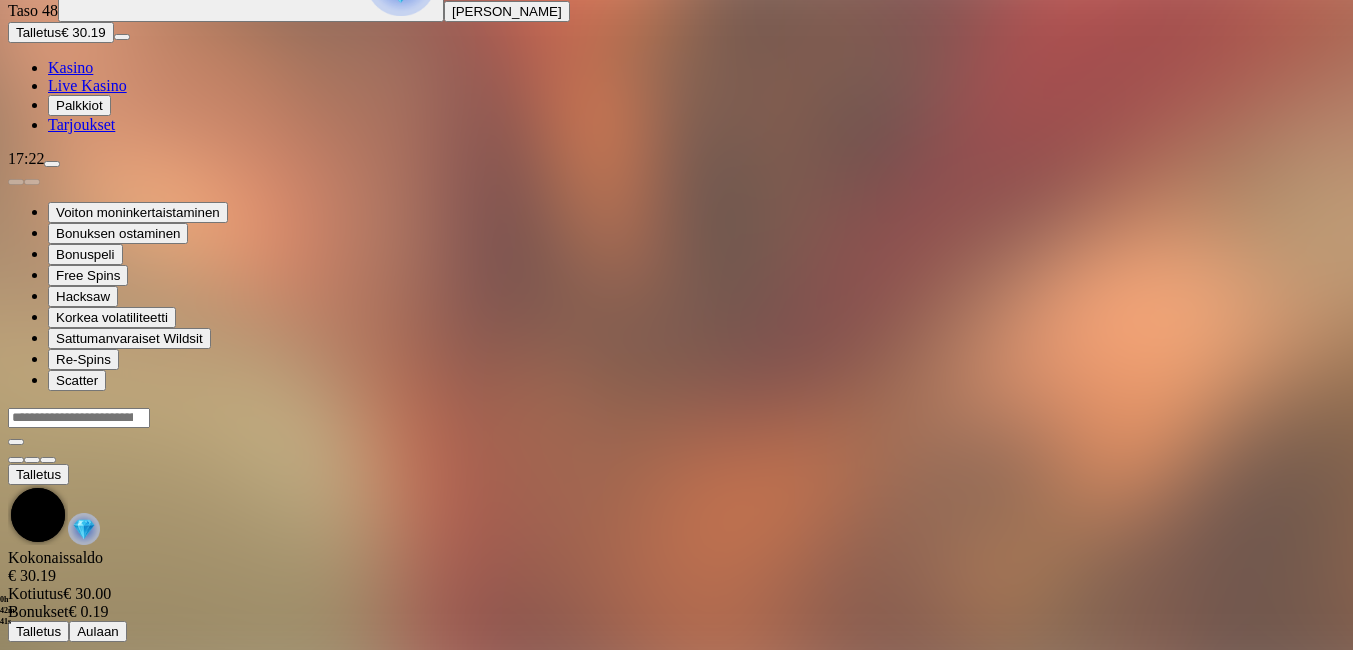 scroll, scrollTop: 0, scrollLeft: 0, axis: both 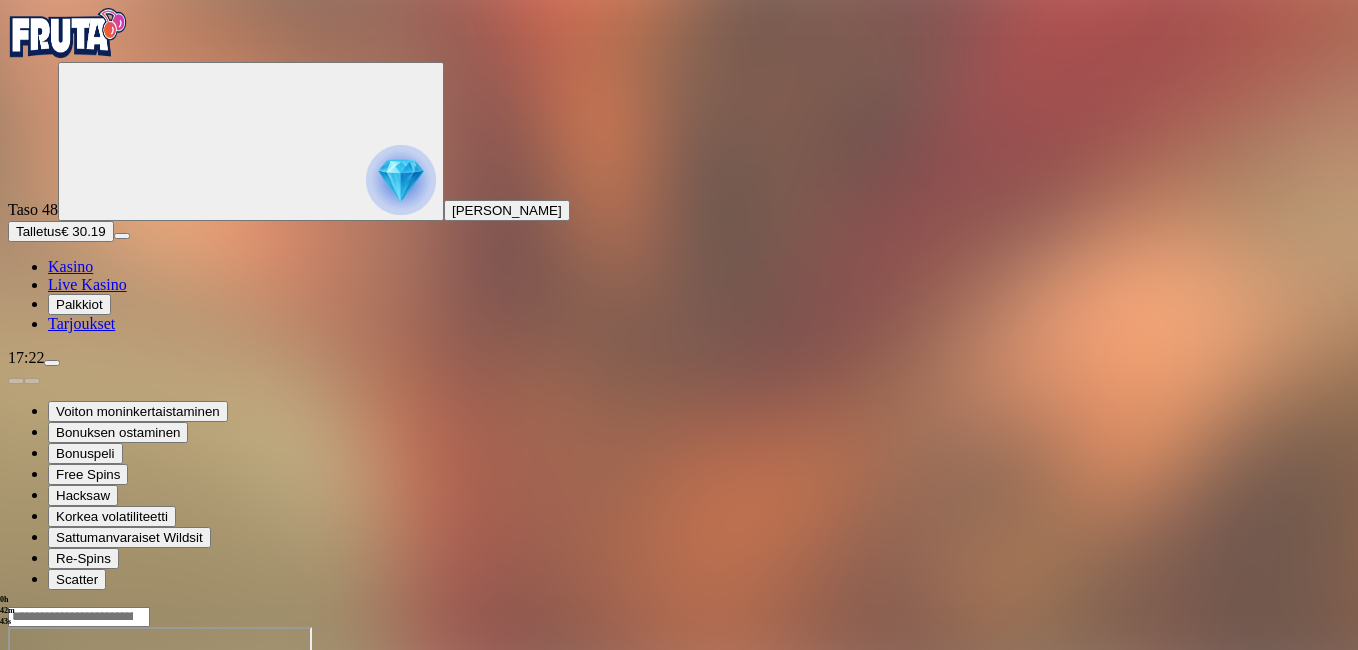 click at bounding box center (48, 799) 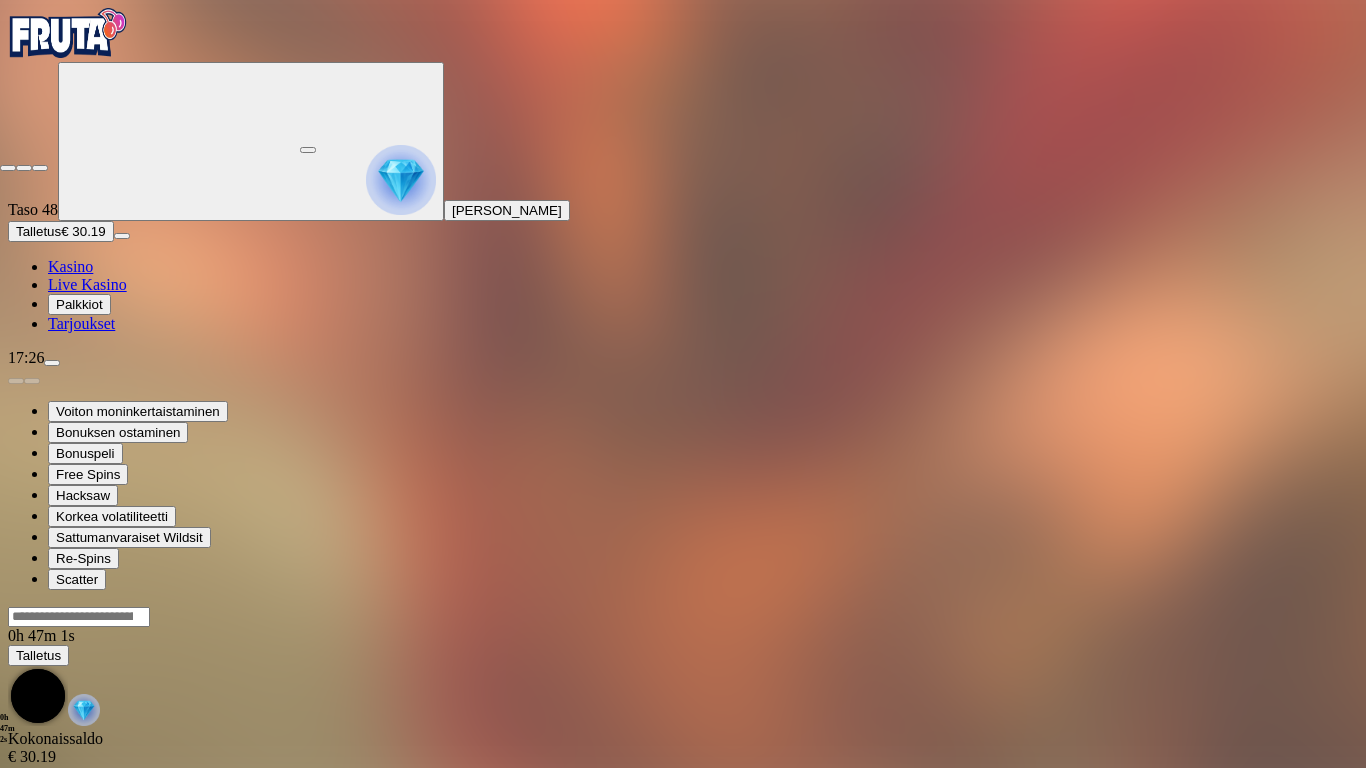 click at bounding box center (8, 168) 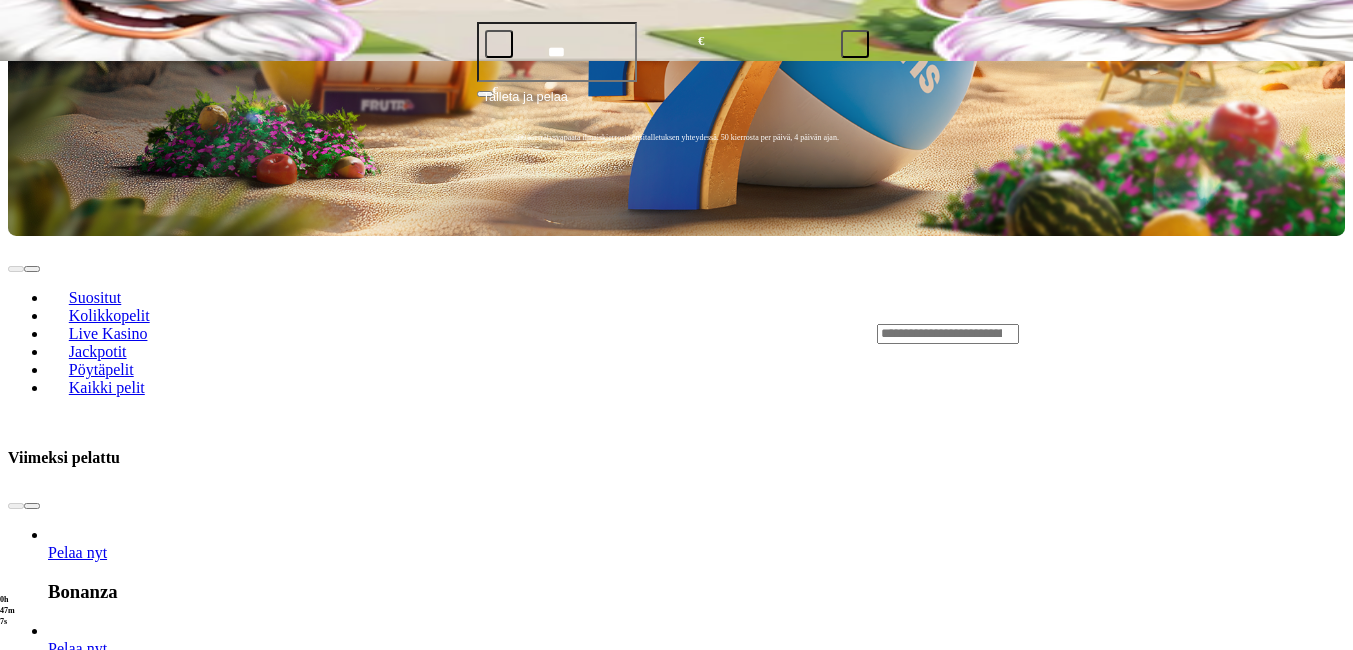 scroll, scrollTop: 720, scrollLeft: 0, axis: vertical 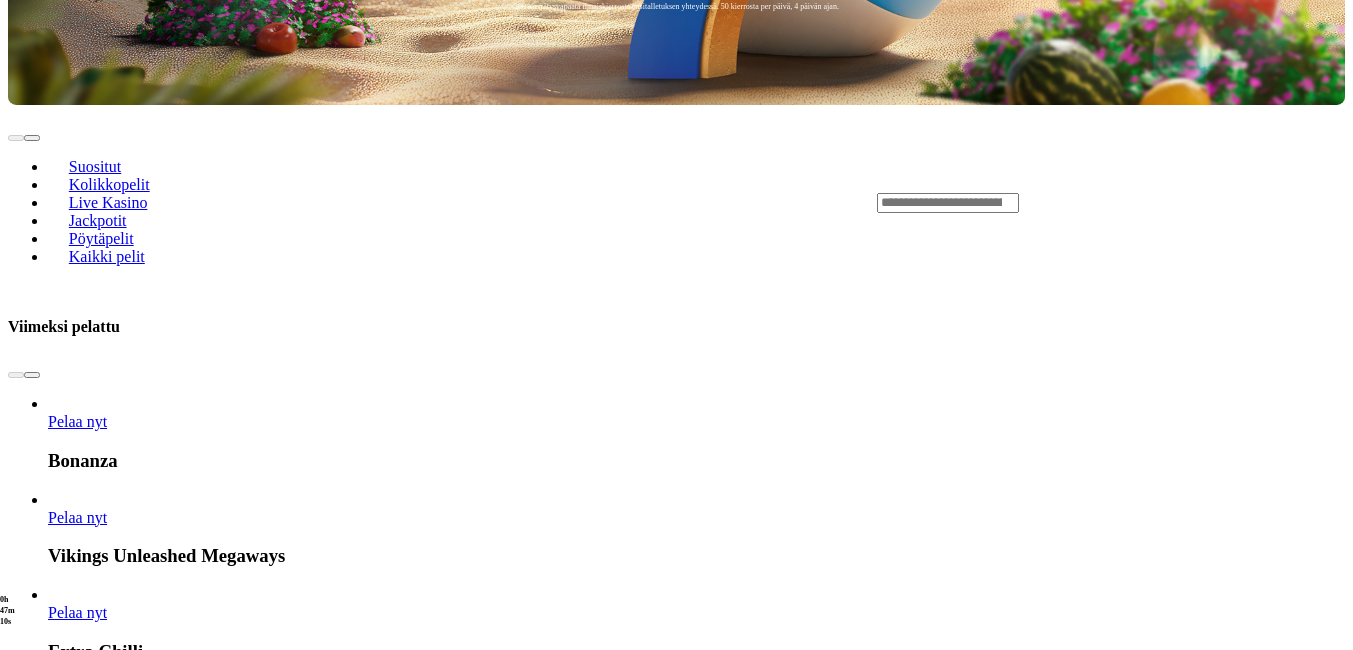 click at bounding box center (760, 5023) 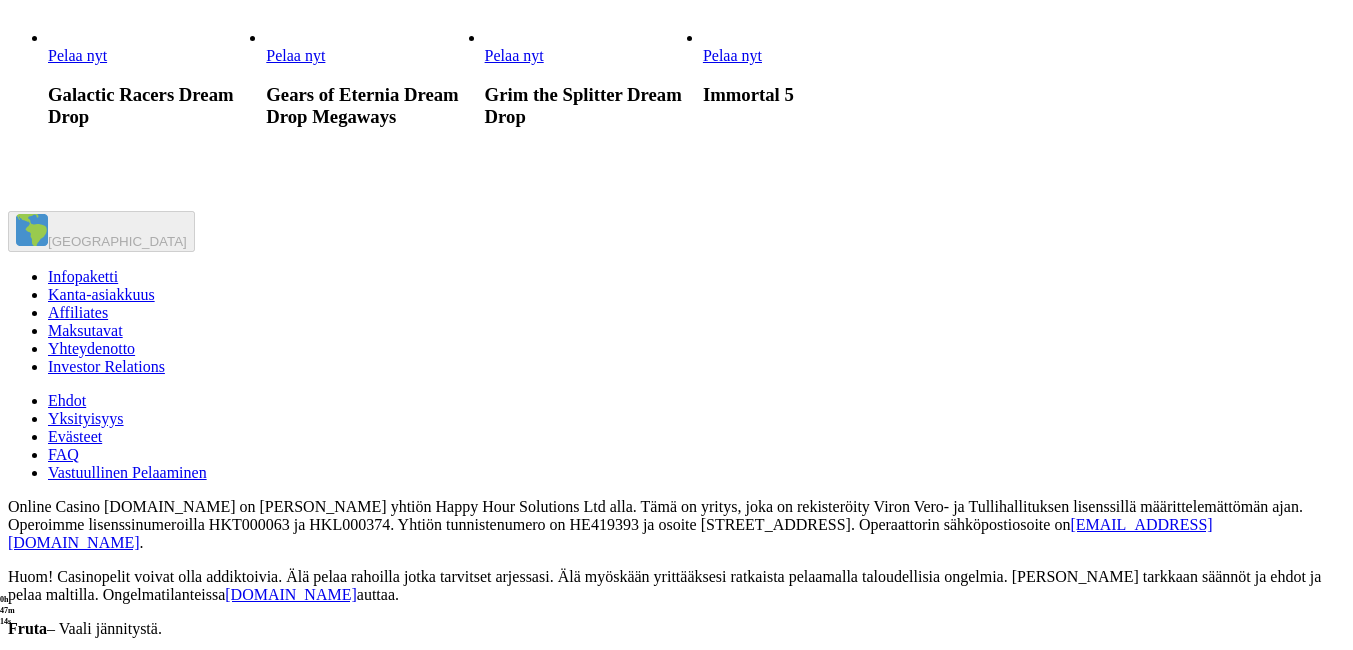 scroll, scrollTop: 2960, scrollLeft: 0, axis: vertical 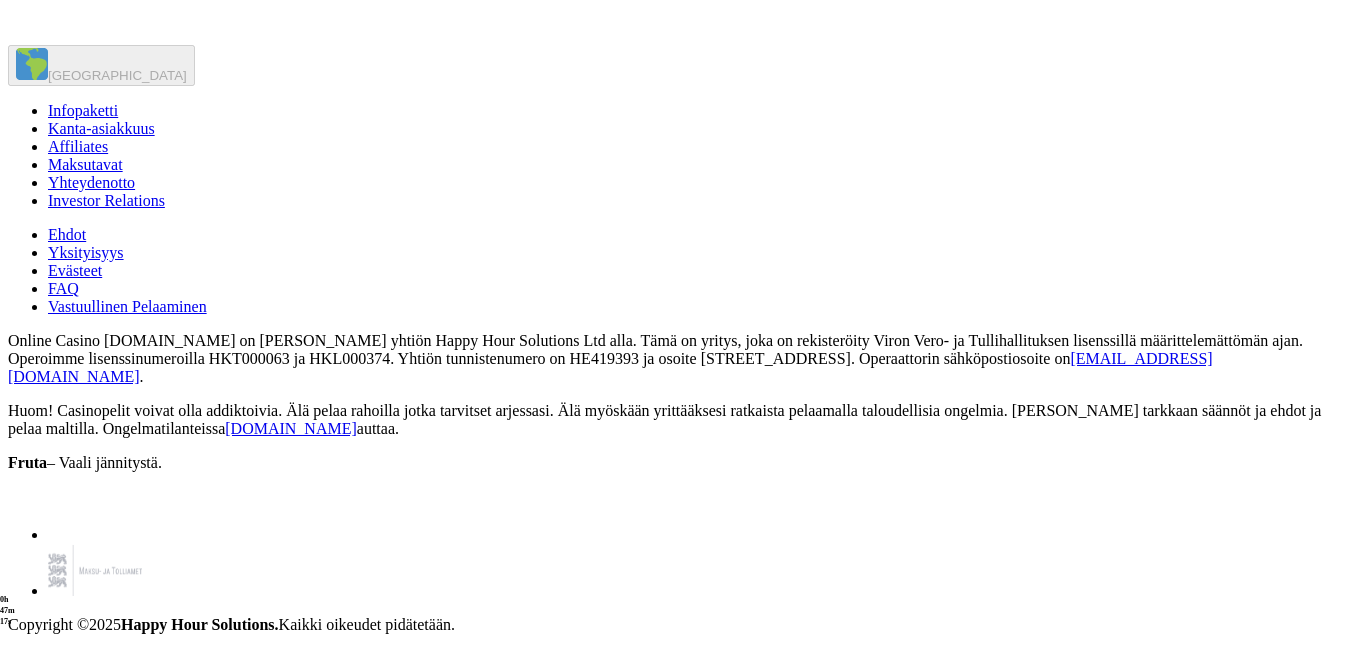click at bounding box center [266, -772] 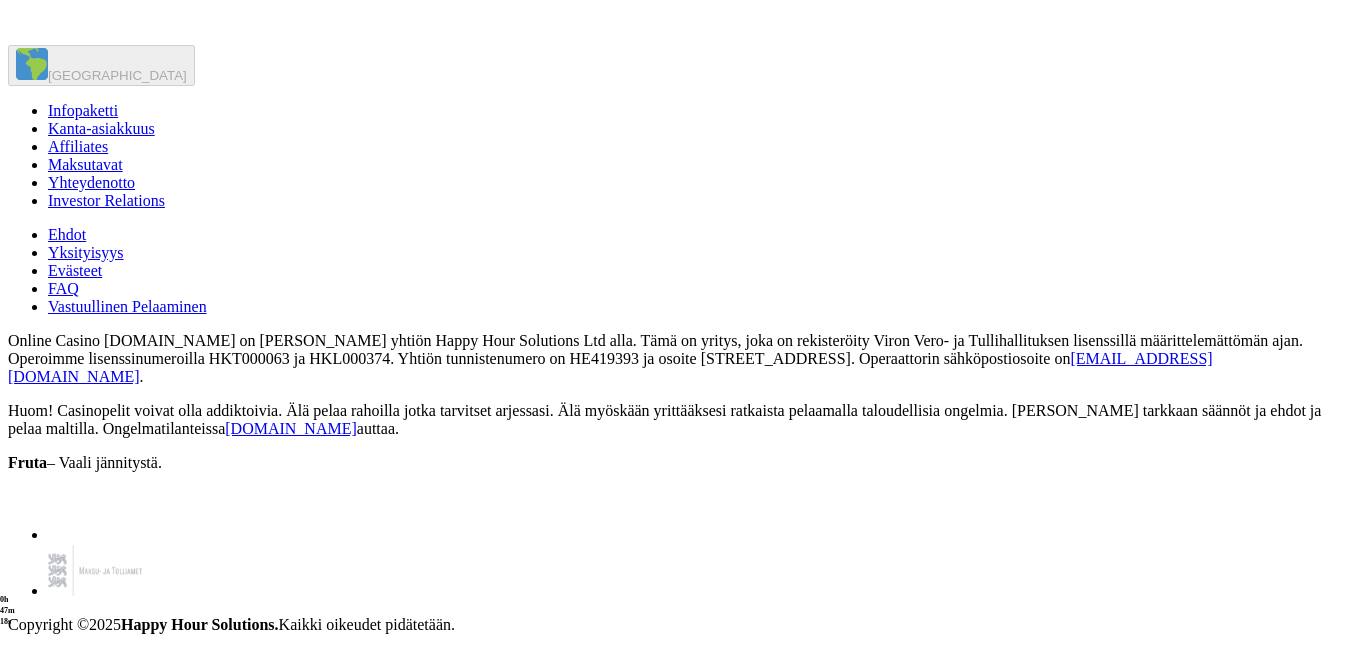 scroll, scrollTop: 0, scrollLeft: 0, axis: both 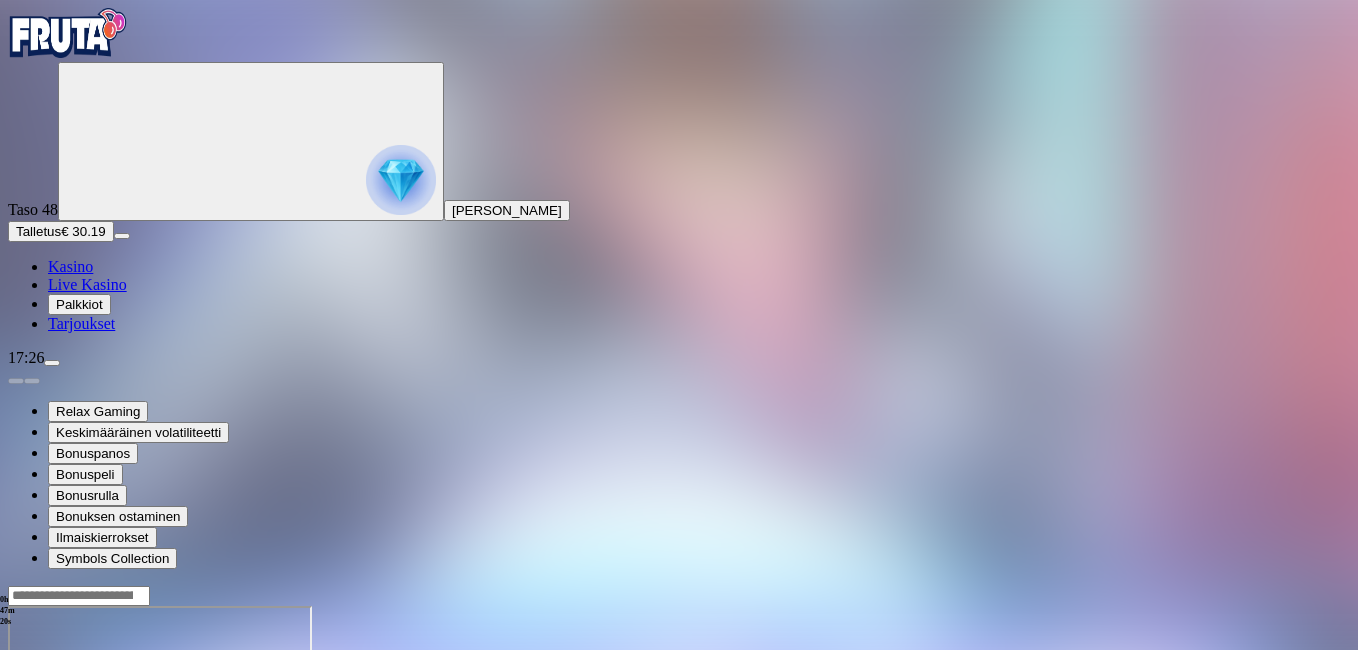 click at bounding box center (48, 778) 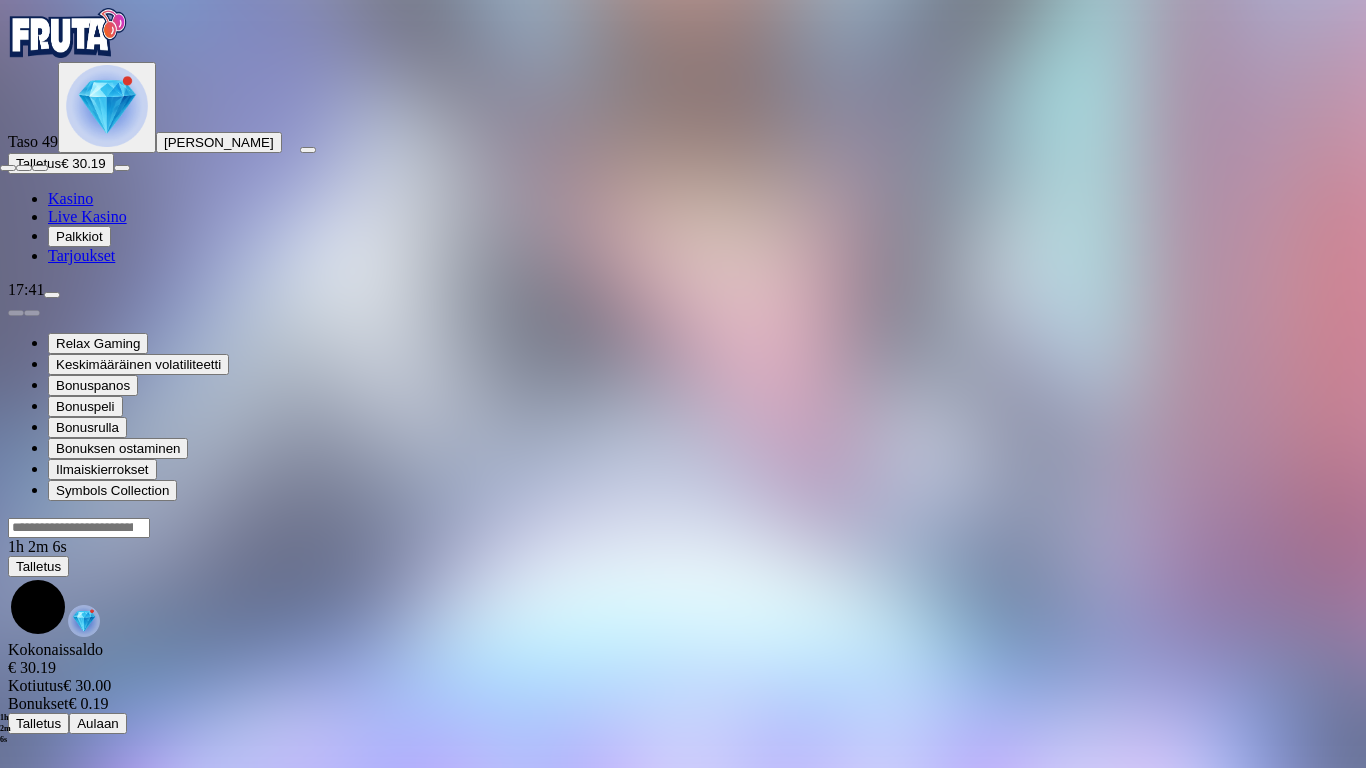 click at bounding box center (8, 168) 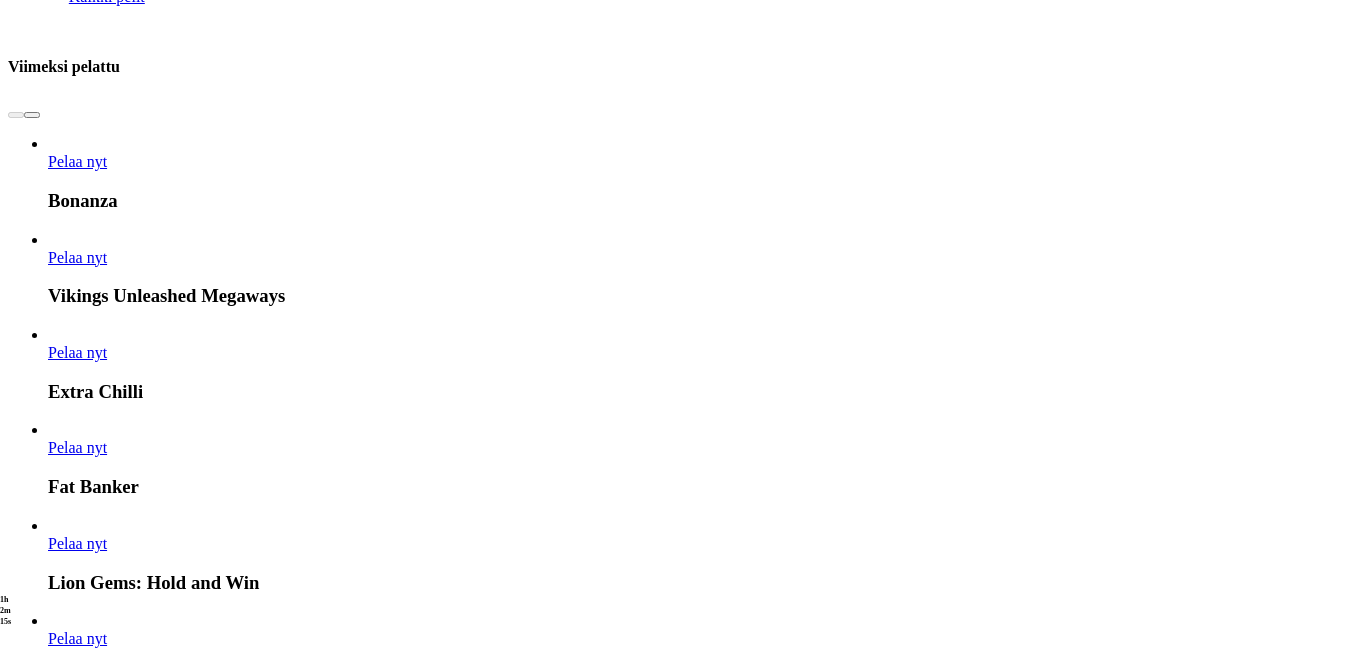 scroll, scrollTop: 920, scrollLeft: 0, axis: vertical 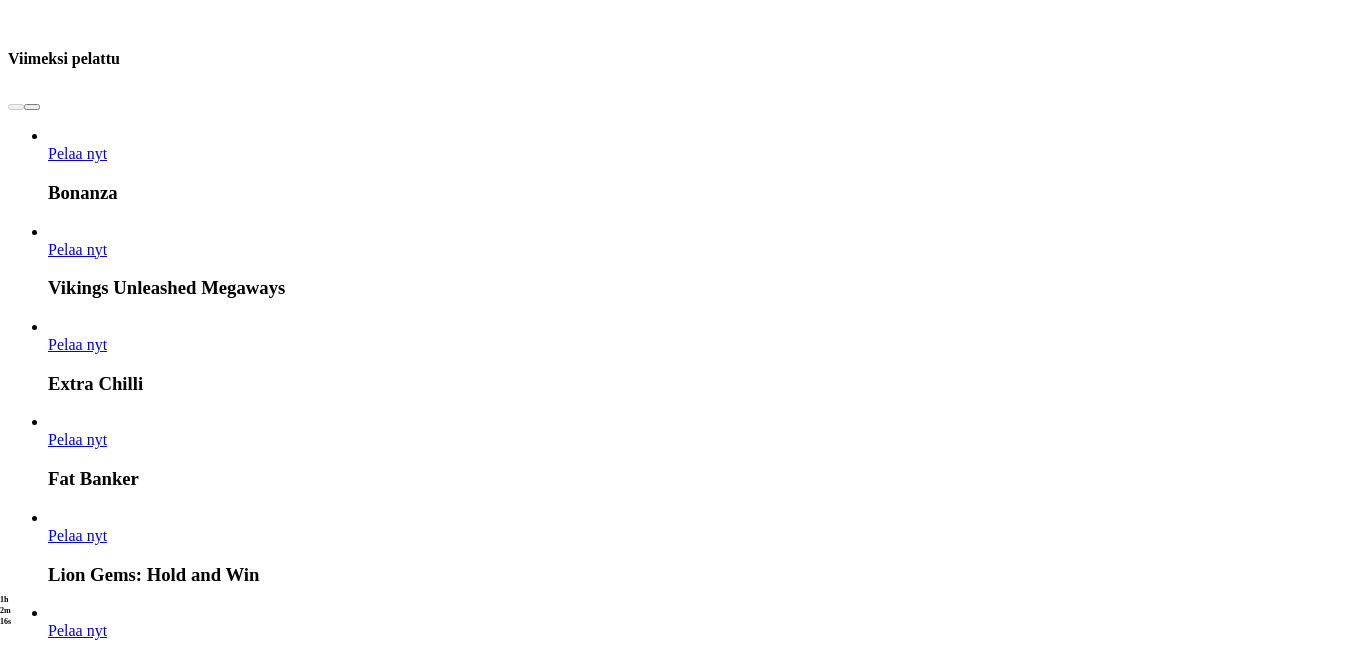 click at bounding box center [760, 7842] 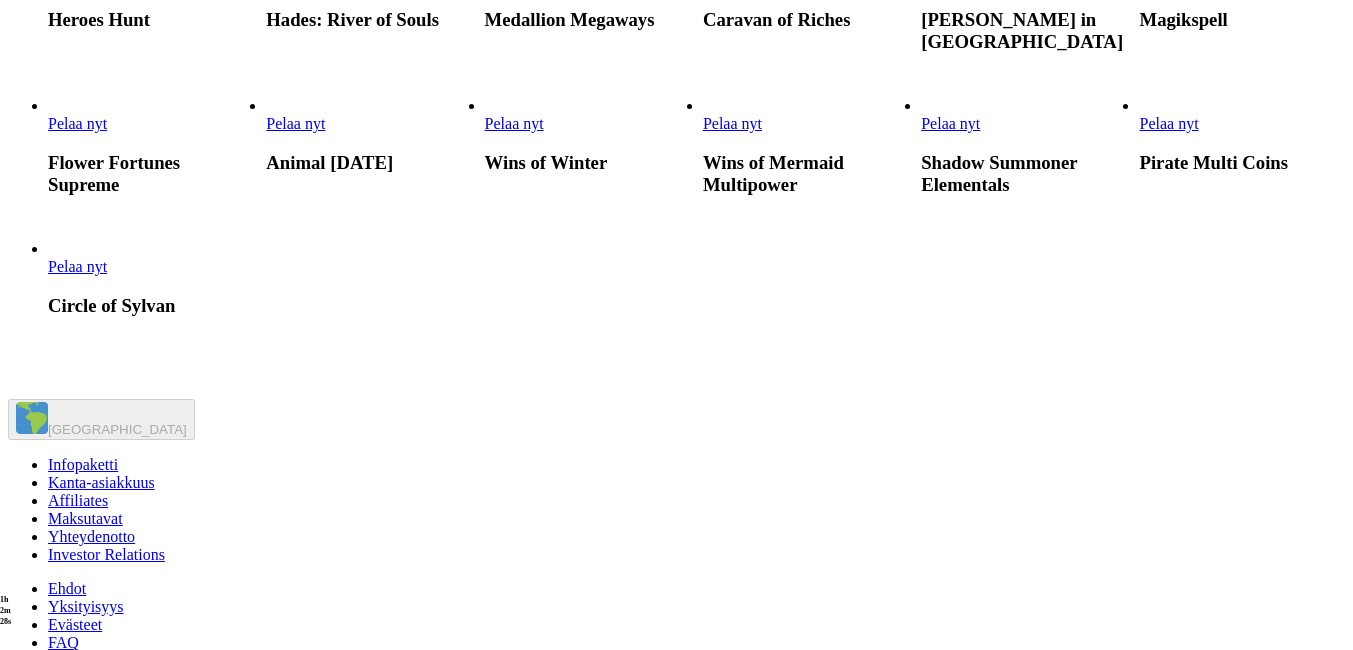 scroll, scrollTop: 703, scrollLeft: 0, axis: vertical 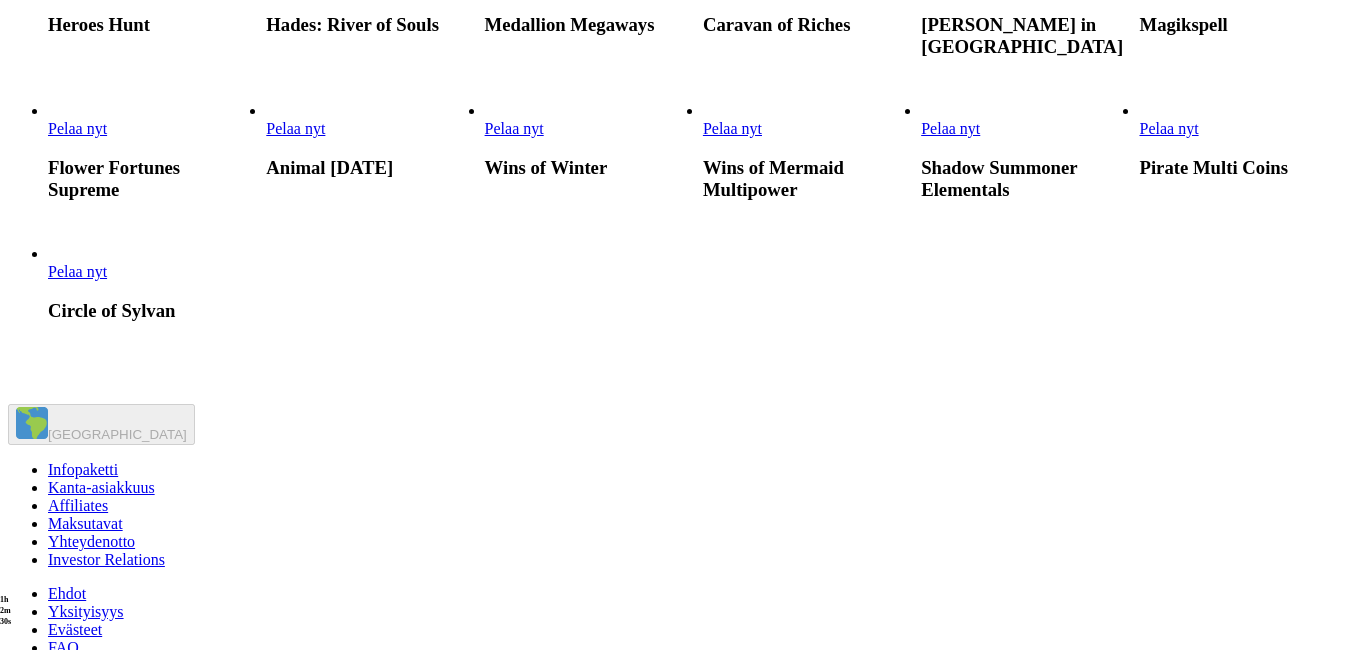click on "Pelaa nyt" at bounding box center [514, 128] 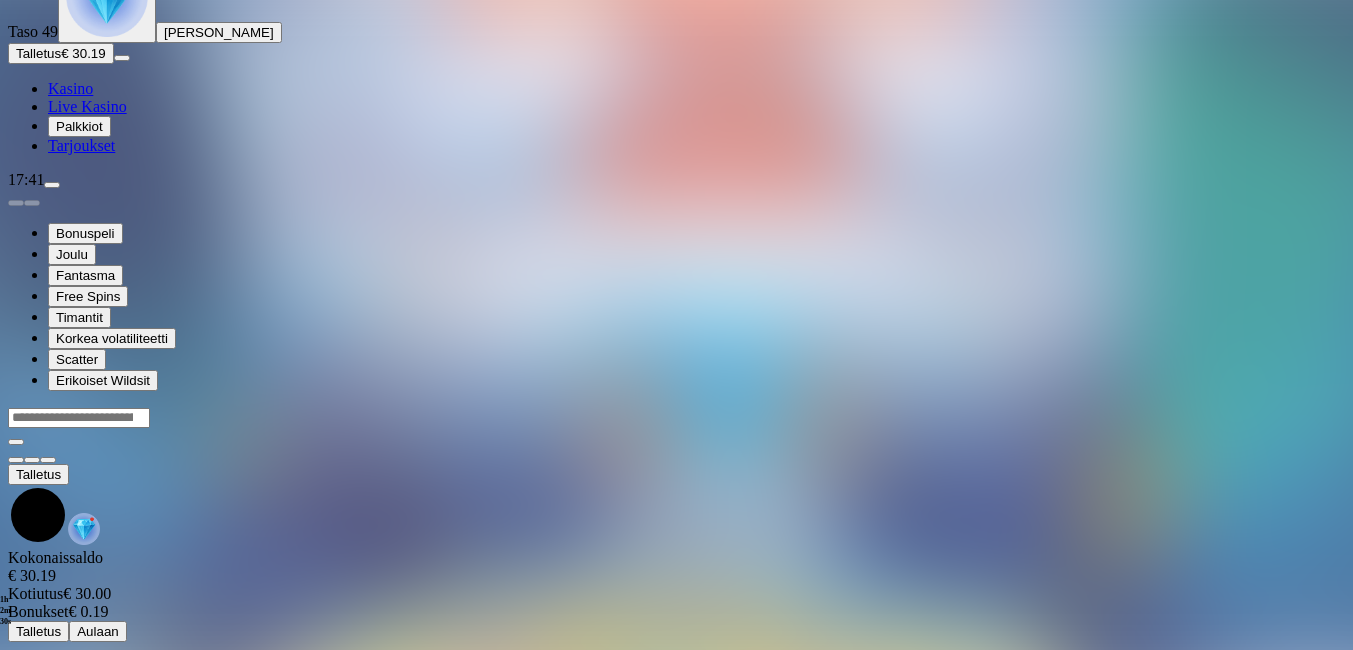 scroll, scrollTop: 0, scrollLeft: 0, axis: both 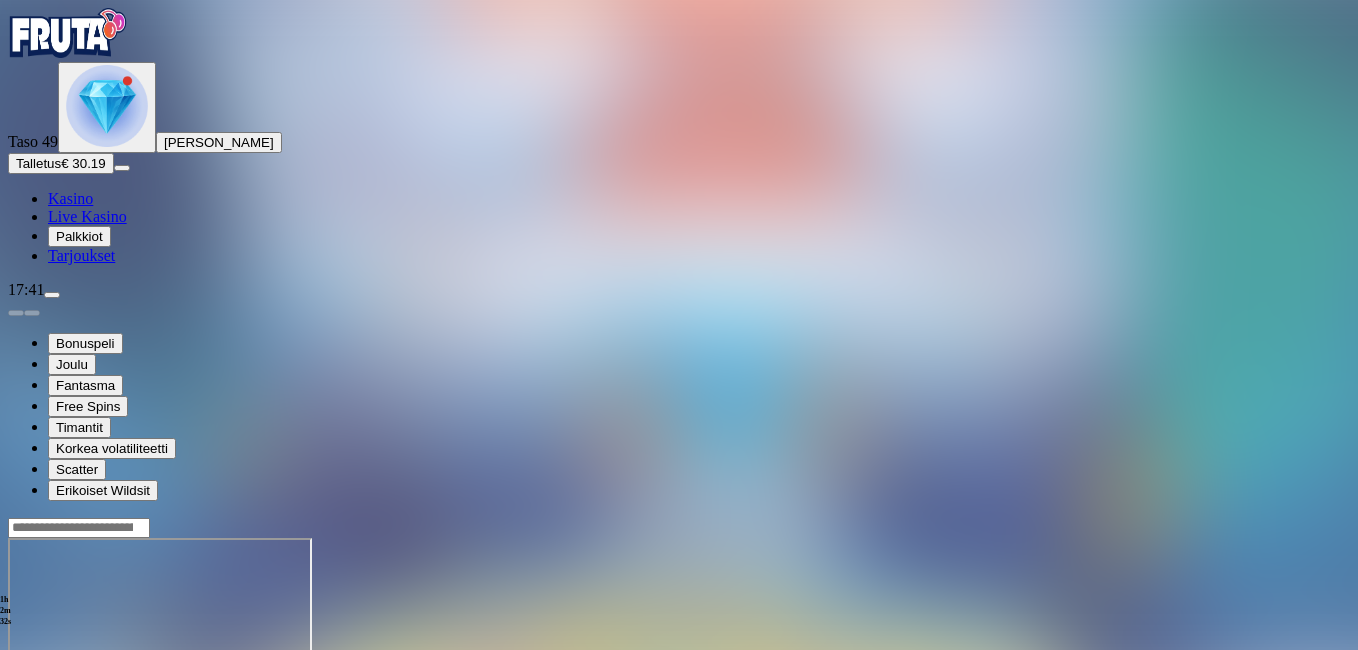 click at bounding box center (48, 710) 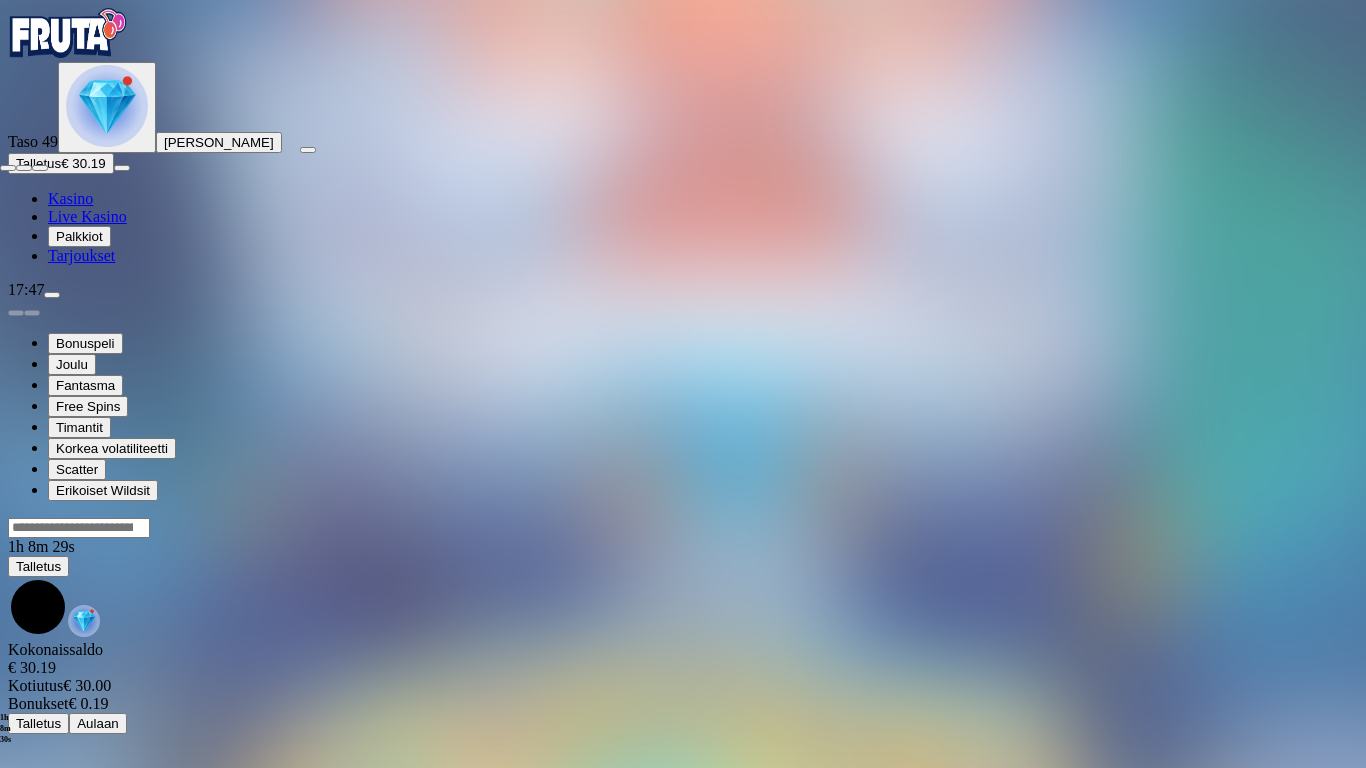 click at bounding box center (8, 168) 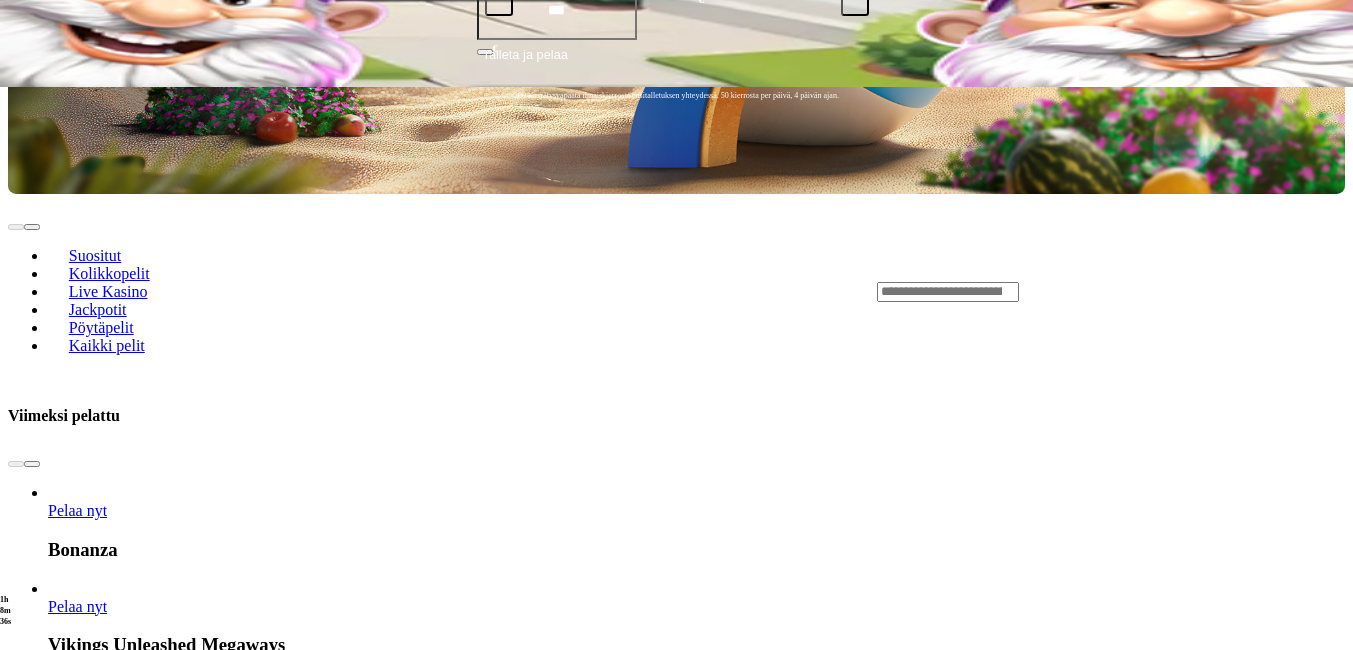 scroll, scrollTop: 680, scrollLeft: 0, axis: vertical 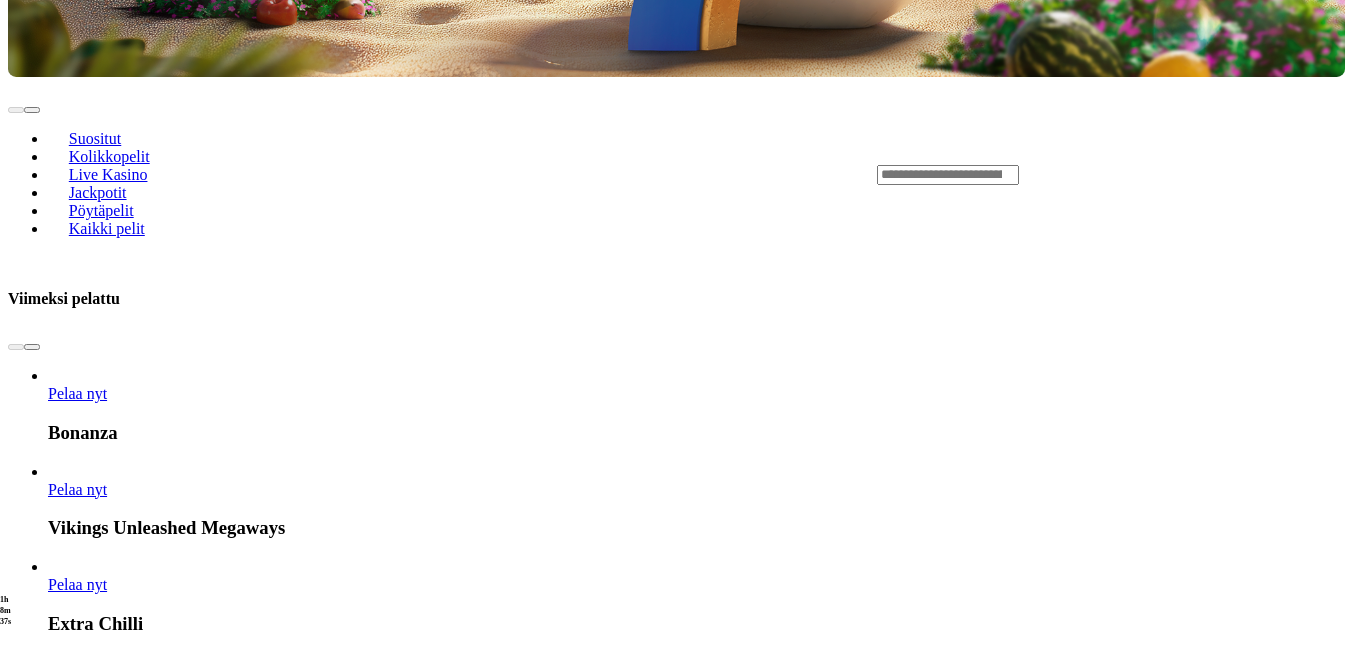 click at bounding box center [760, 6539] 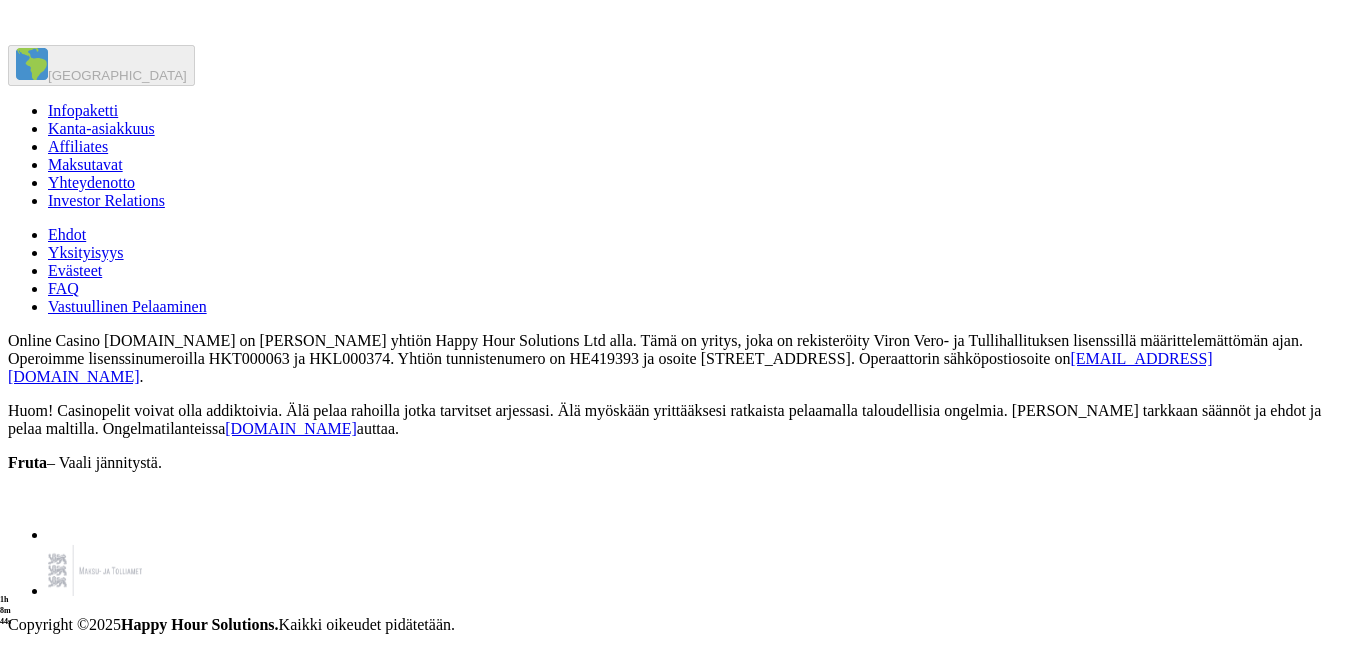 scroll, scrollTop: 3760, scrollLeft: 0, axis: vertical 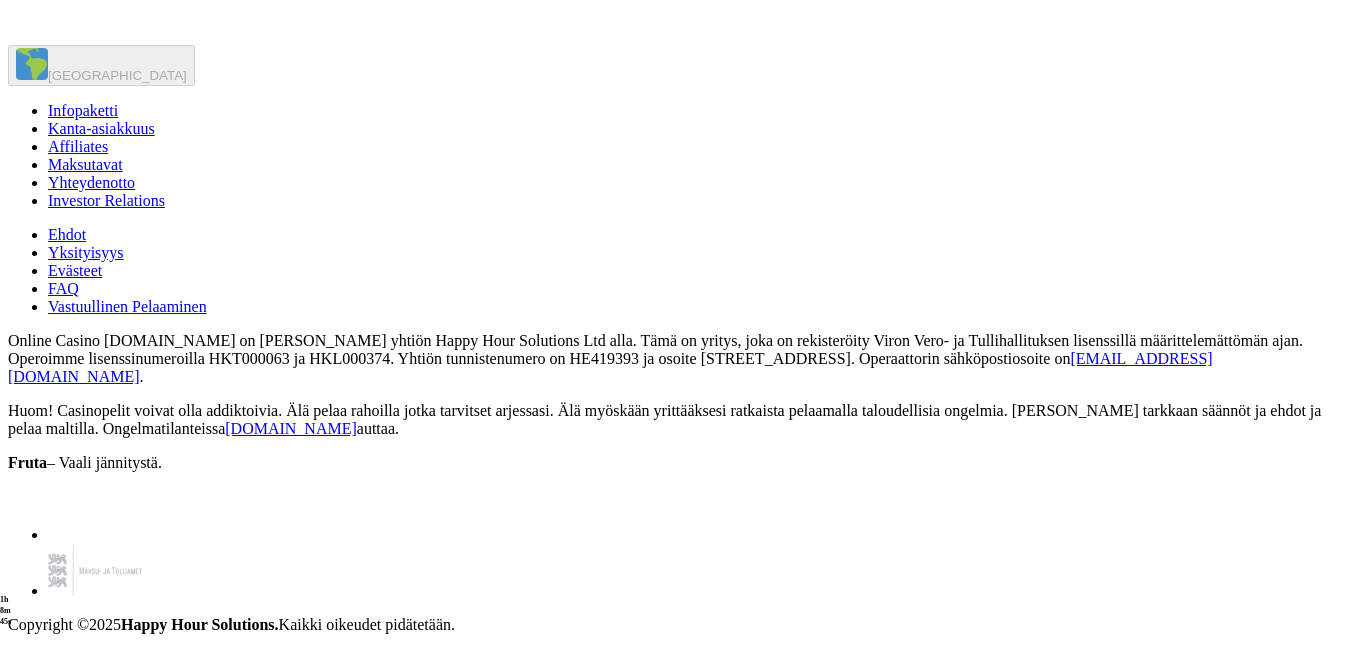 click on "Pelaa nyt" at bounding box center (732, -276) 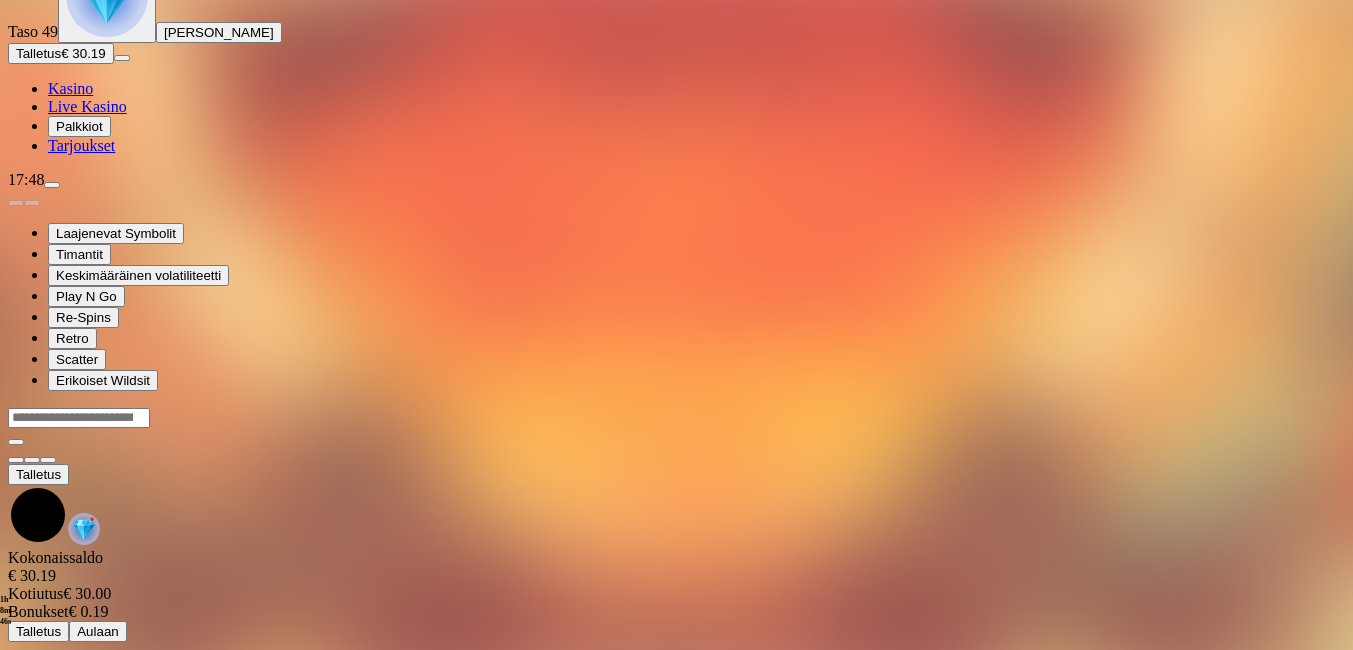 scroll, scrollTop: 0, scrollLeft: 0, axis: both 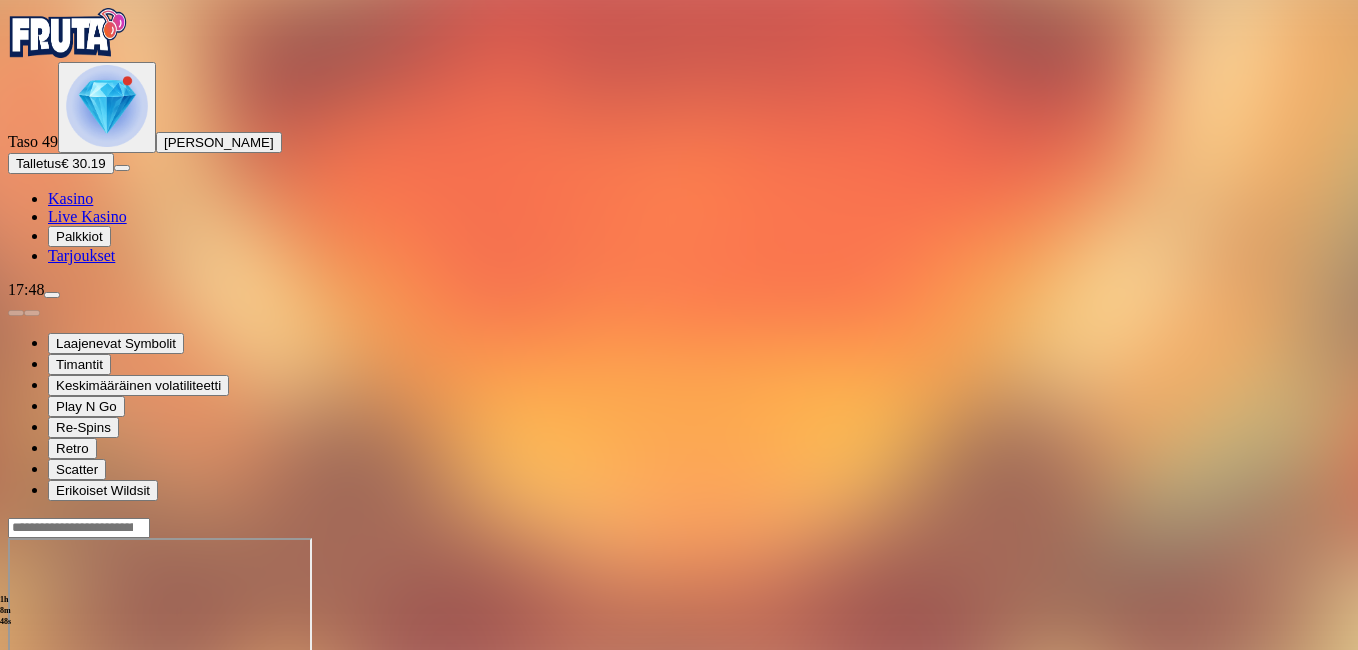 click at bounding box center (48, 710) 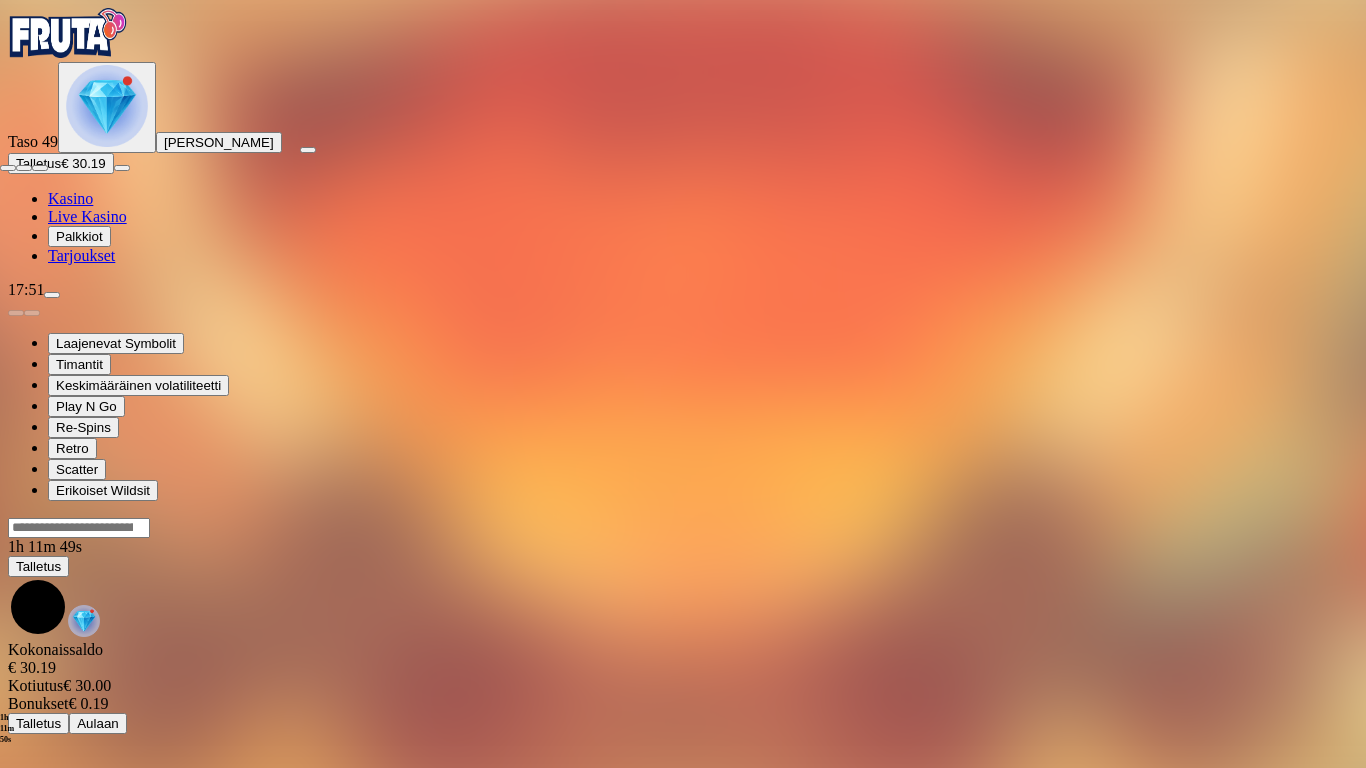 click at bounding box center [8, 168] 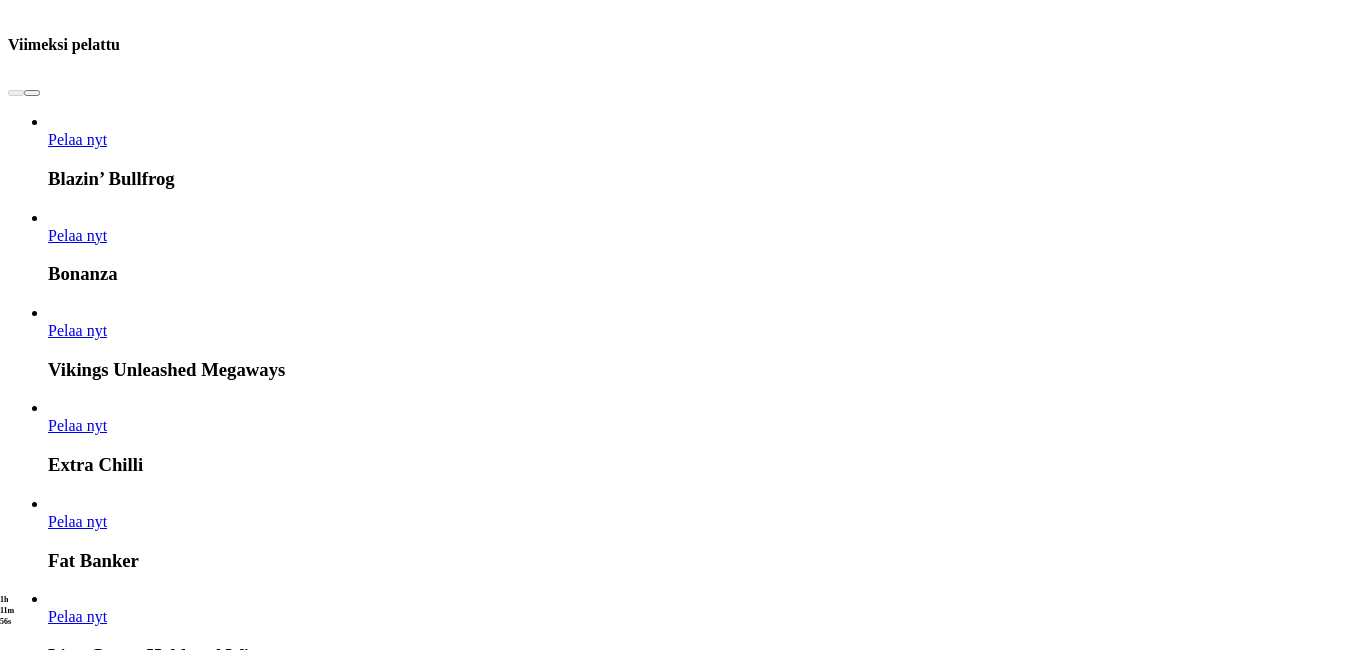 scroll, scrollTop: 960, scrollLeft: 0, axis: vertical 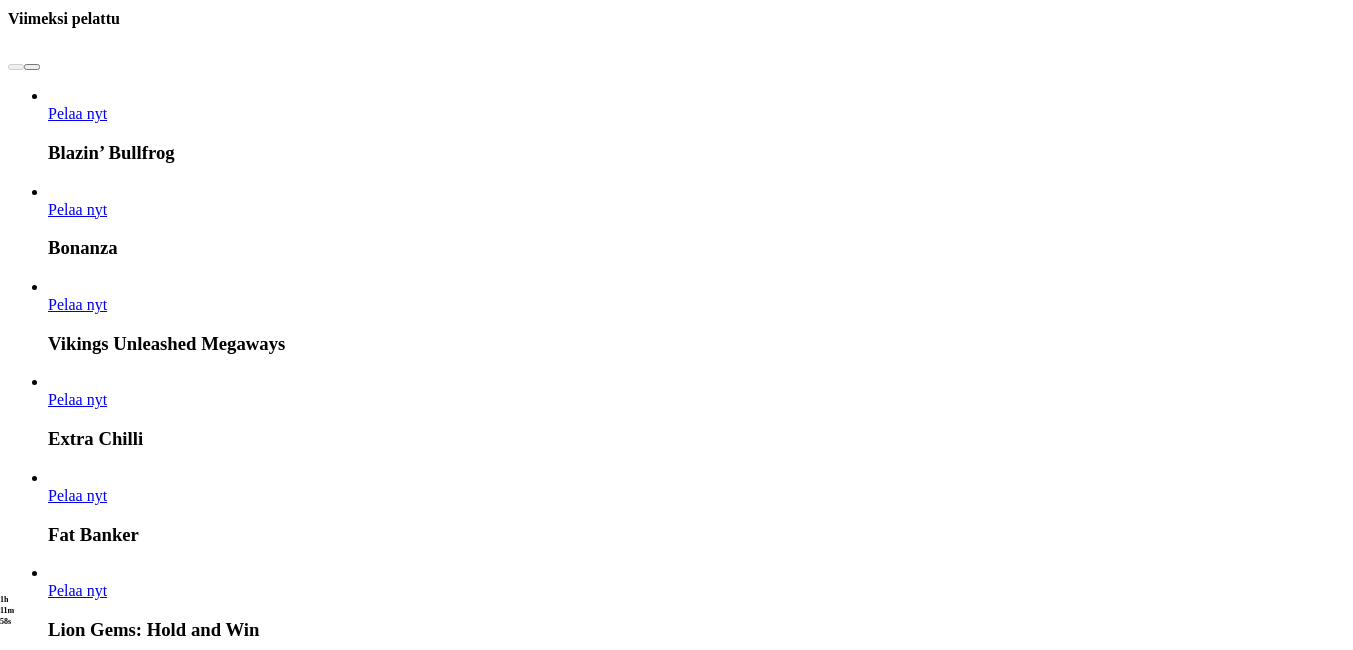 click at bounding box center [760, 6259] 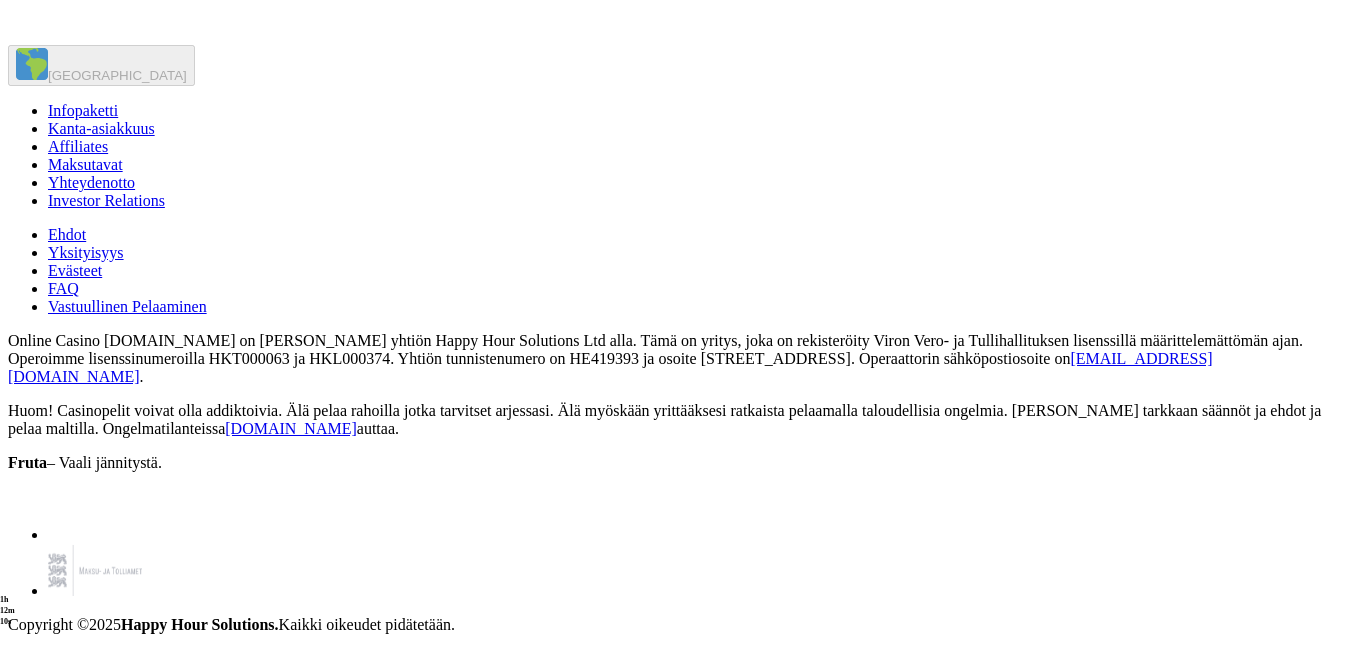 scroll, scrollTop: 7640, scrollLeft: 0, axis: vertical 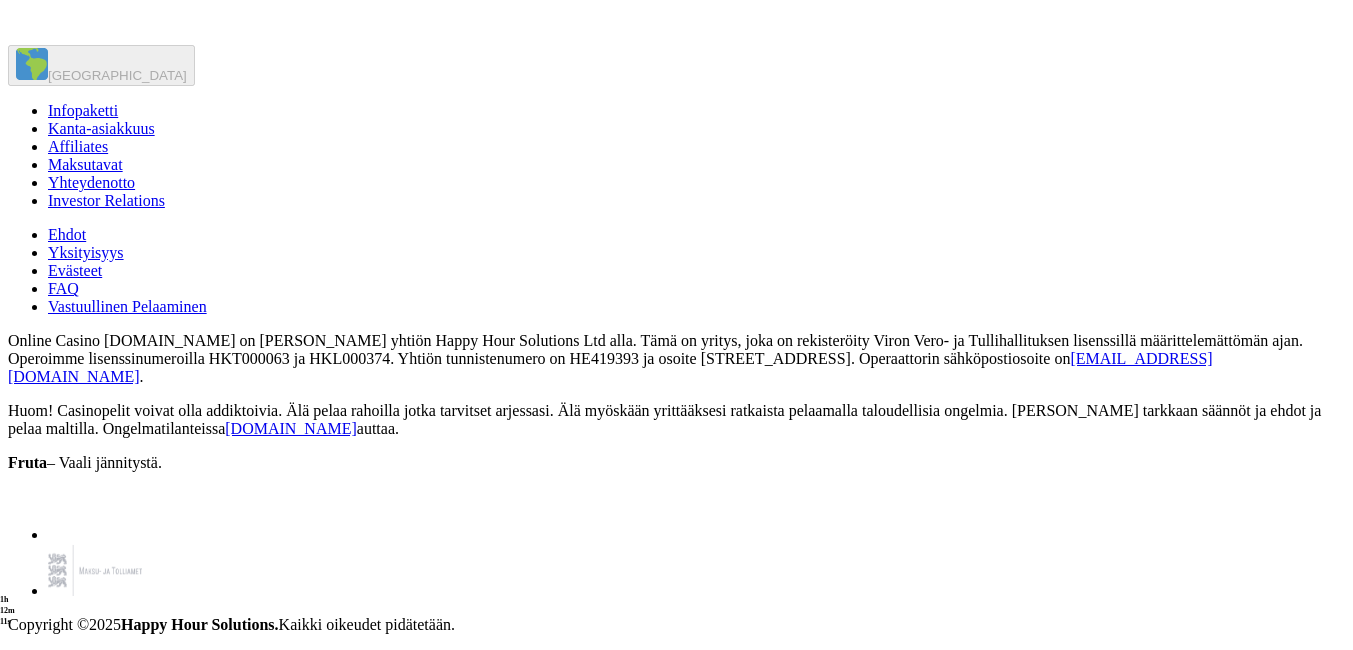 click at bounding box center (266, -793) 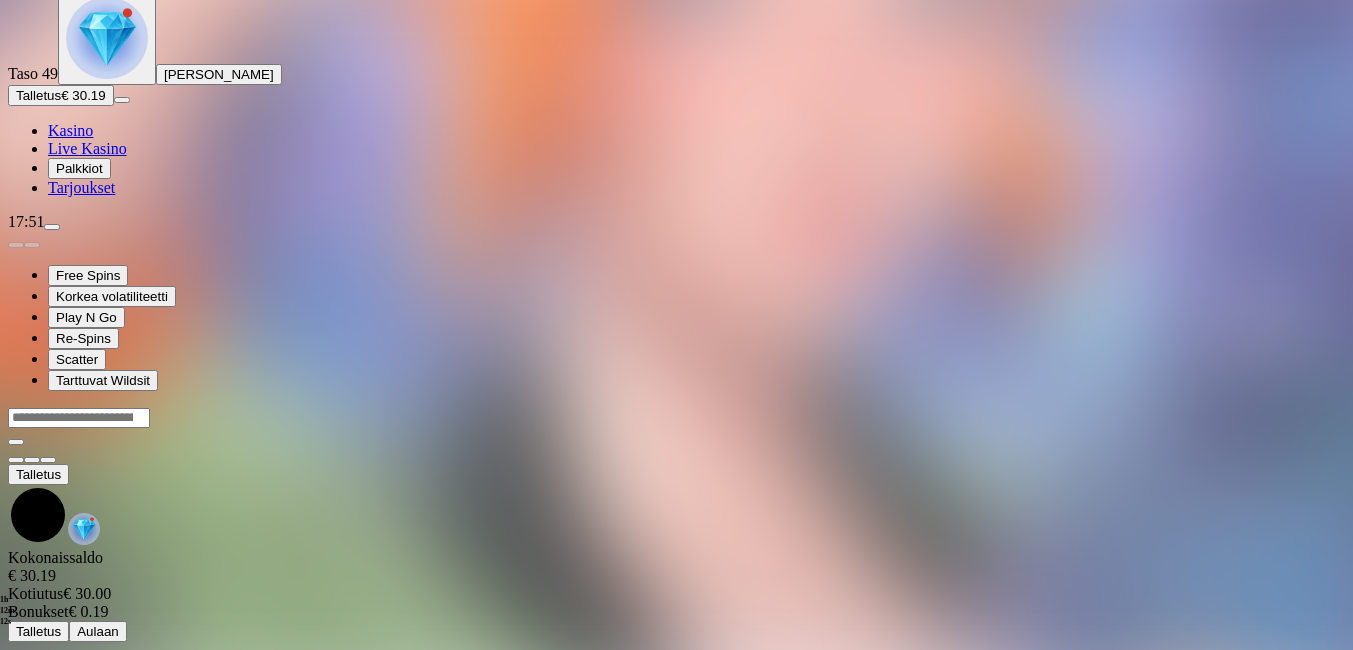 scroll, scrollTop: 0, scrollLeft: 0, axis: both 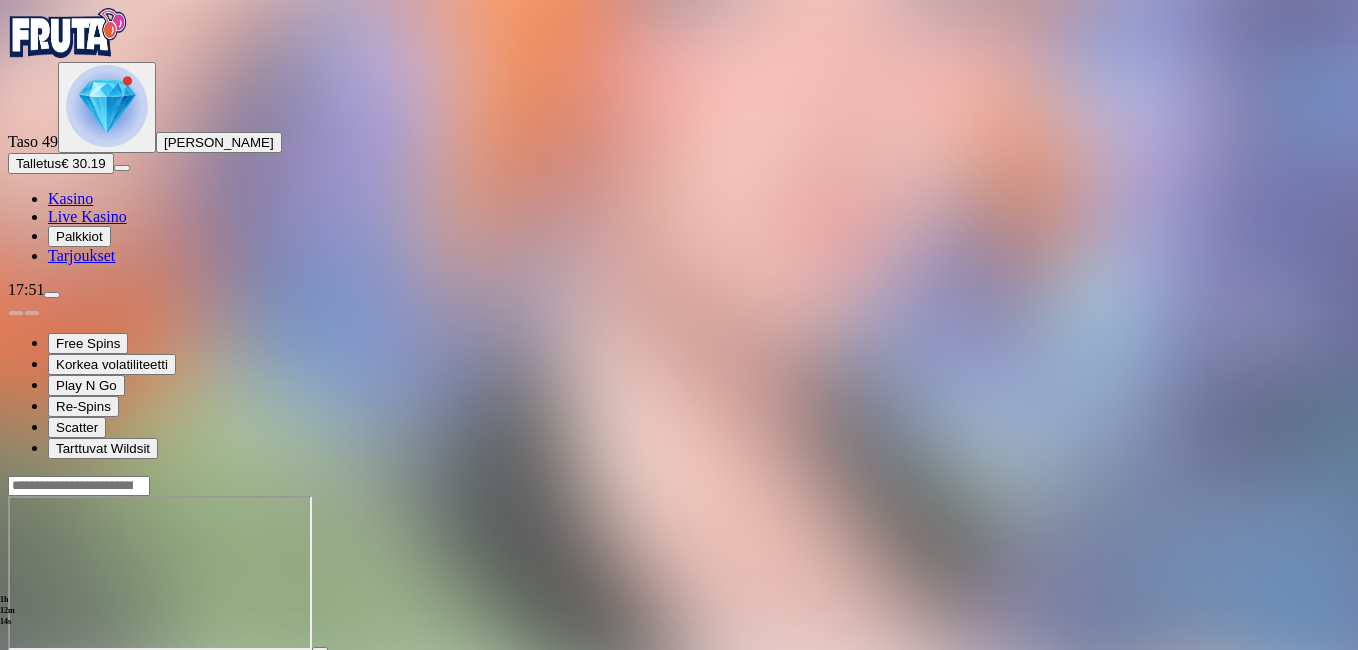 click at bounding box center (48, 668) 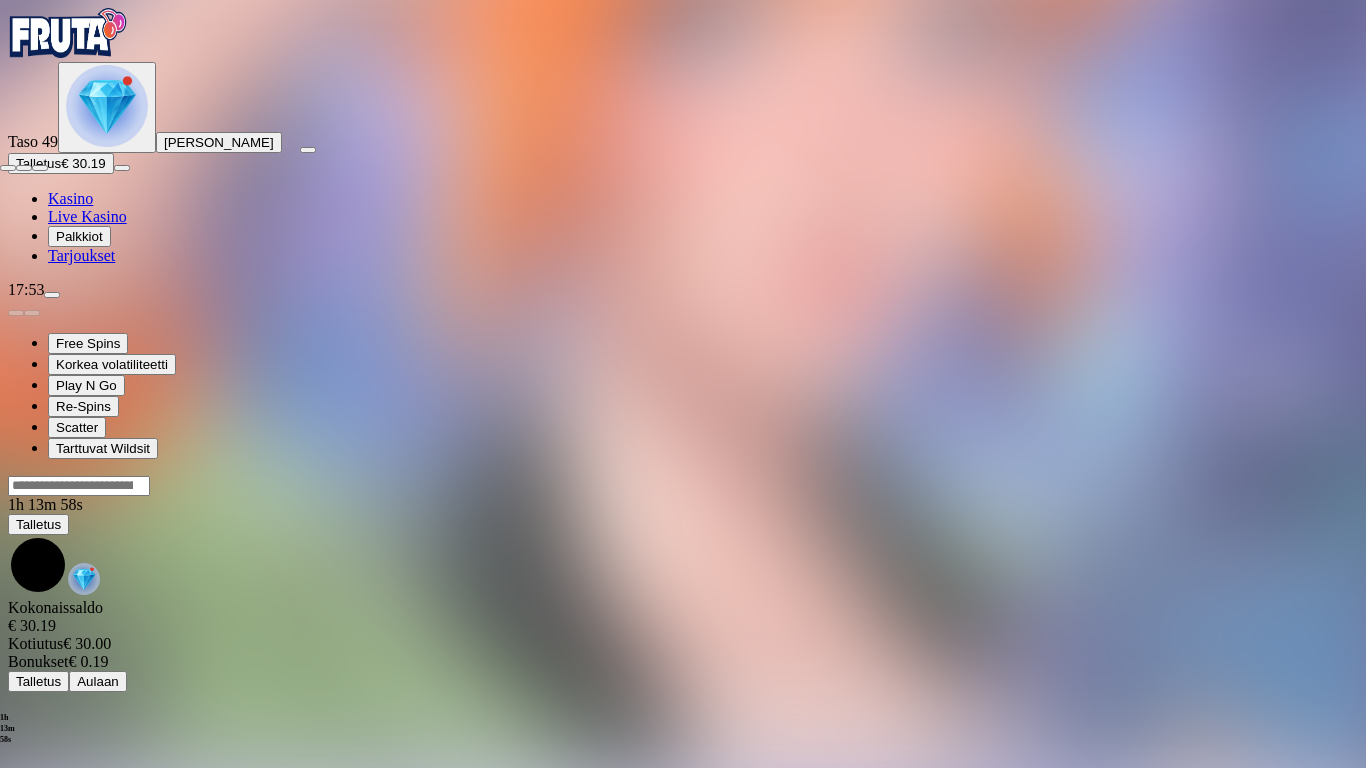 click at bounding box center (8, 168) 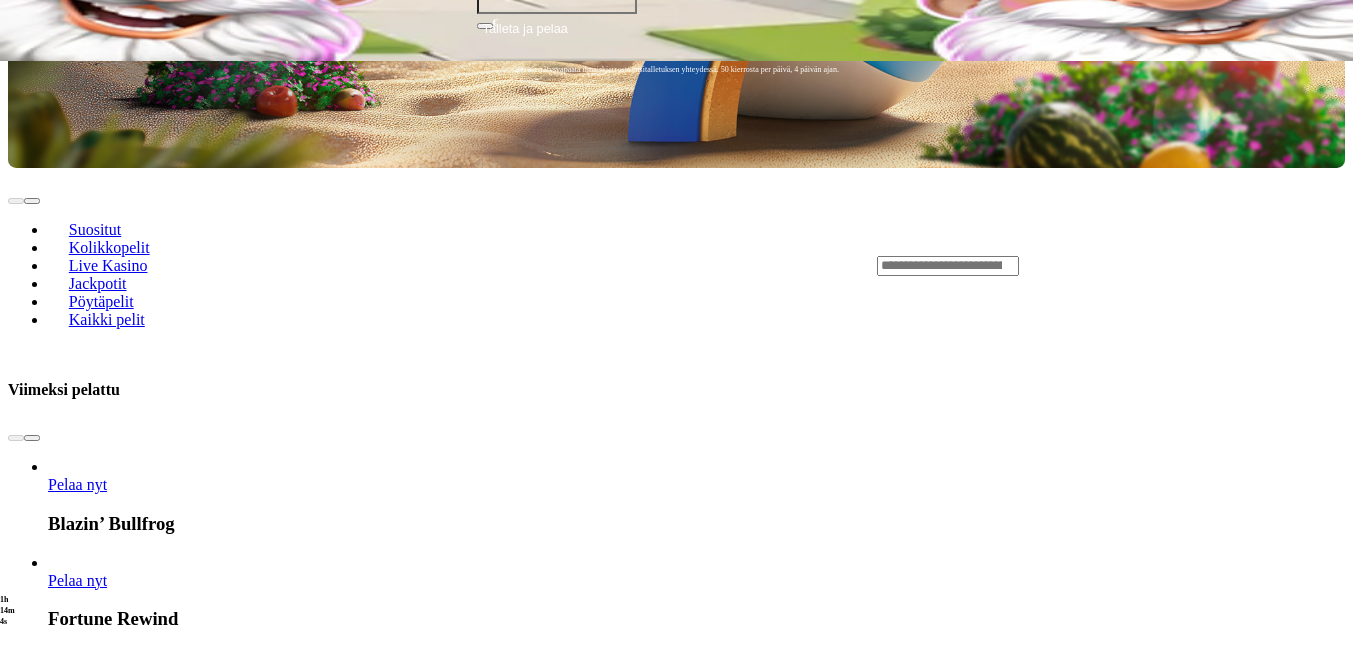 scroll, scrollTop: 760, scrollLeft: 0, axis: vertical 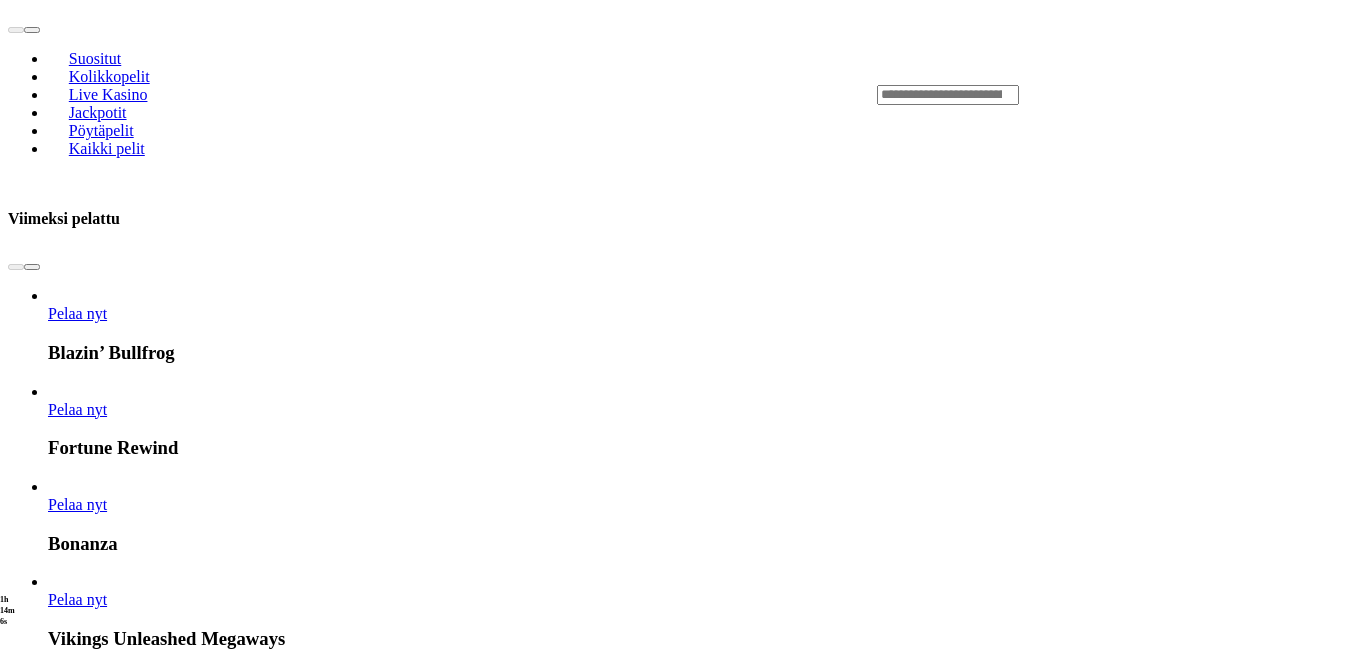 click at bounding box center [760, 7230] 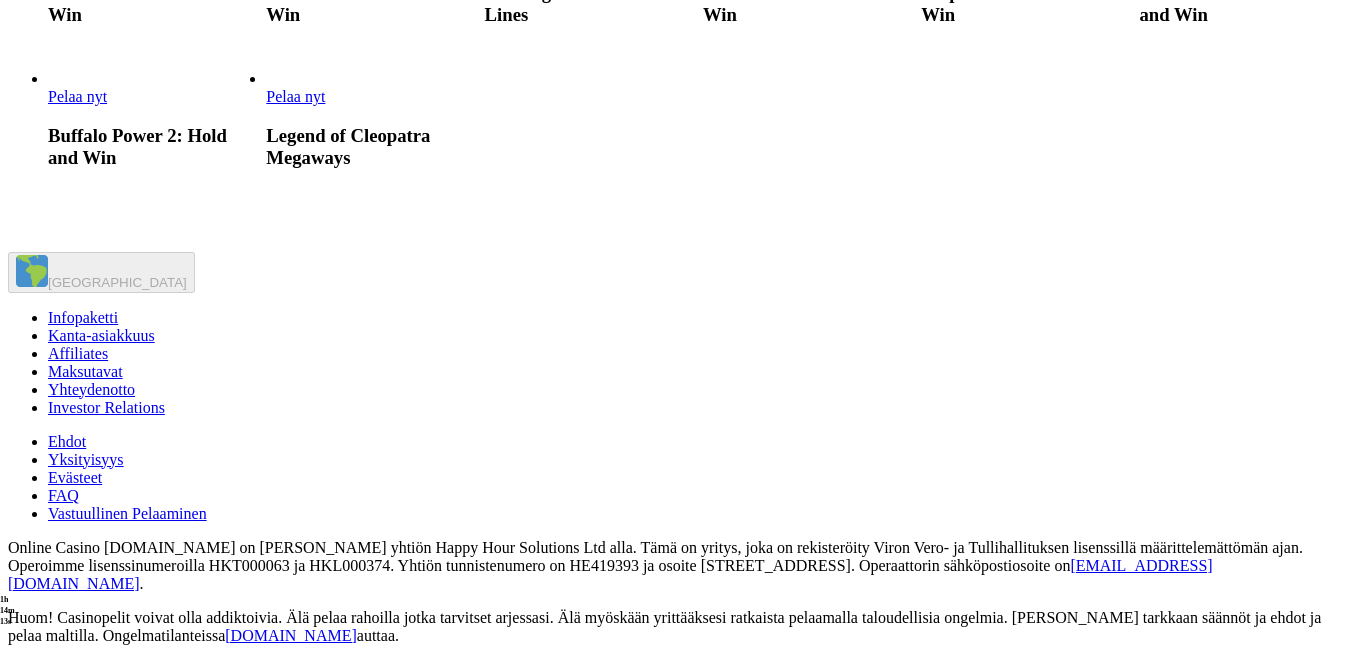 scroll, scrollTop: 1640, scrollLeft: 0, axis: vertical 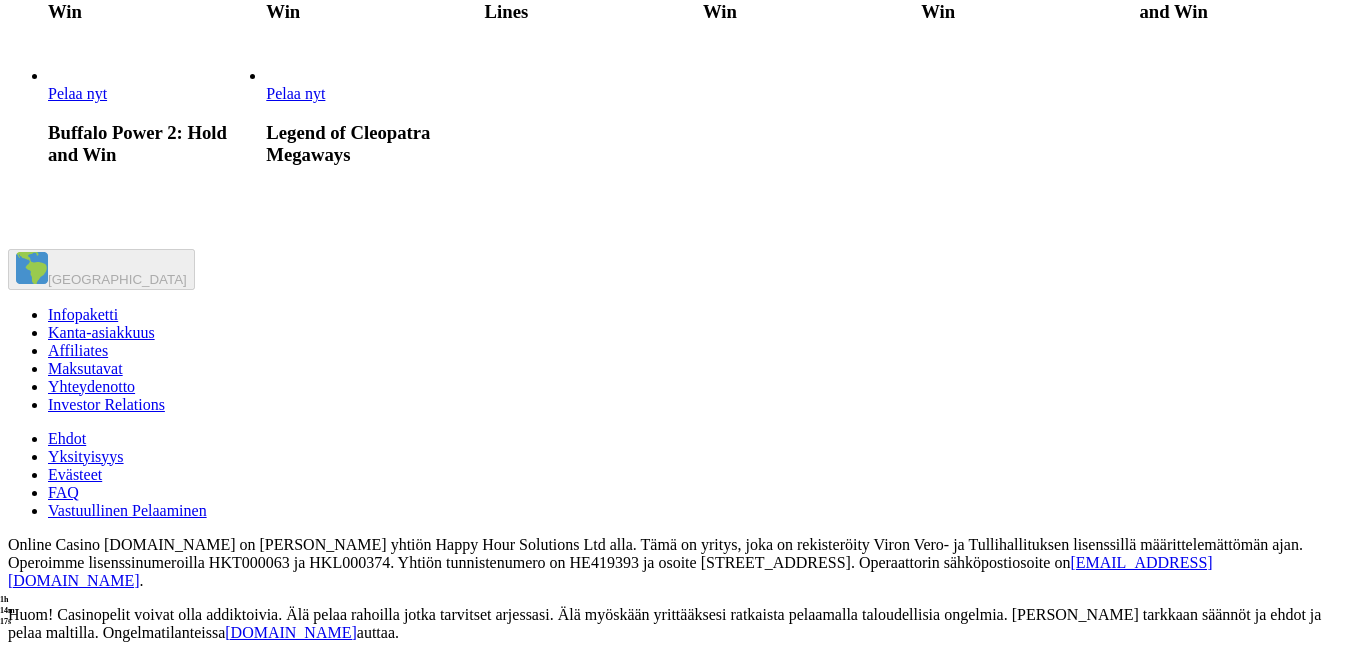 click on "Pelaa nyt" at bounding box center [950, -50] 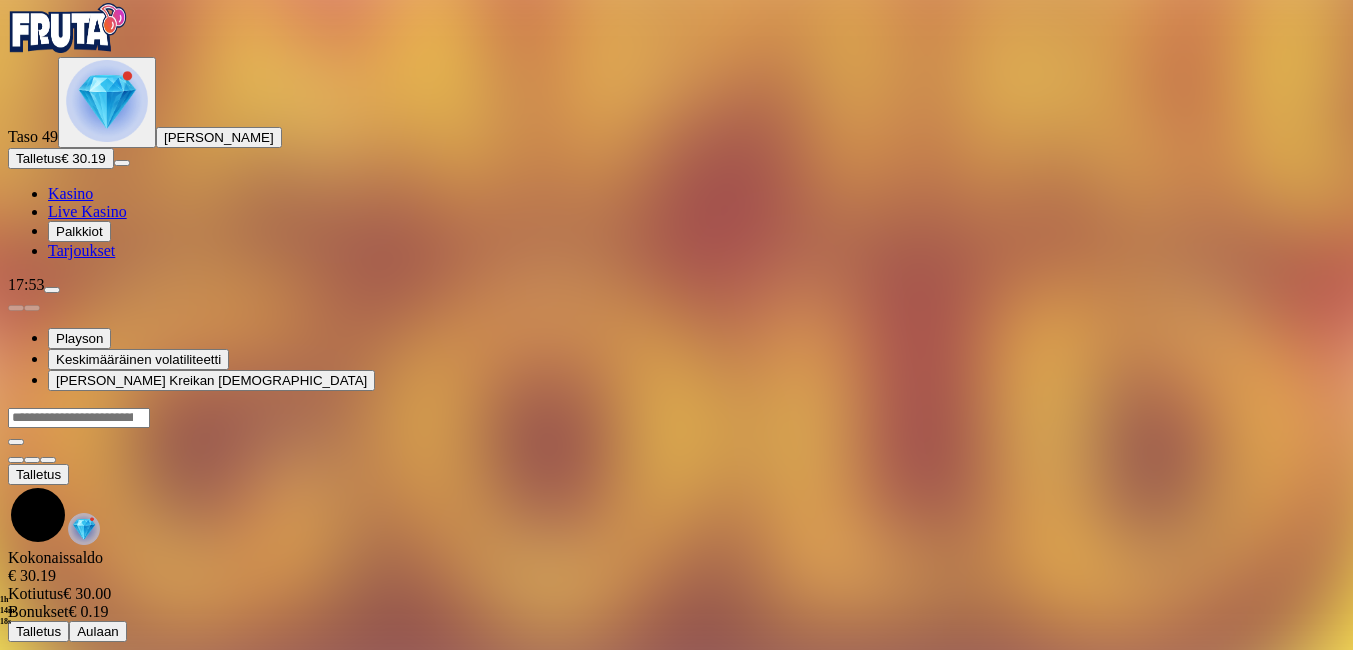 scroll, scrollTop: 0, scrollLeft: 0, axis: both 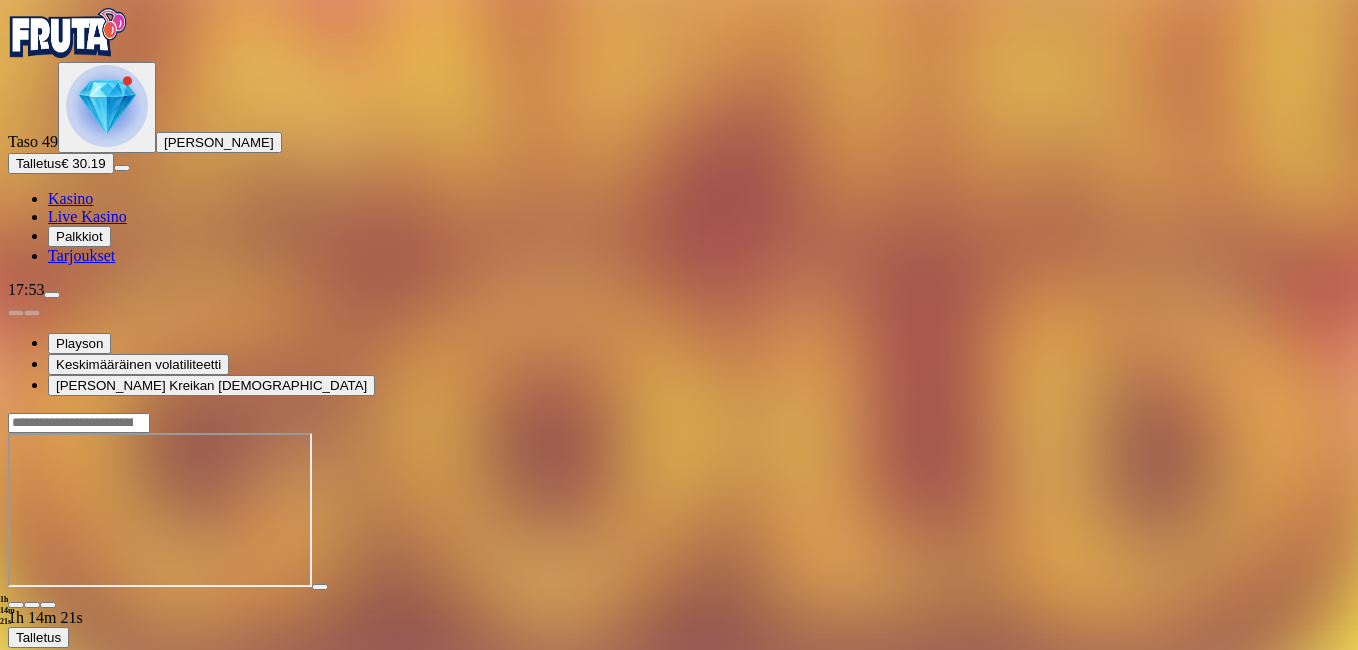 click at bounding box center (48, 605) 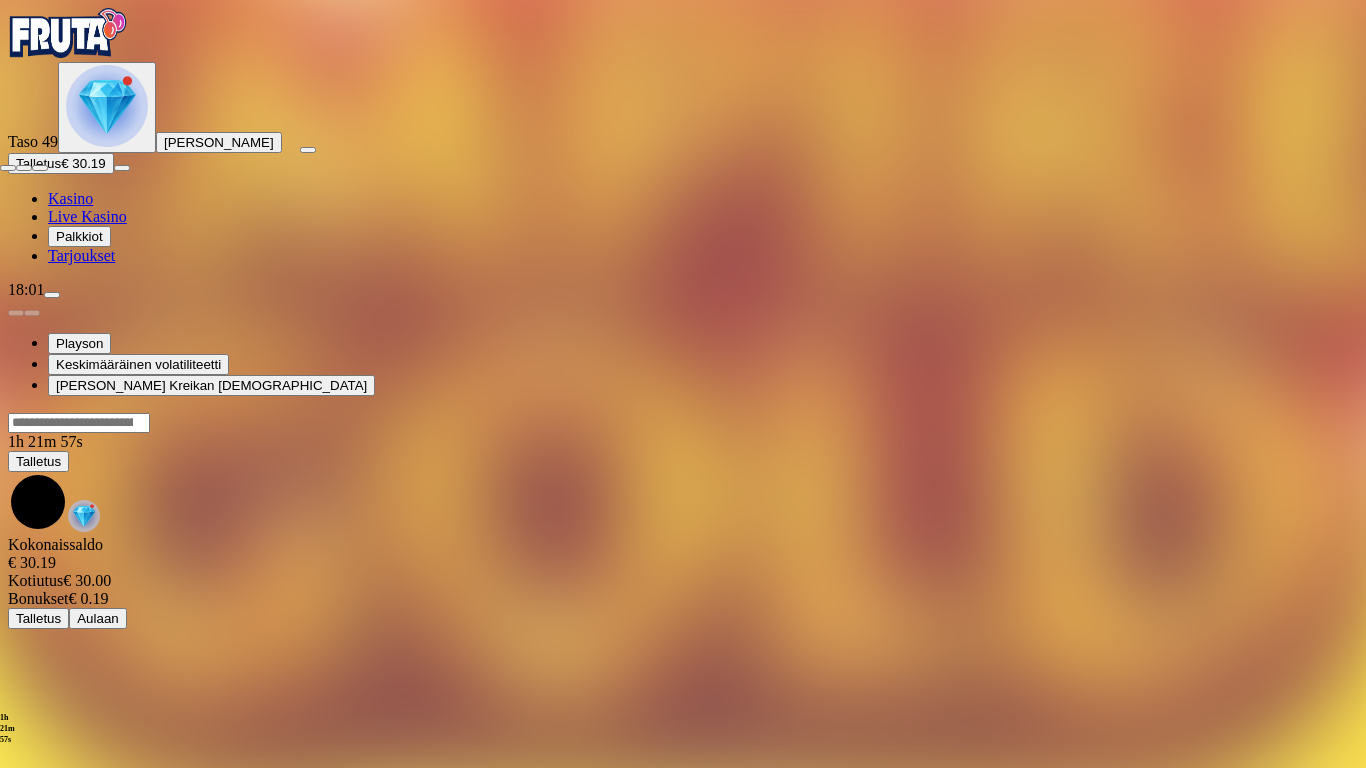 click at bounding box center (8, 168) 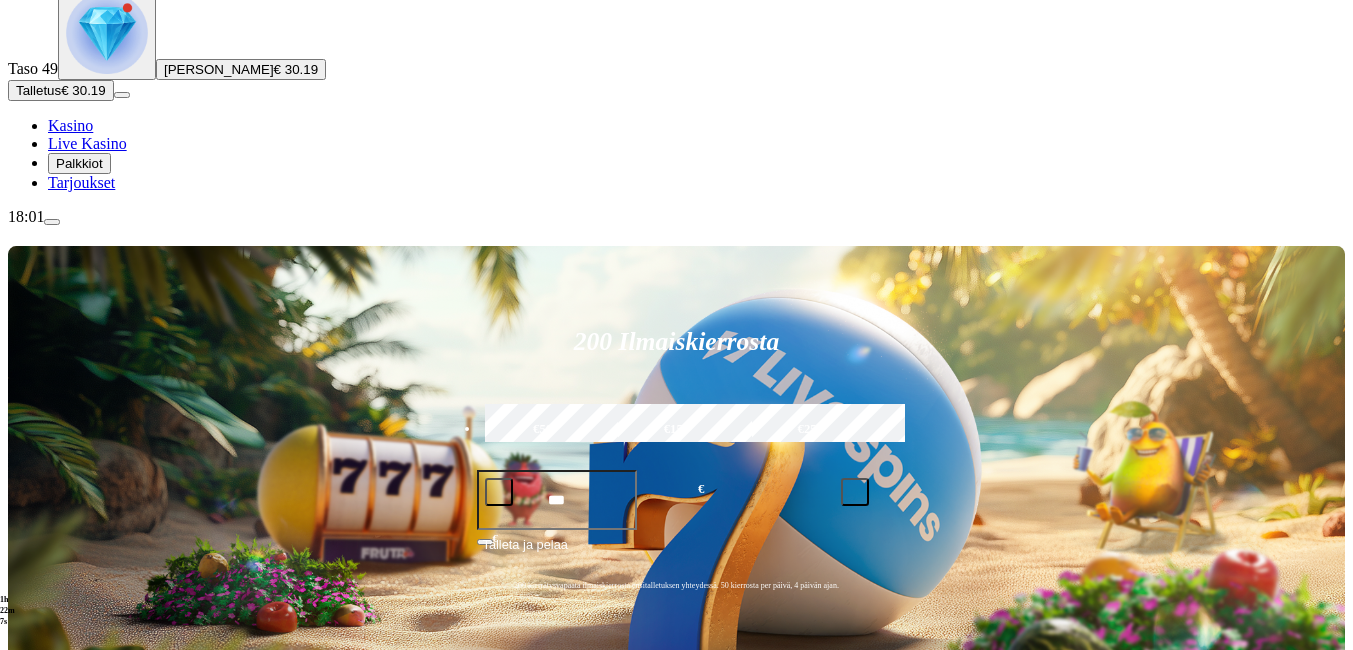 scroll, scrollTop: 192, scrollLeft: 0, axis: vertical 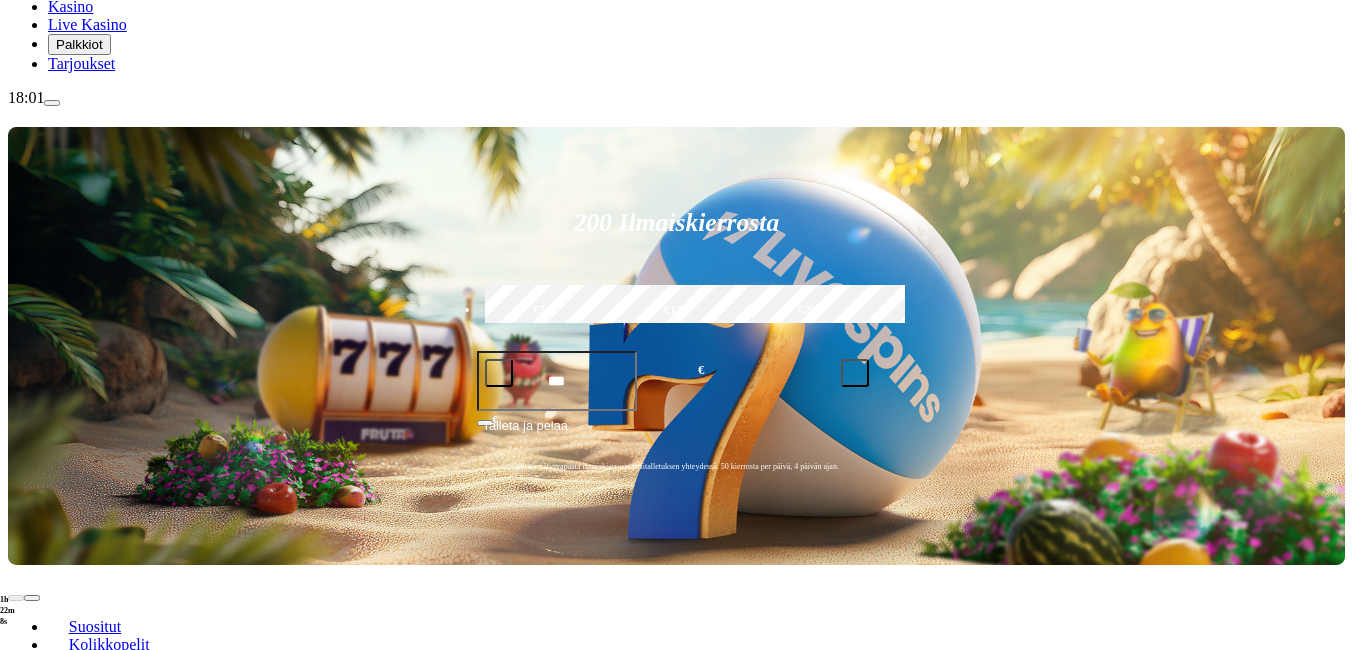 click at bounding box center (32, 835) 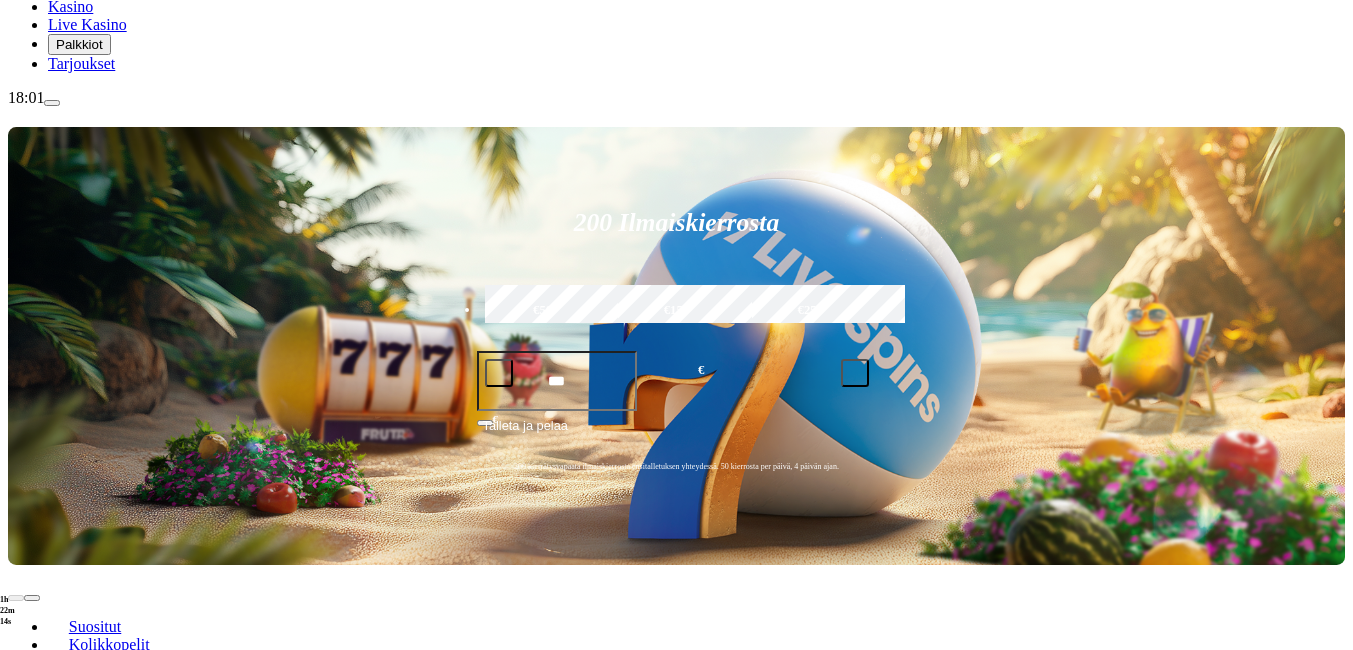 click at bounding box center [16, 835] 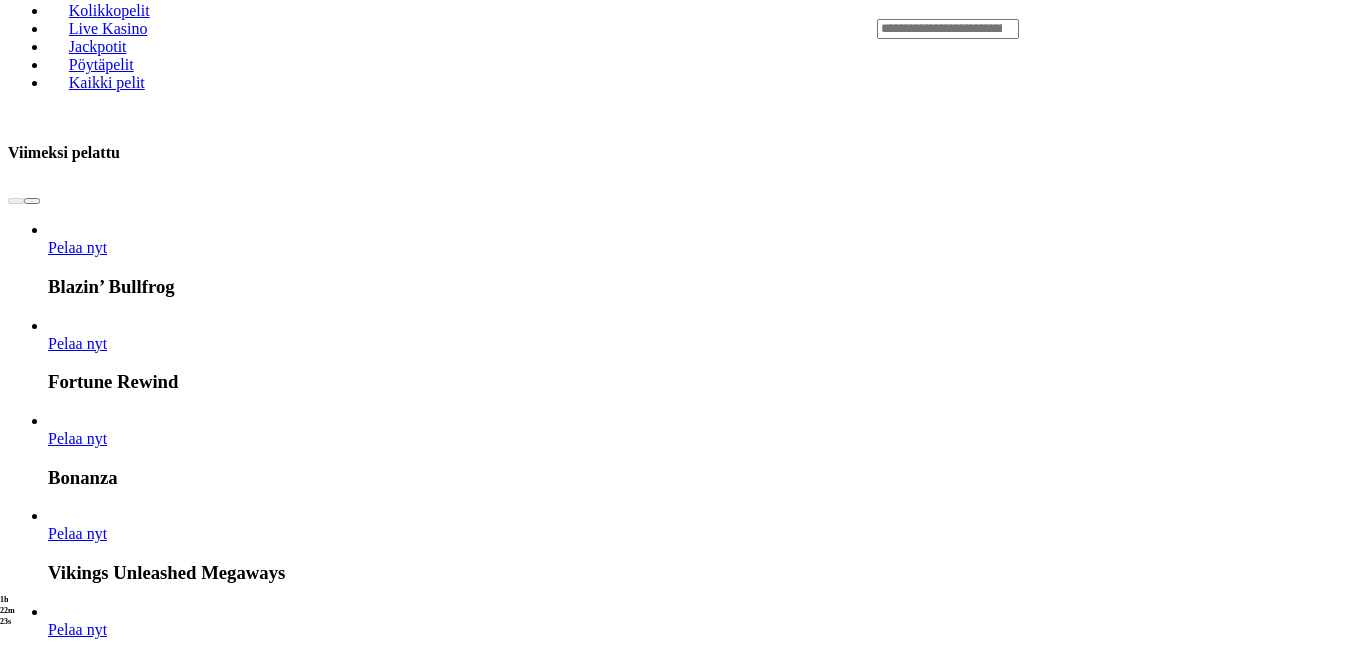 scroll, scrollTop: 832, scrollLeft: 0, axis: vertical 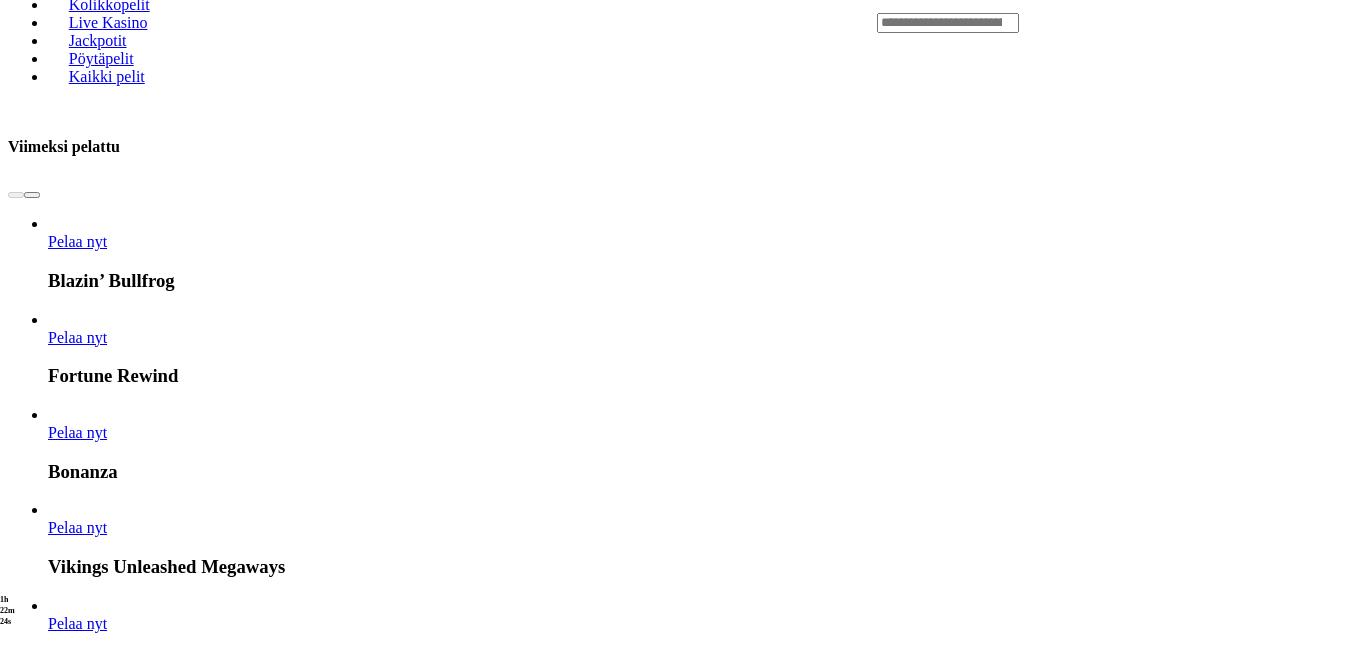 click at bounding box center [760, 7158] 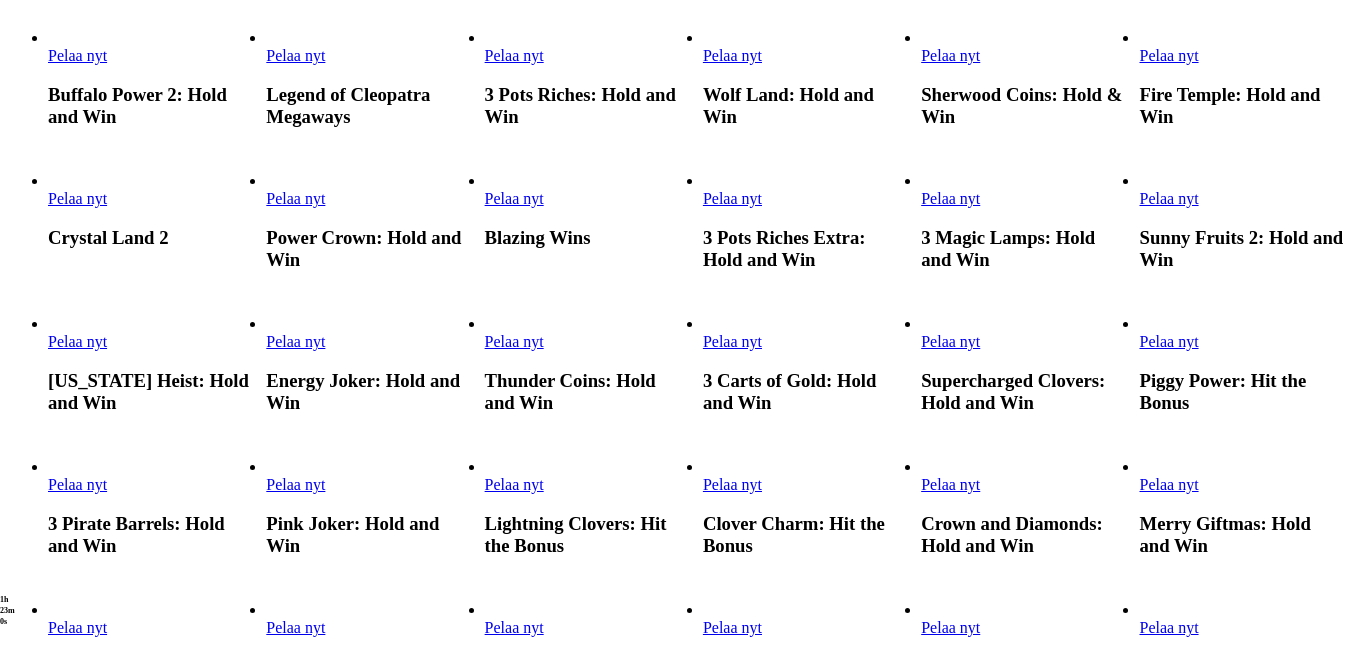 scroll, scrollTop: 1680, scrollLeft: 0, axis: vertical 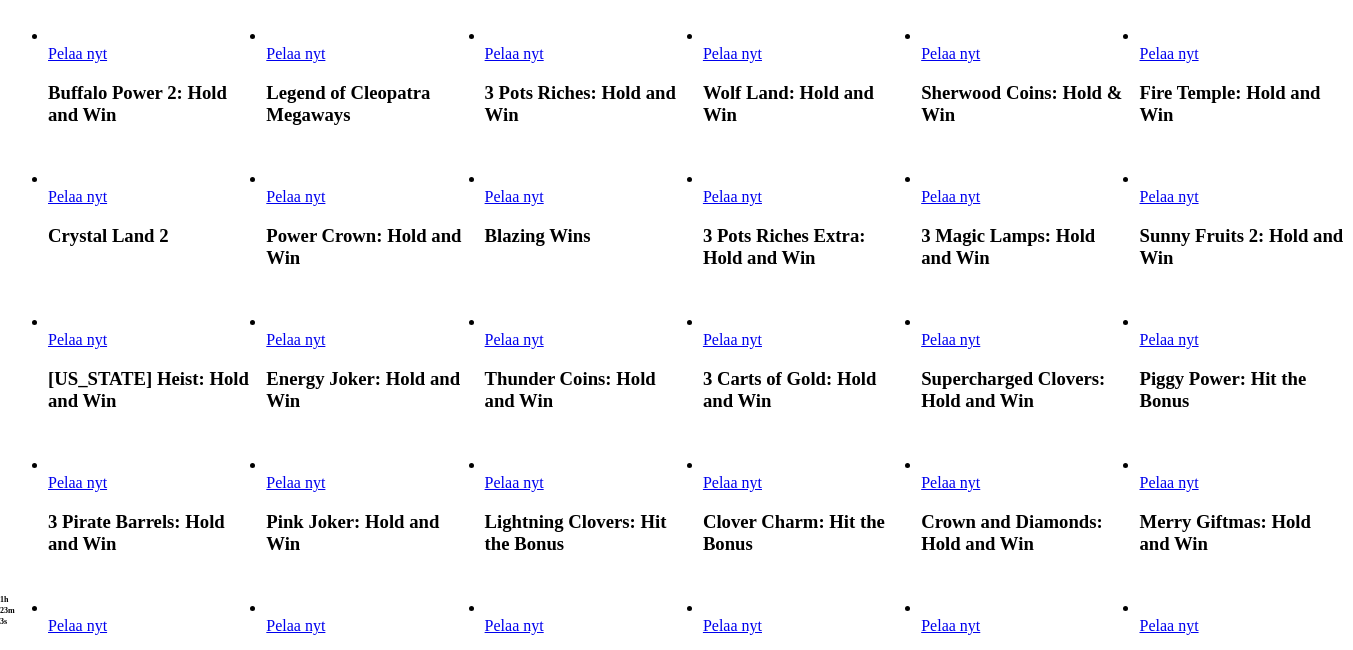 click on "Pelaa nyt" at bounding box center (732, -90) 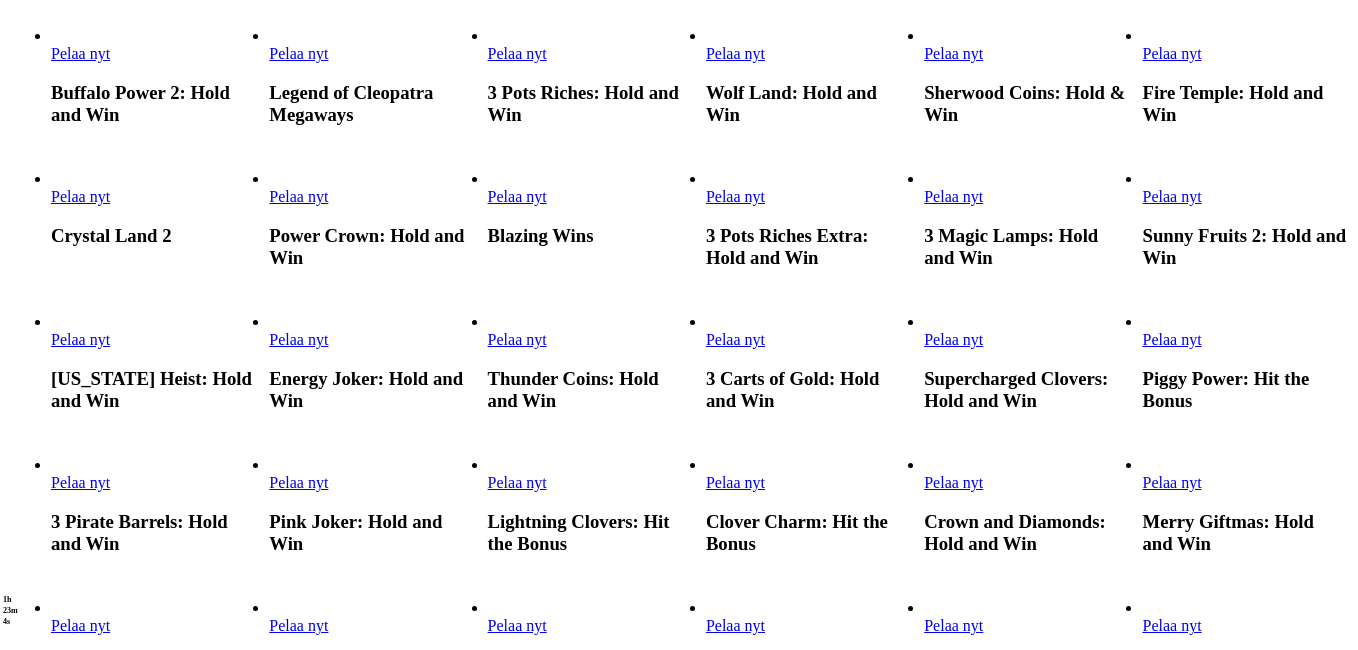 scroll, scrollTop: 0, scrollLeft: 0, axis: both 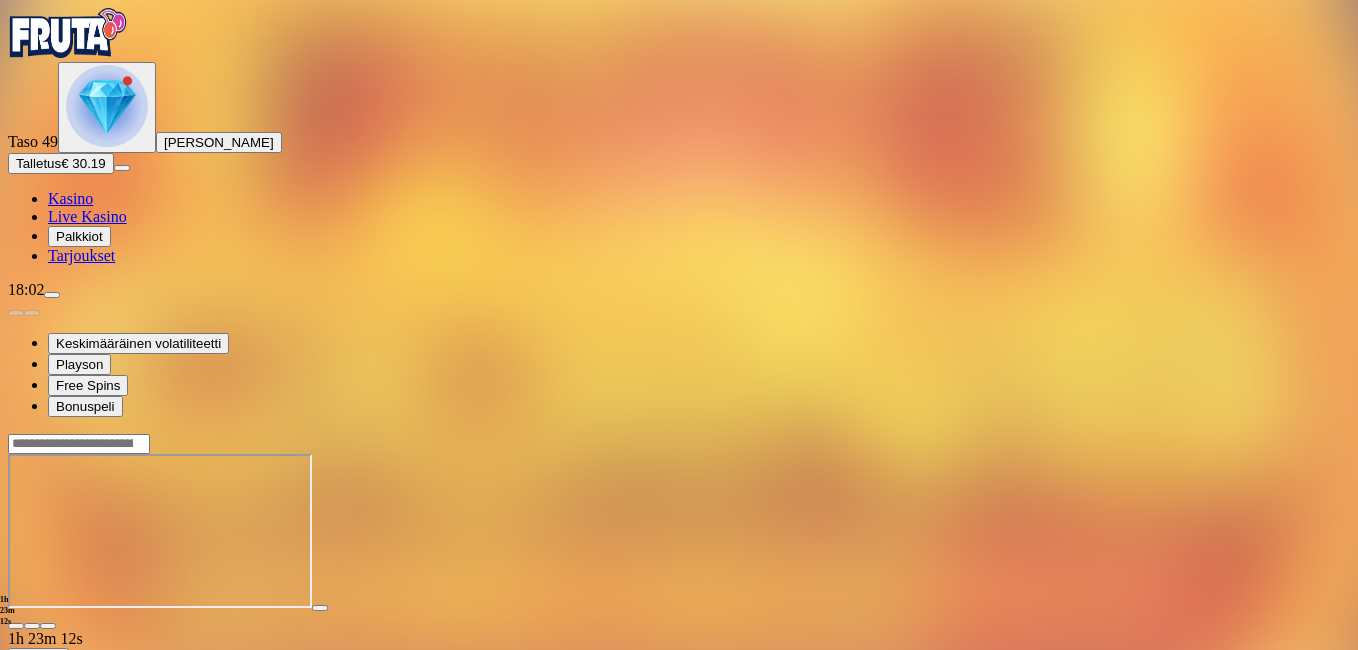 click at bounding box center [16, 626] 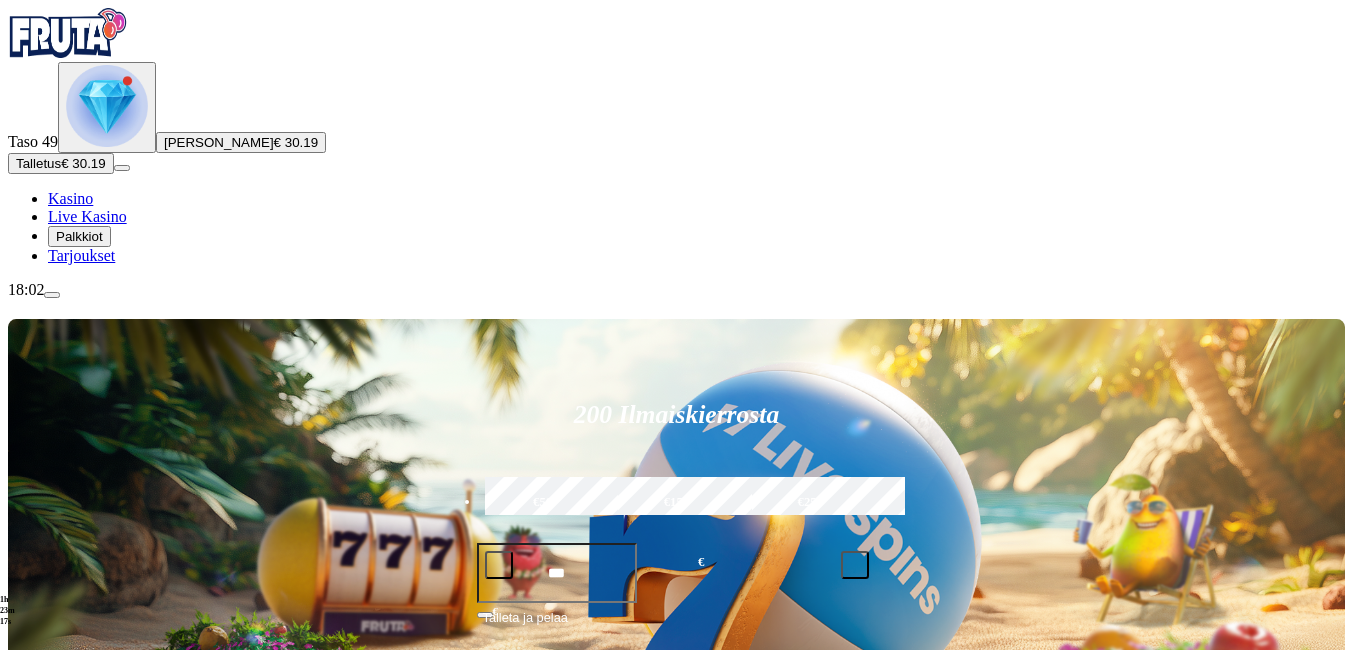 click at bounding box center (107, 106) 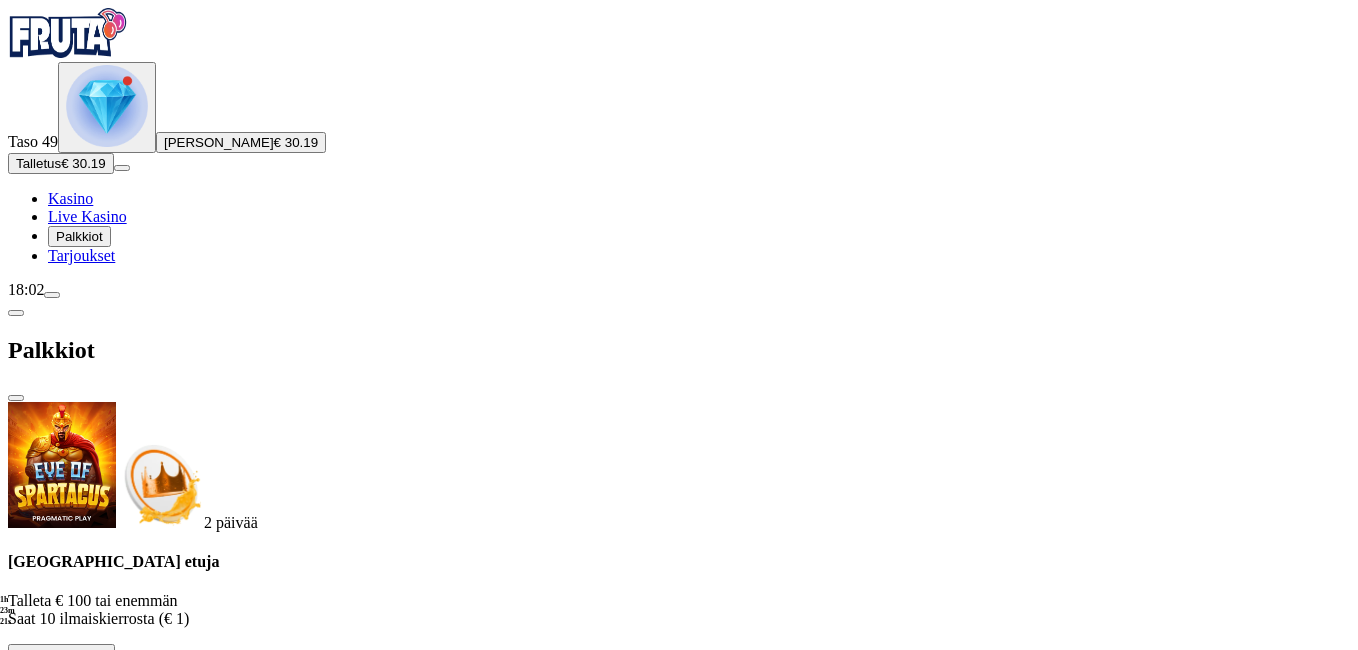 drag, startPoint x: 588, startPoint y: 329, endPoint x: 600, endPoint y: 424, distance: 95.7549 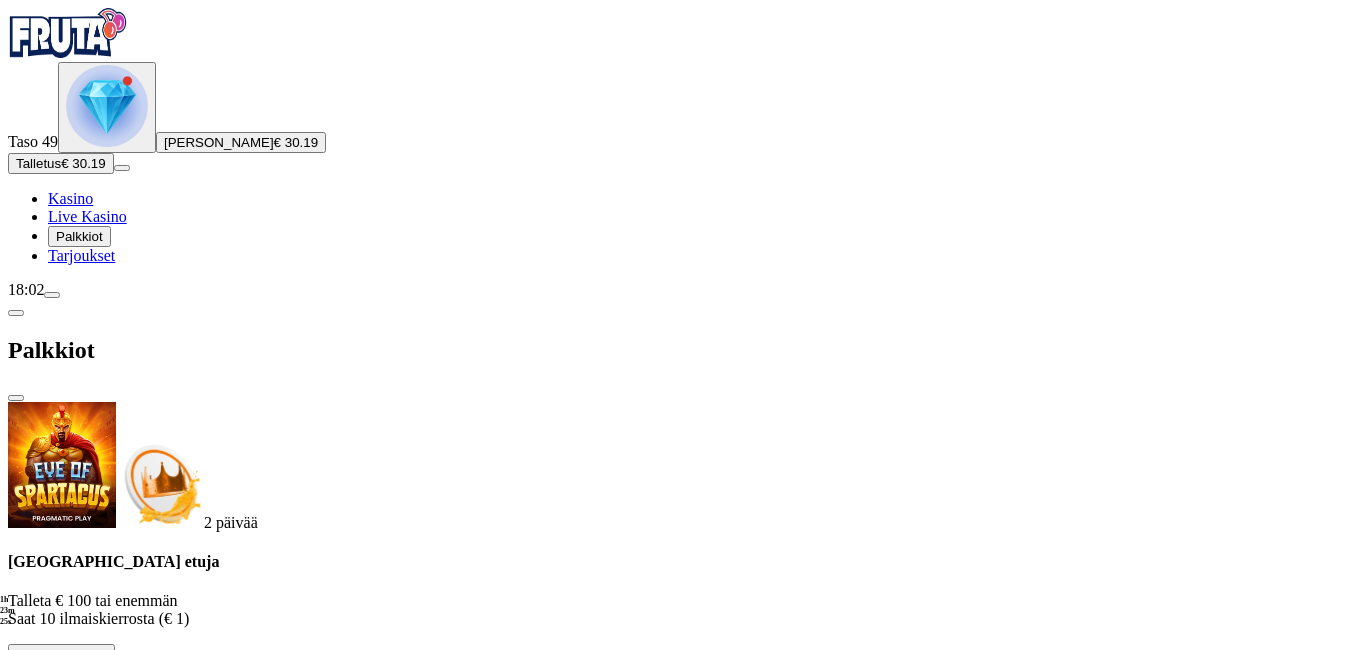 scroll, scrollTop: 231, scrollLeft: 0, axis: vertical 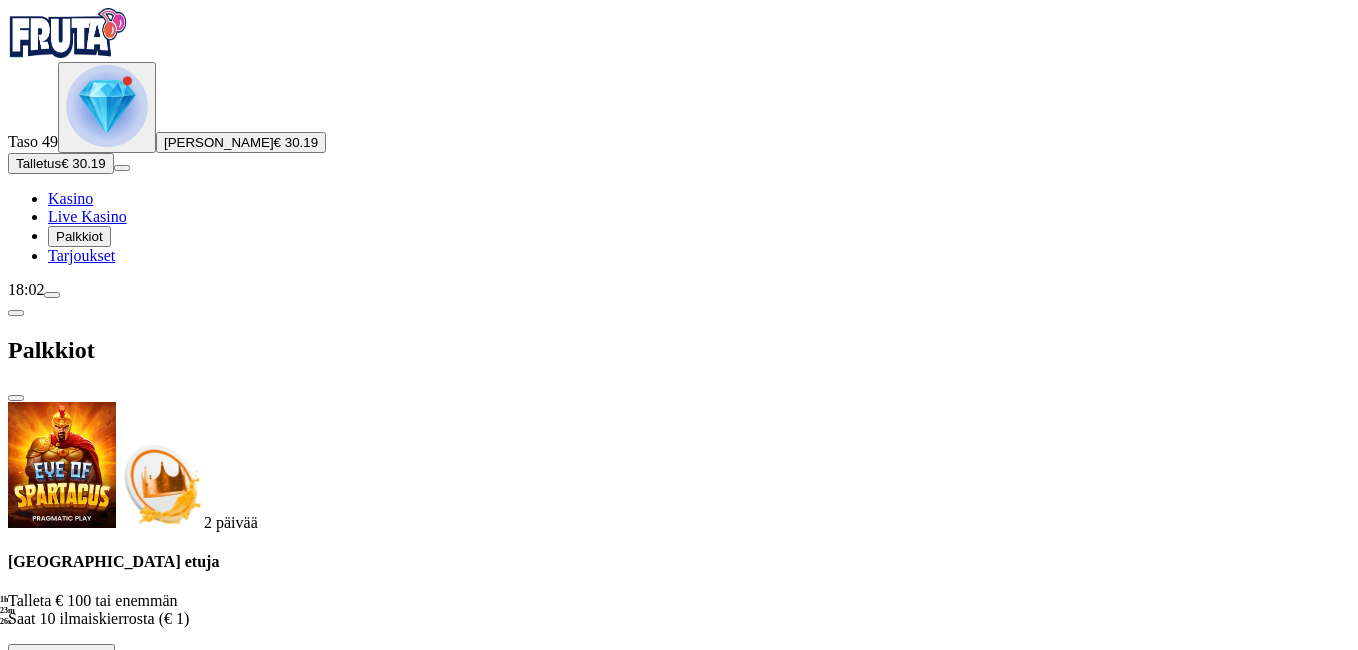 click at bounding box center [112, 1394] 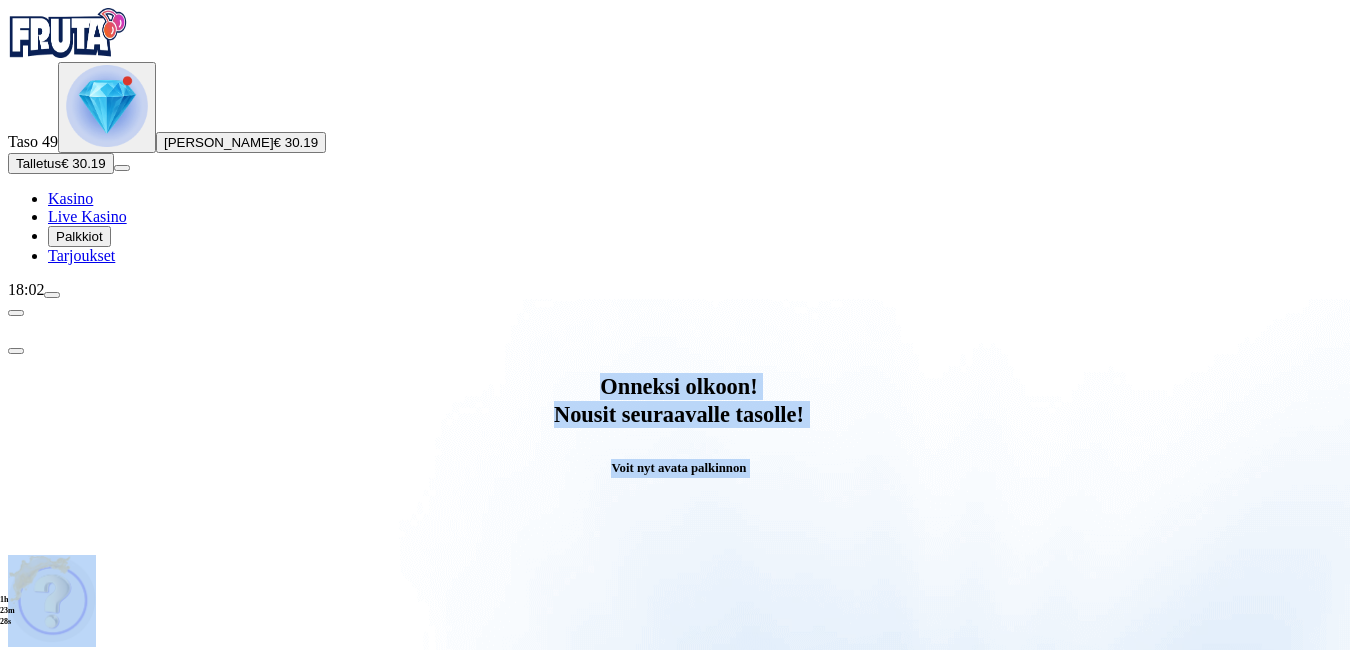 click on "Avaa palkinto" at bounding box center [679, 795] 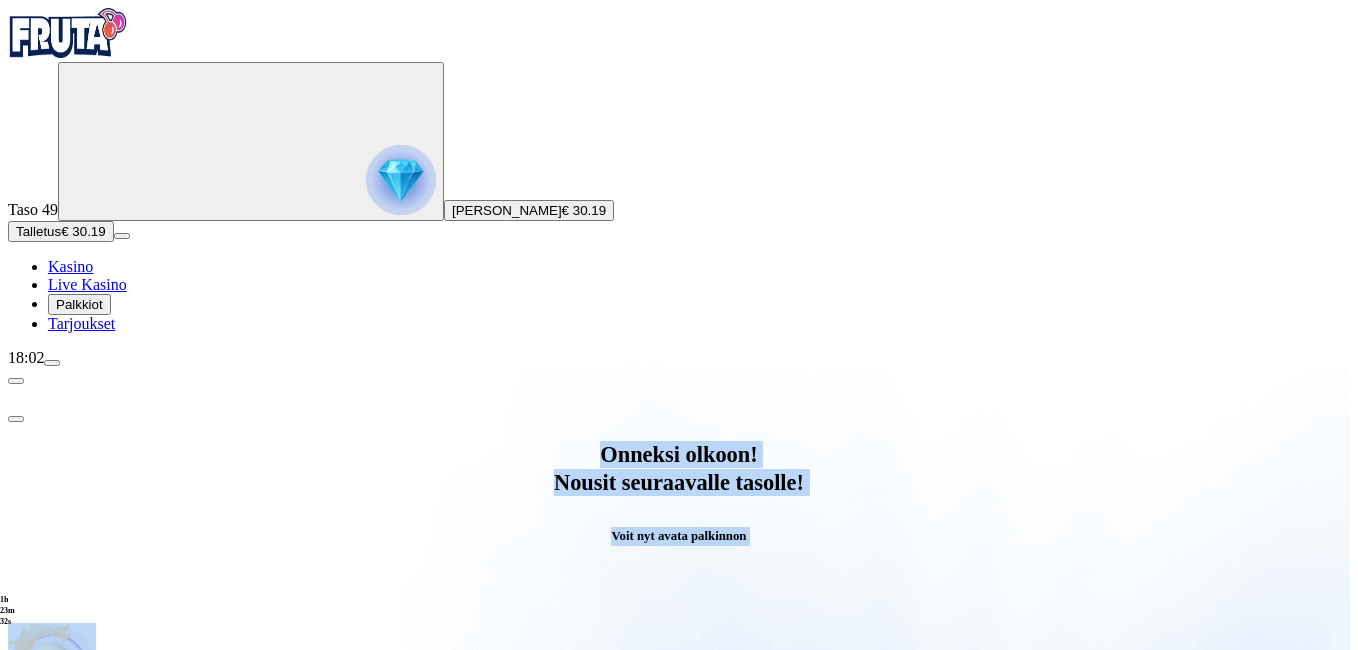 click at bounding box center [88, 1067] 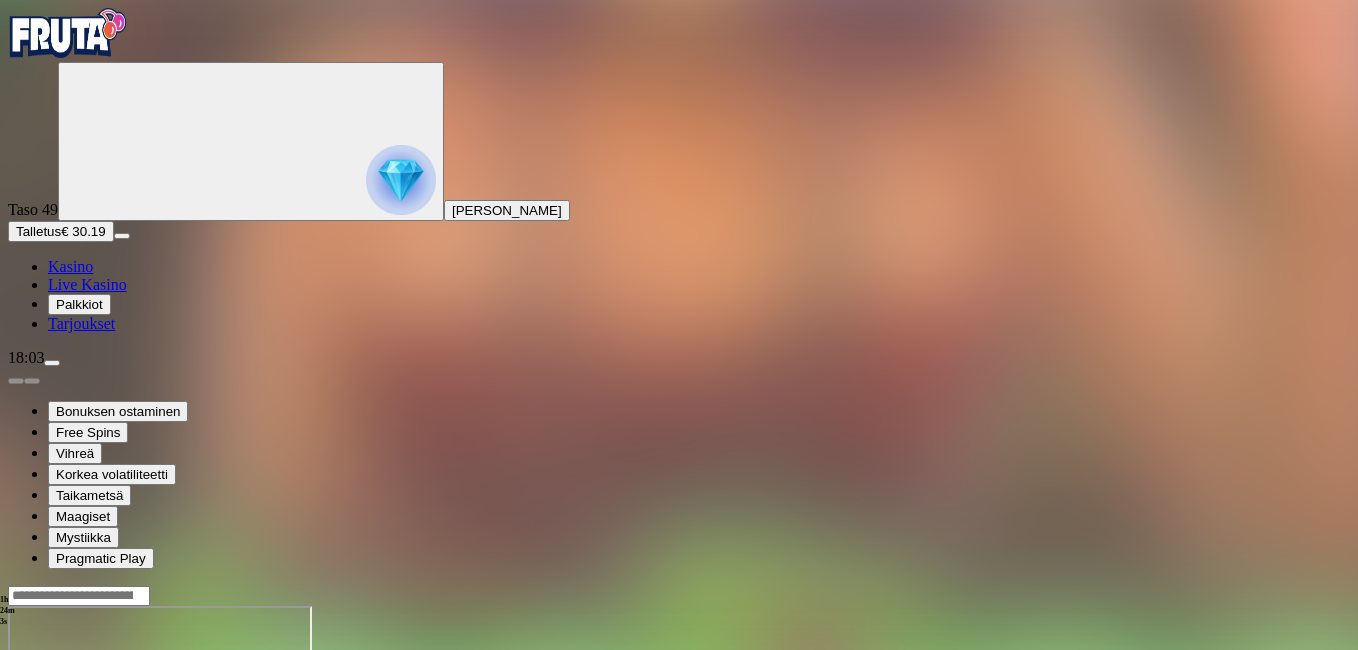 click at bounding box center (16, 778) 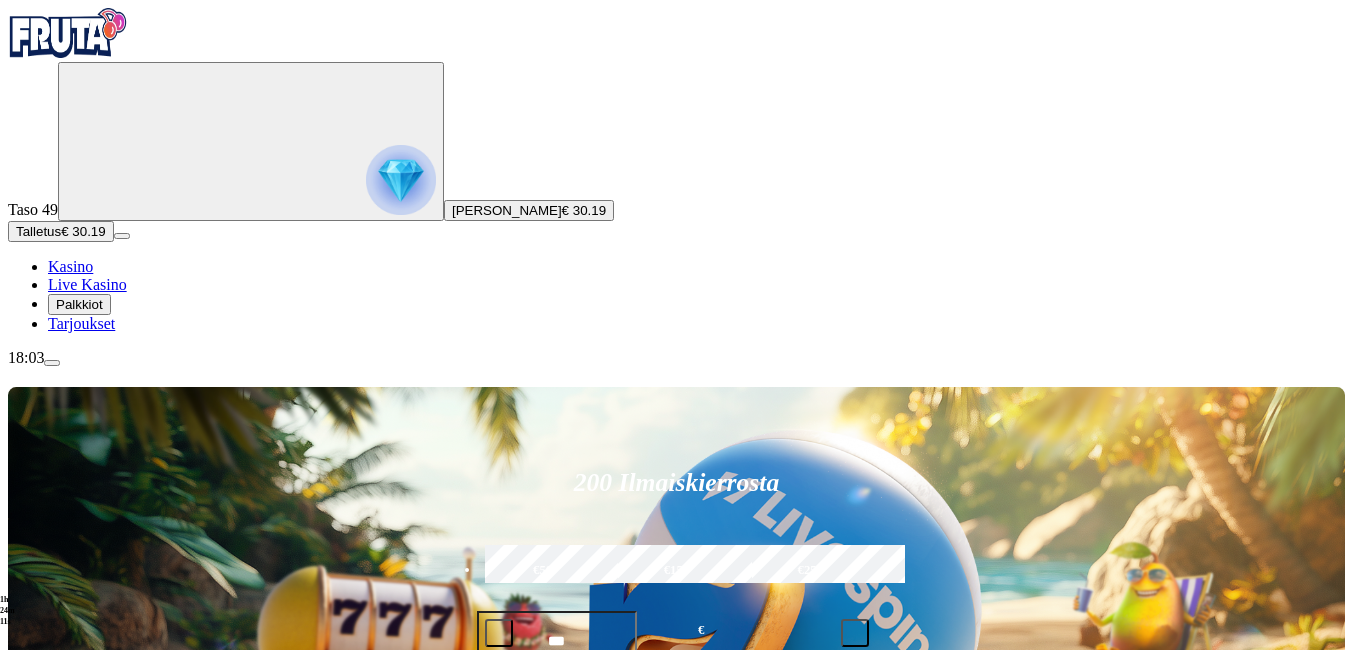 click on "Palkkiot" at bounding box center (79, 304) 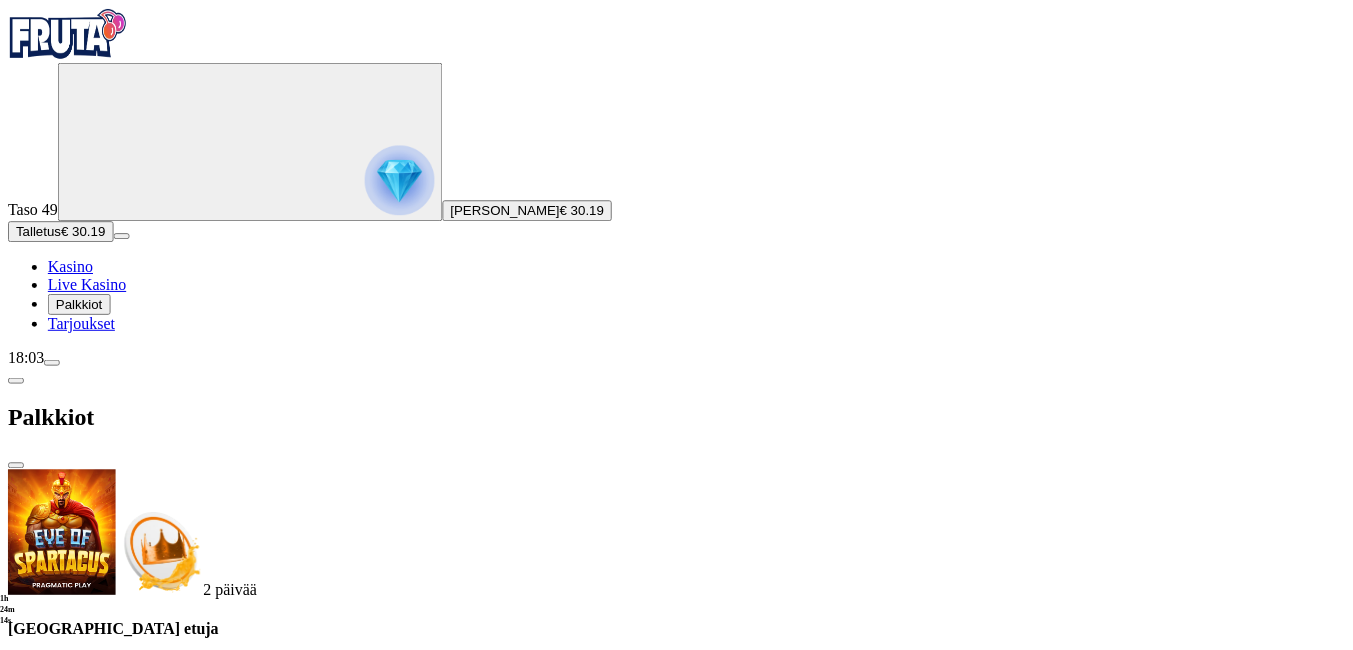 scroll, scrollTop: 68, scrollLeft: 0, axis: vertical 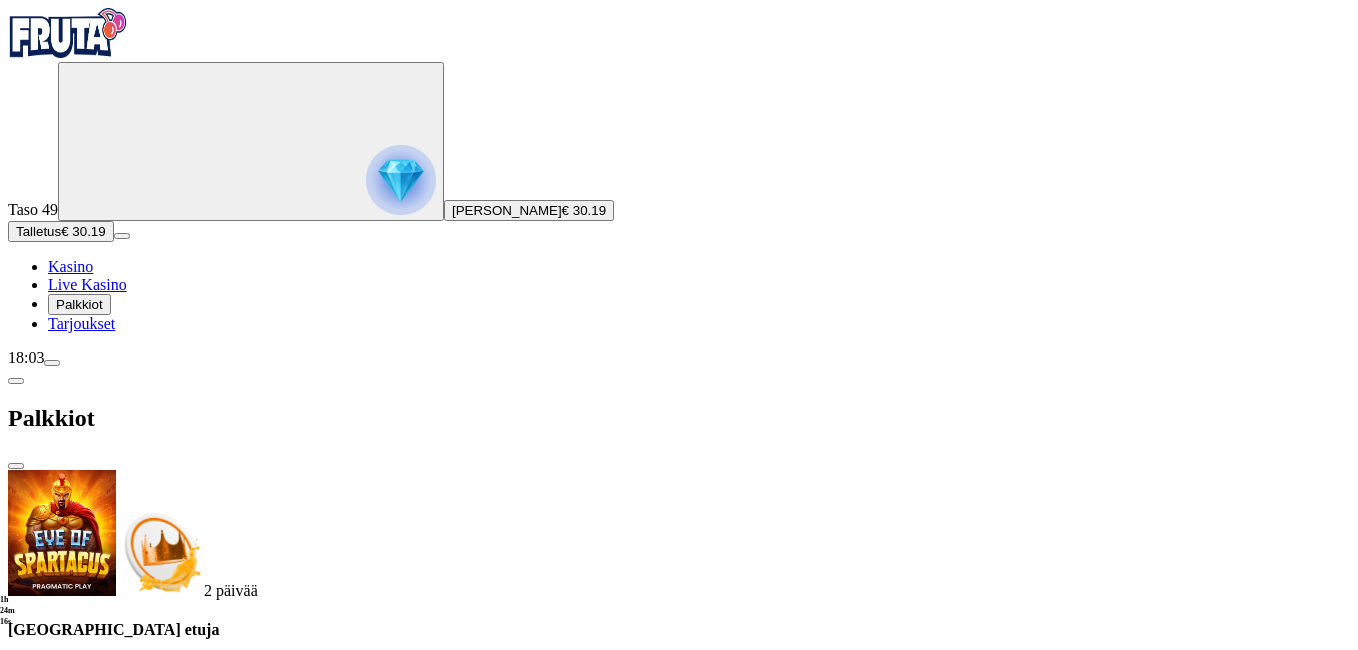 click on "Taso 50 Fruit Up   ja nappaat seuraavan palkkion" at bounding box center (679, 1411) 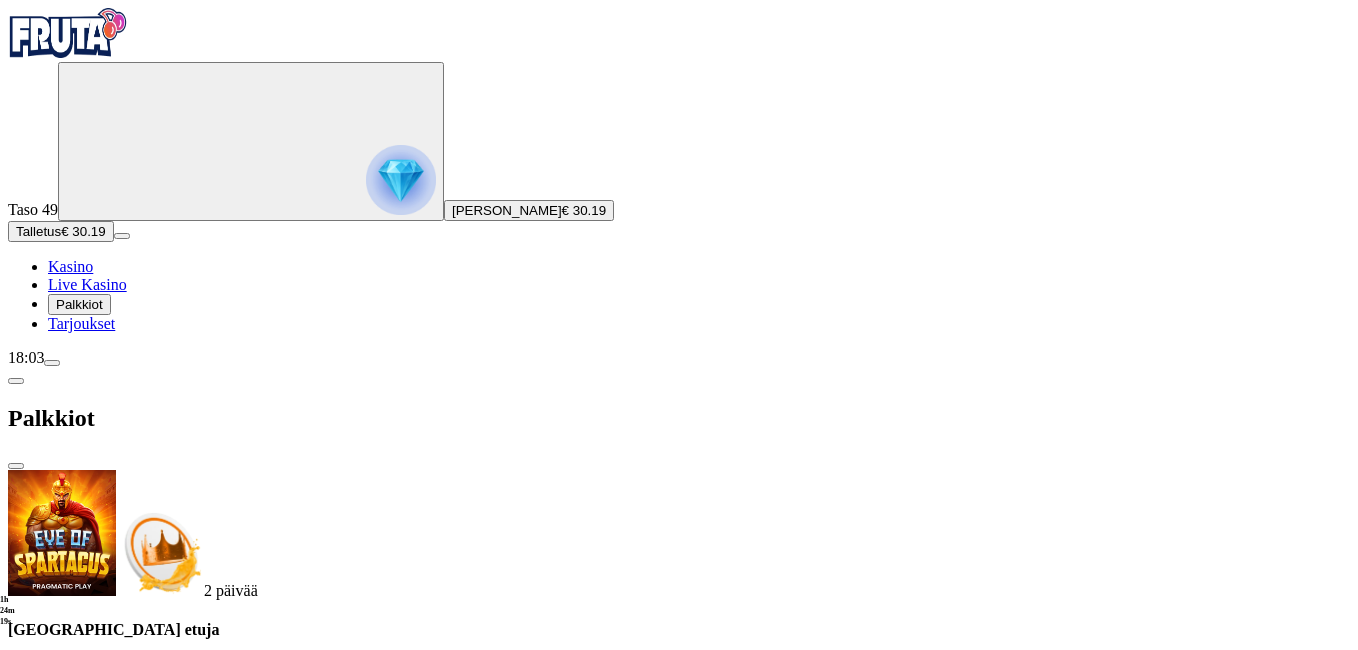 click at bounding box center [679, 1465] 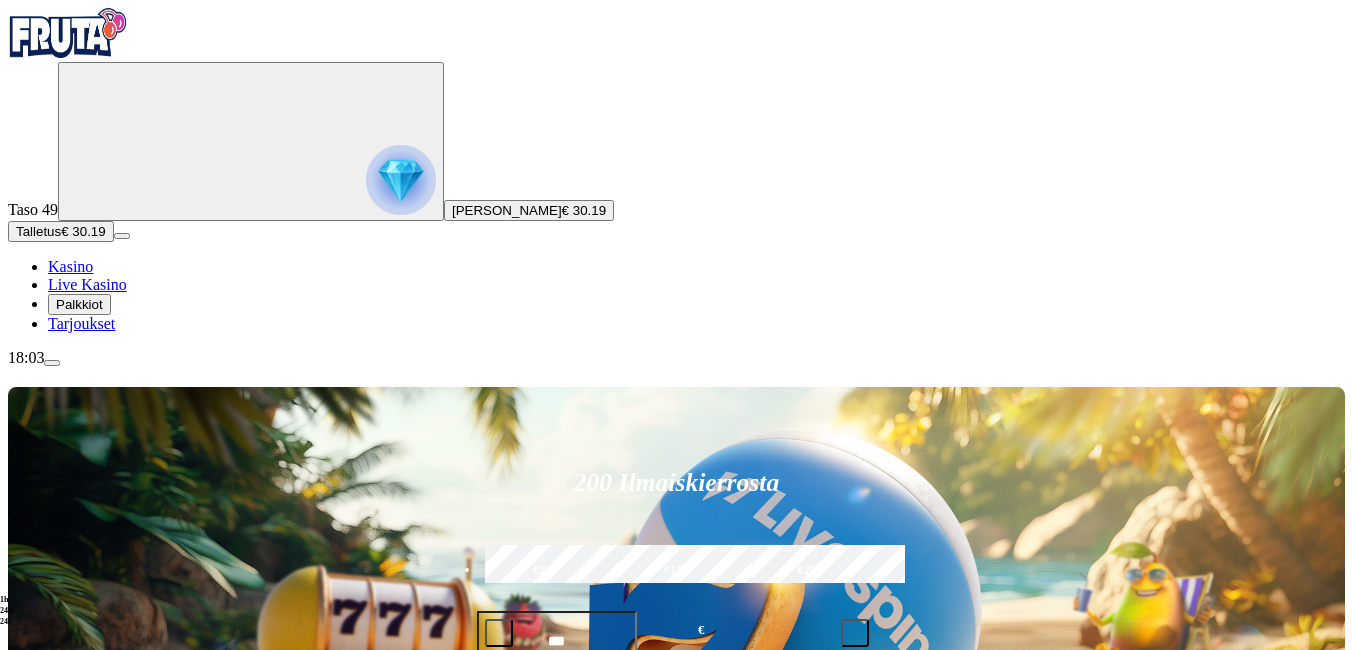 click at bounding box center [32, 1095] 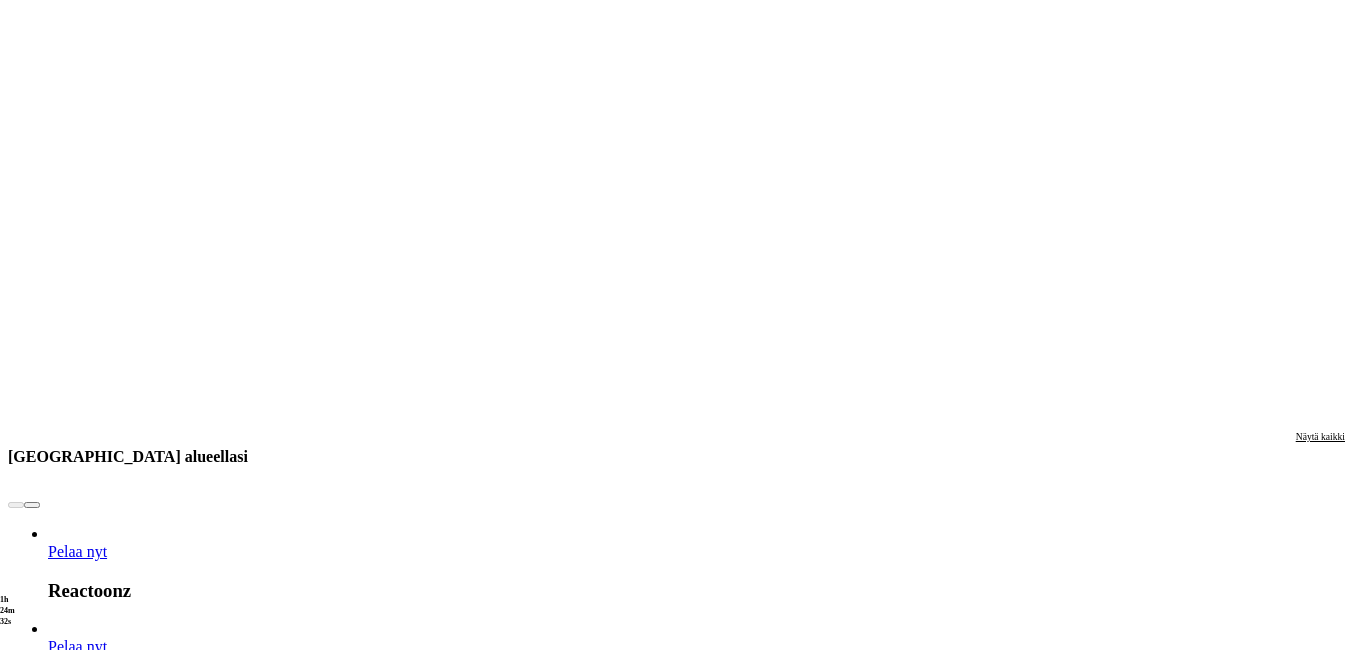 scroll, scrollTop: 2275, scrollLeft: 0, axis: vertical 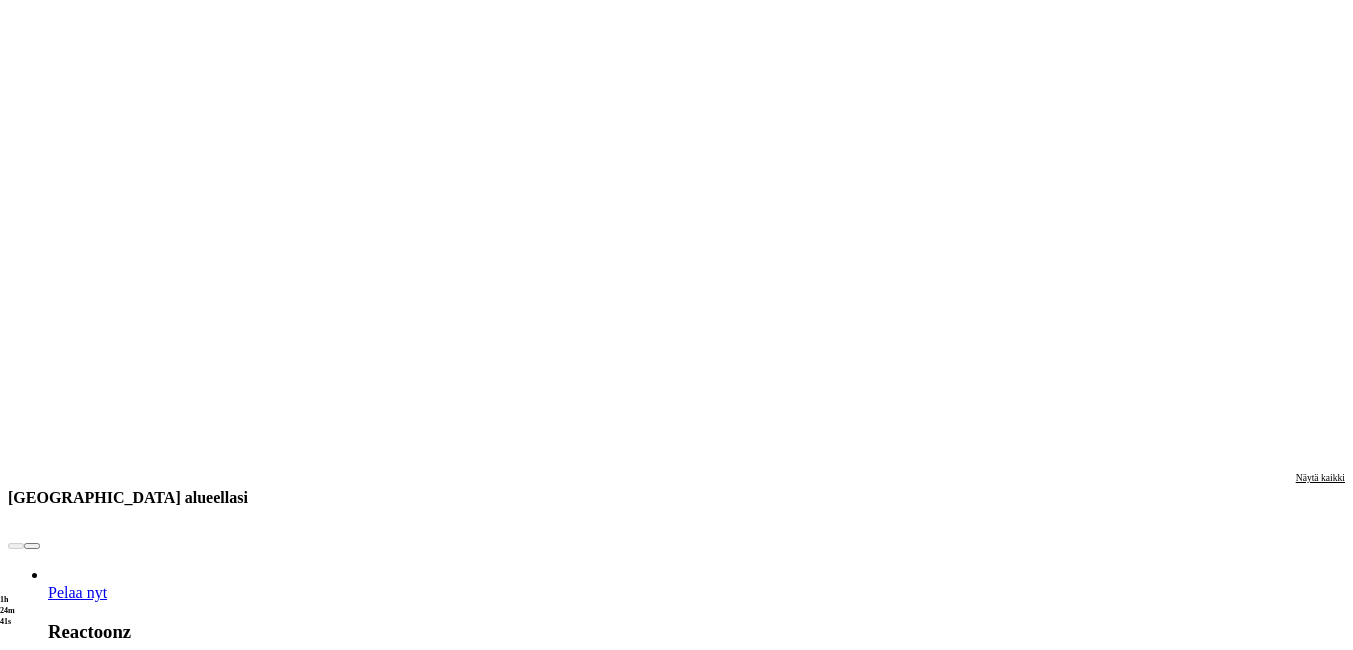 click at bounding box center (32, 16099) 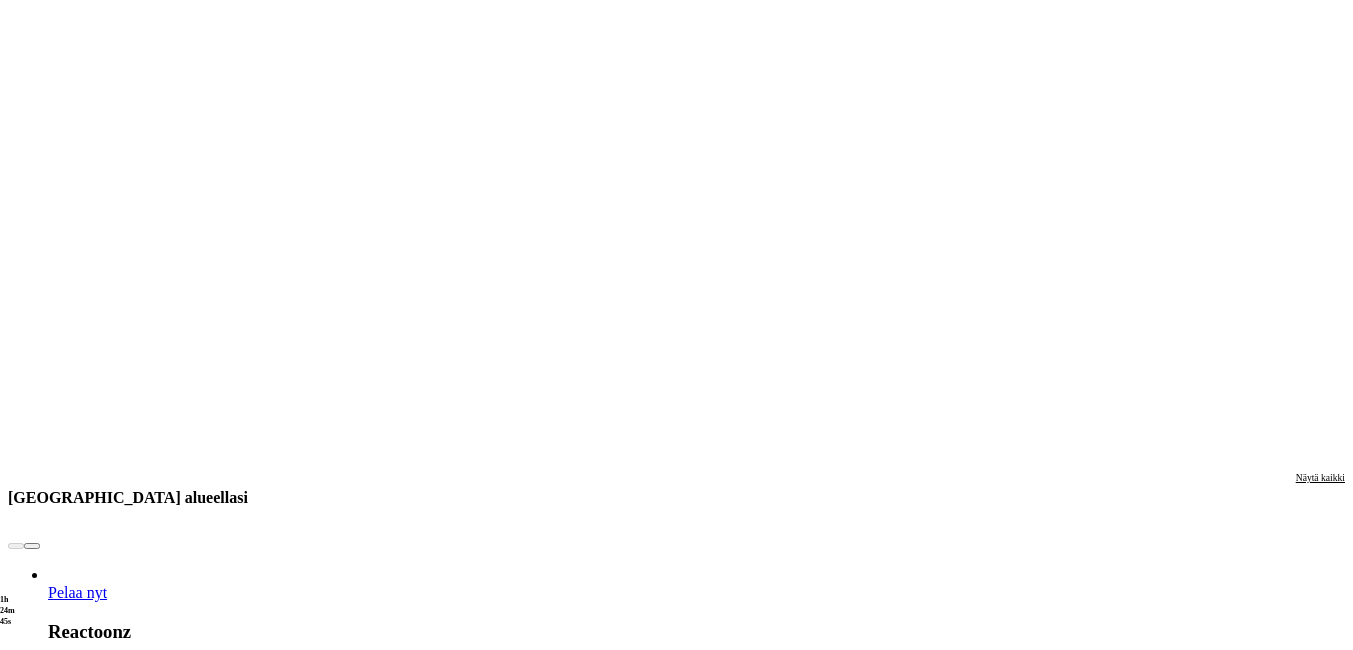 click at bounding box center [32, 16099] 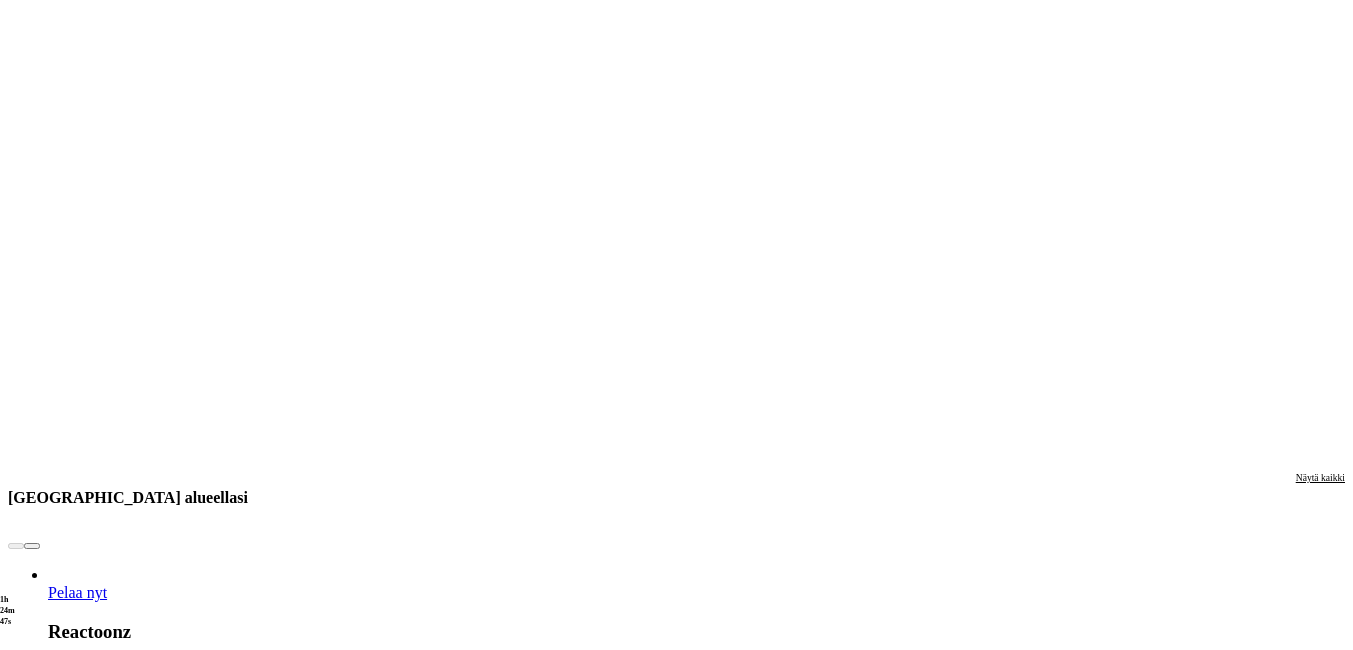 click at bounding box center (32, 16099) 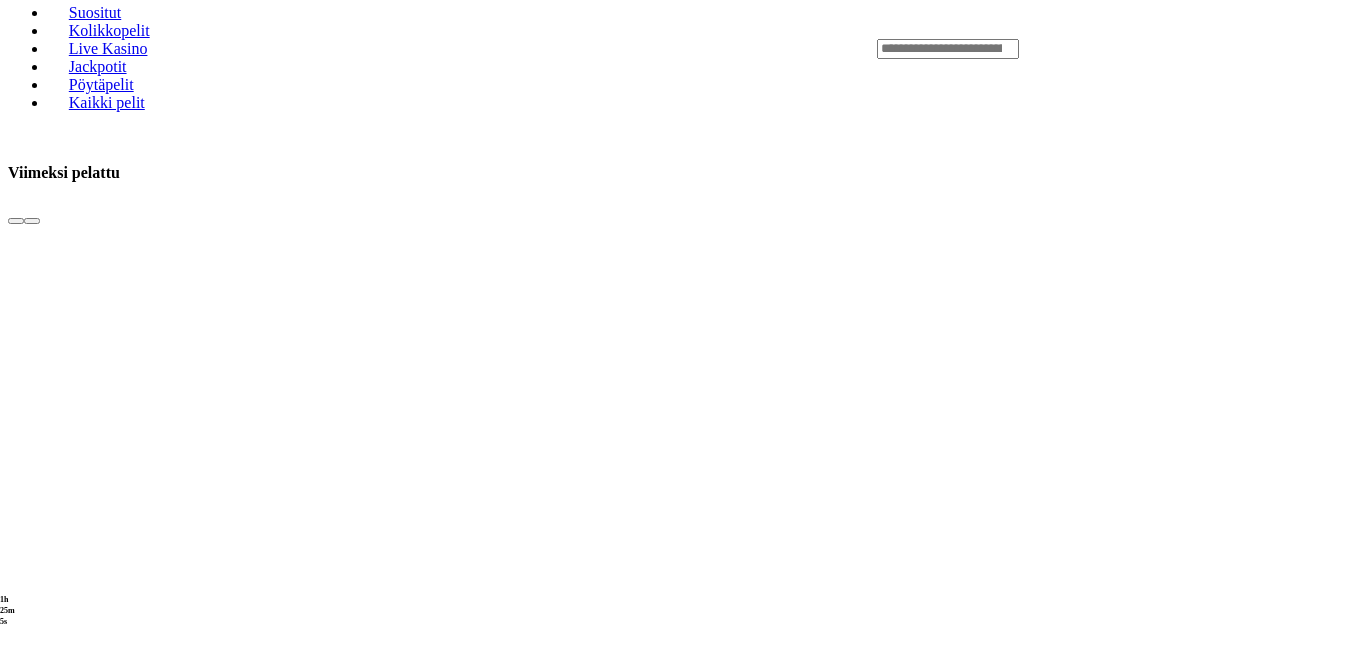 scroll, scrollTop: 901, scrollLeft: 0, axis: vertical 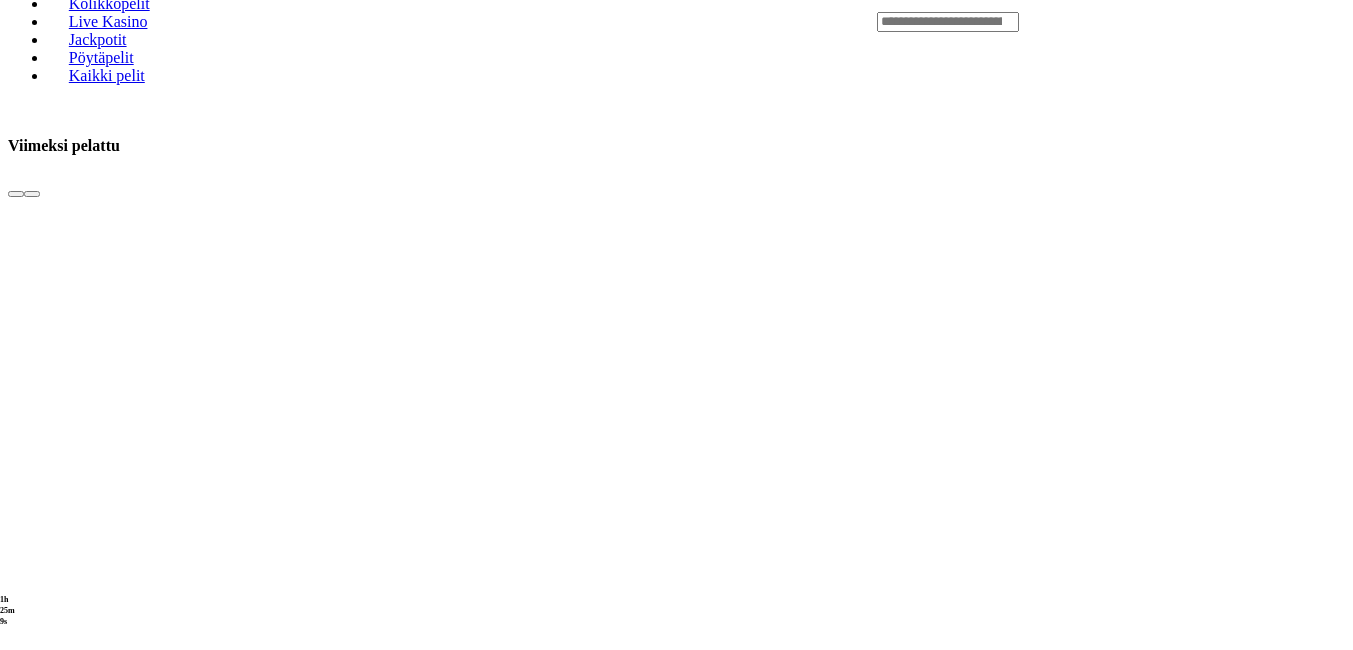 click at bounding box center (760, 7157) 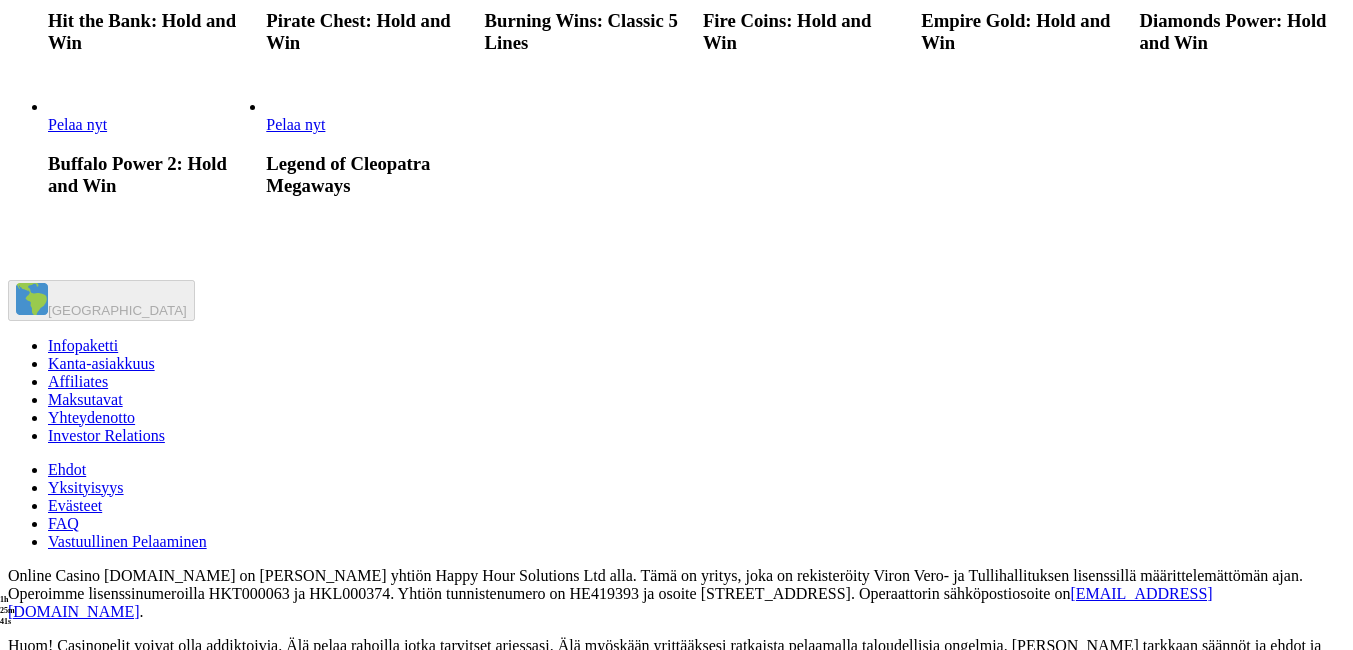 scroll, scrollTop: 1680, scrollLeft: 0, axis: vertical 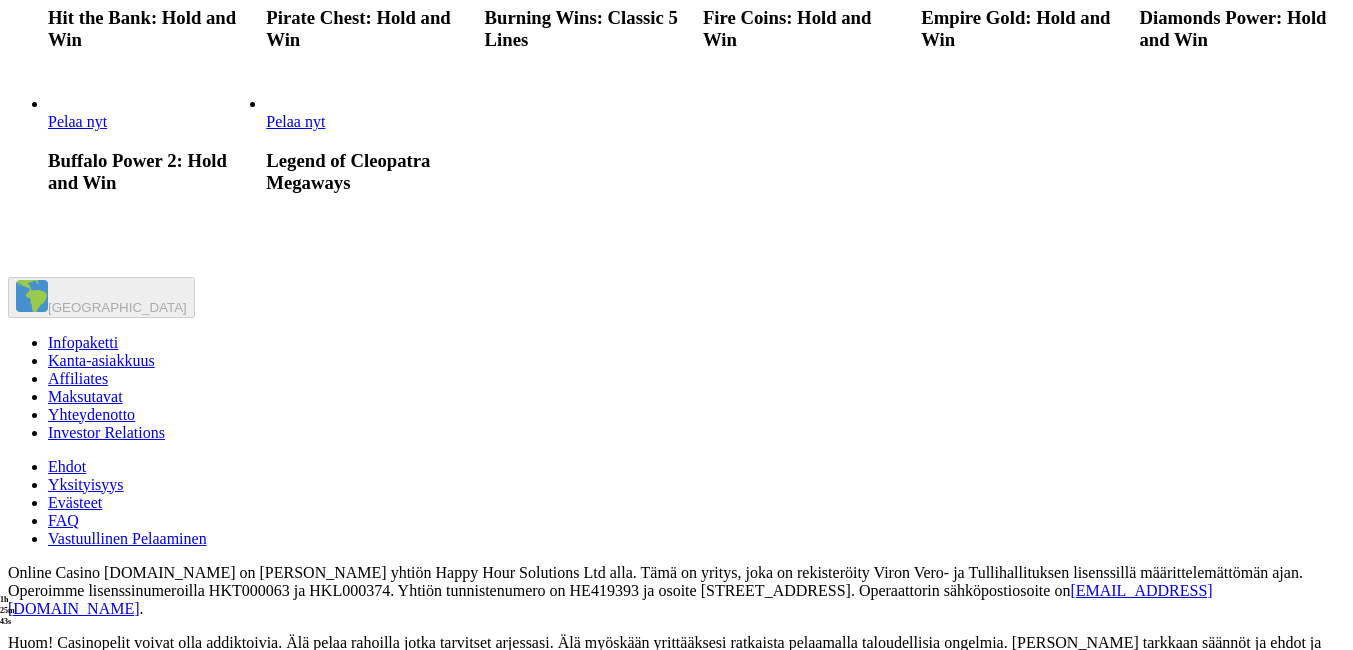 click on "Pelaa nyt" at bounding box center [950, -22] 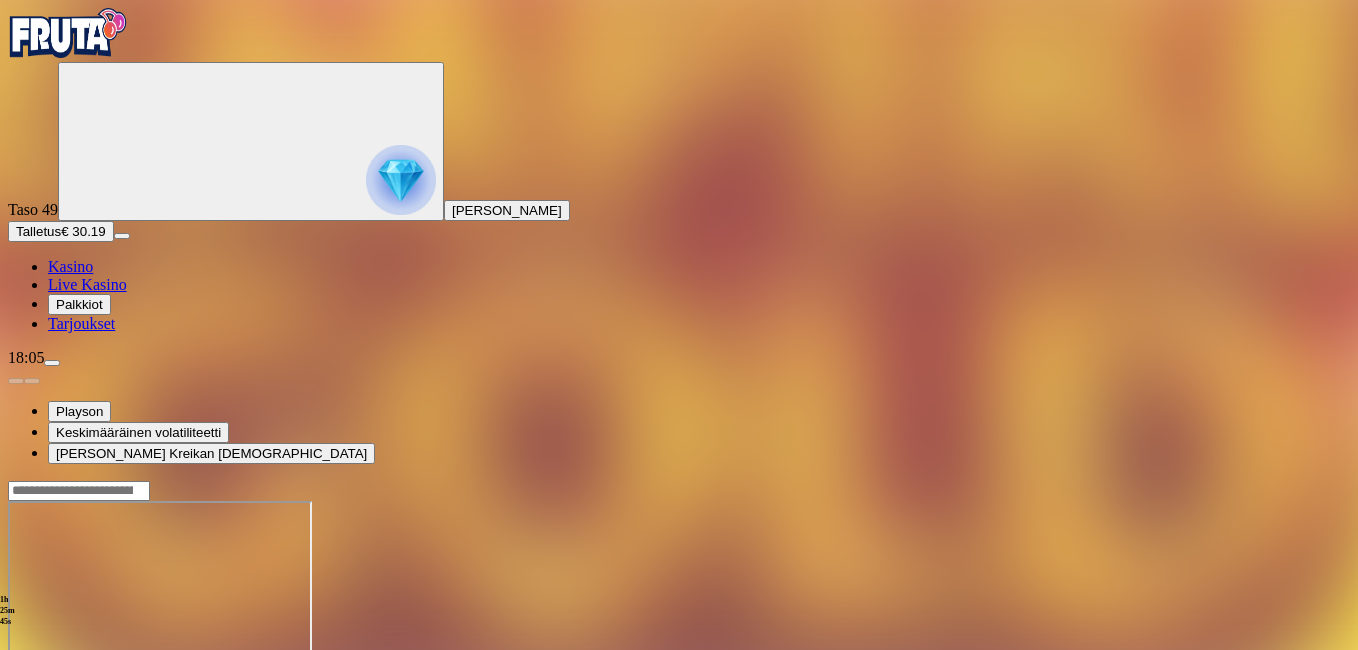 click at bounding box center [48, 673] 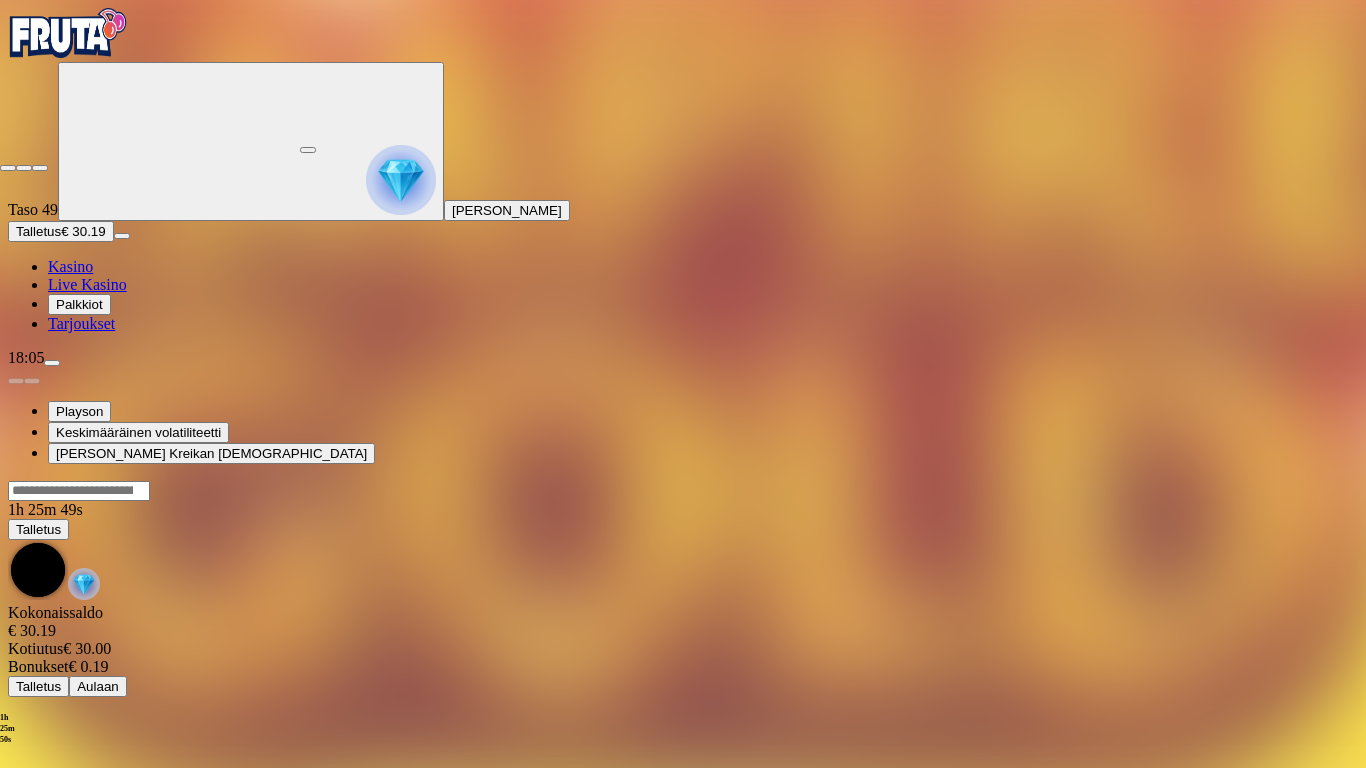 click at bounding box center (8, 168) 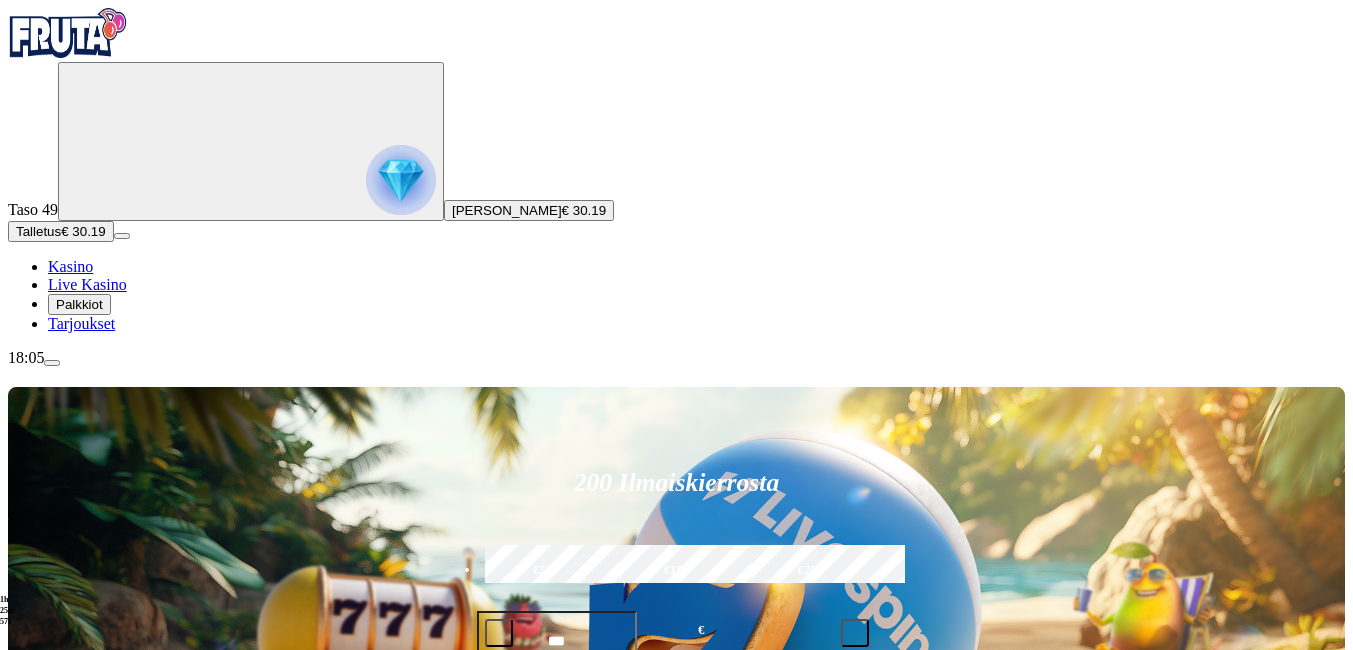 click on "Talletus" at bounding box center (38, 231) 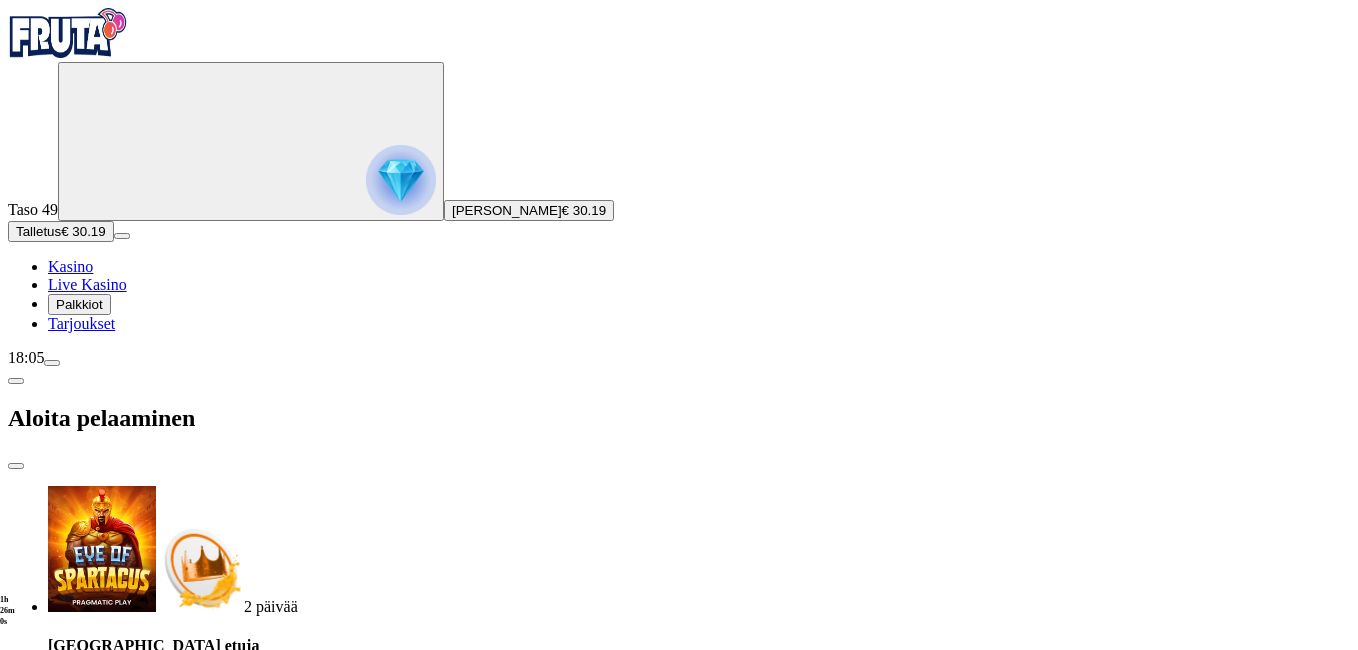 click at bounding box center [401, 180] 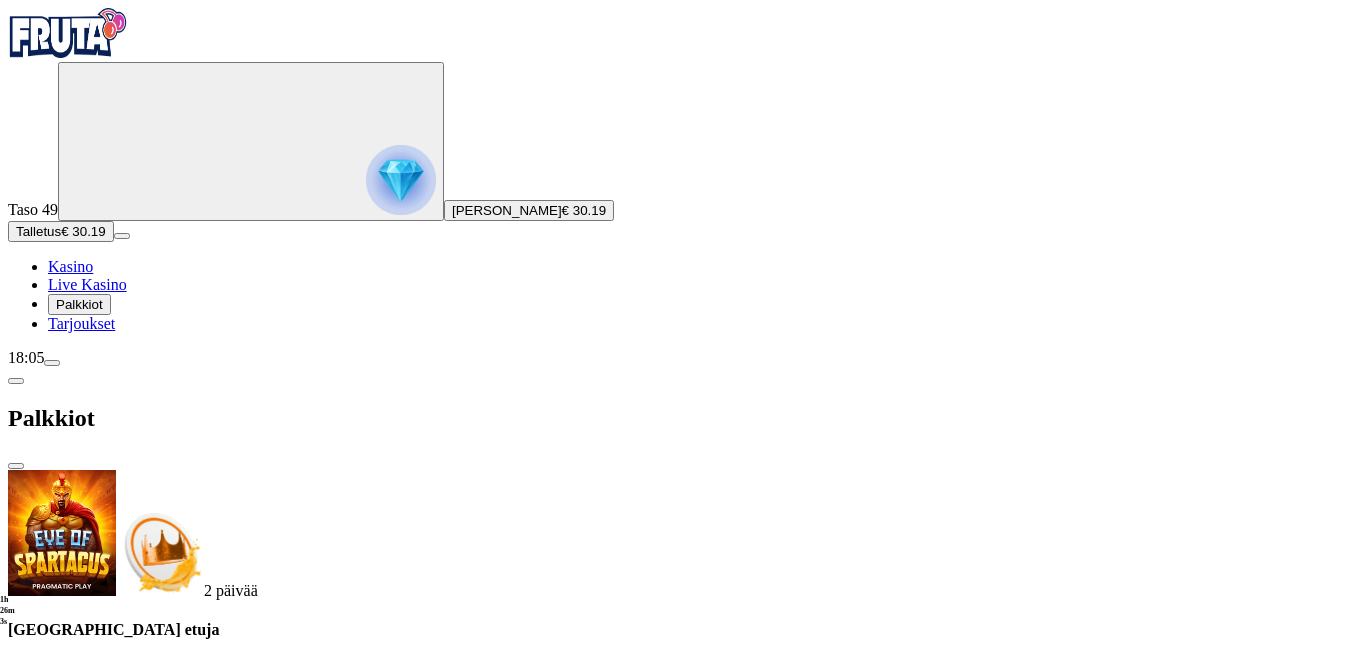 click at bounding box center [123, 1254] 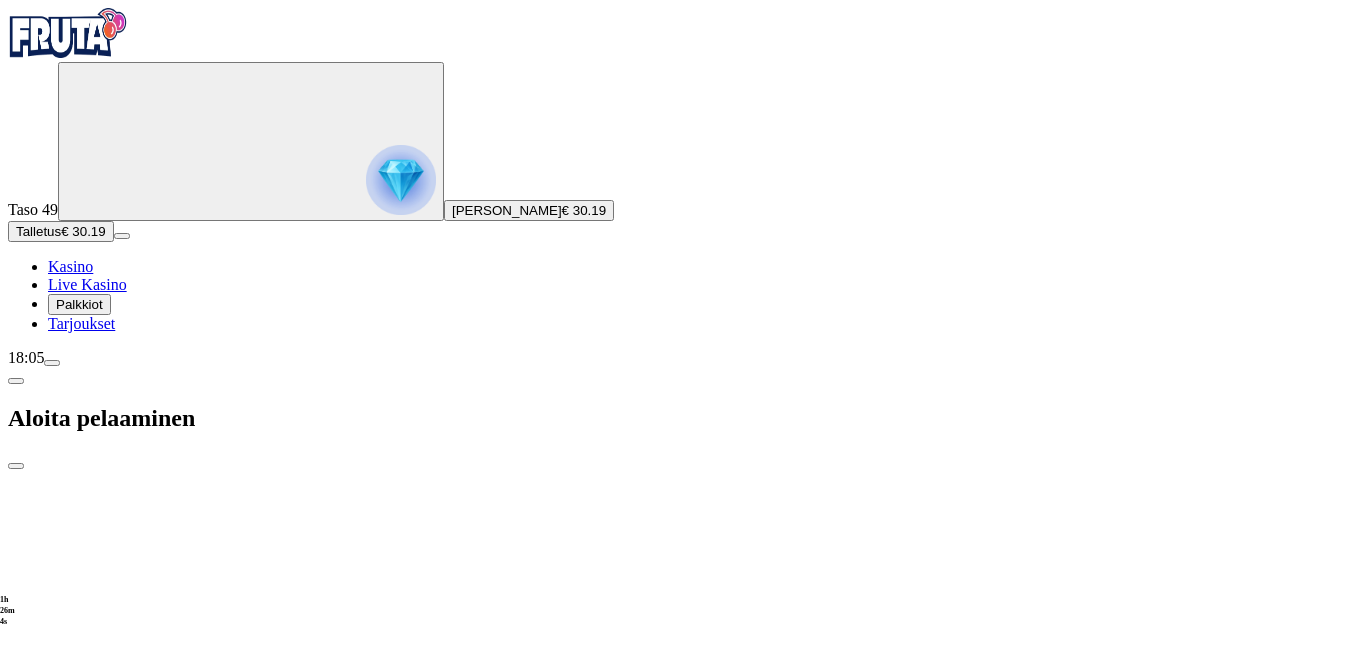 click on "***" at bounding box center (77, 1544) 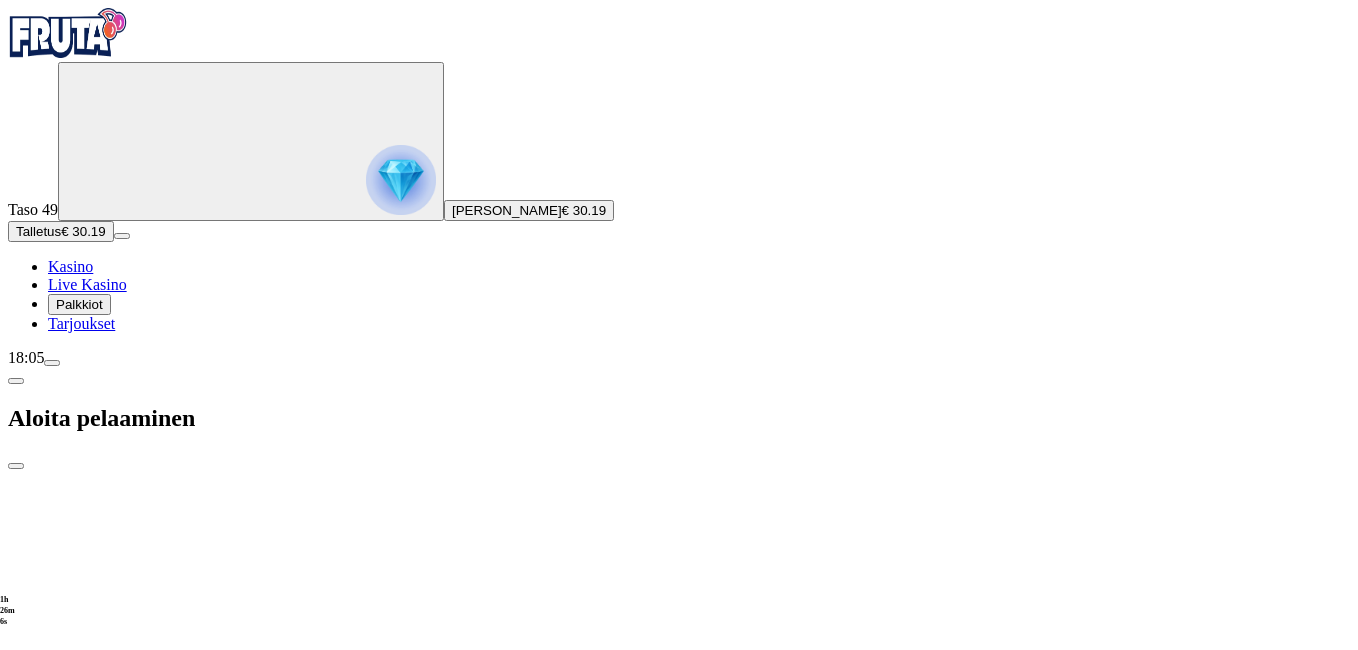 type on "*" 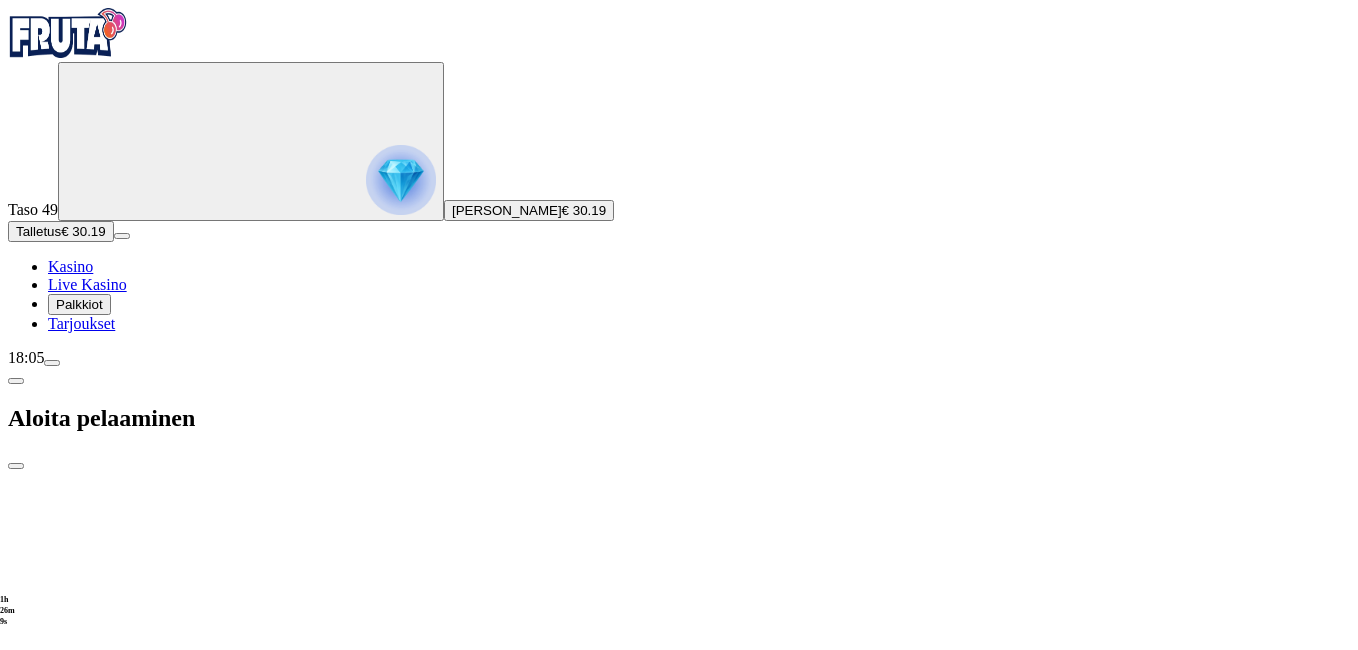 type on "**" 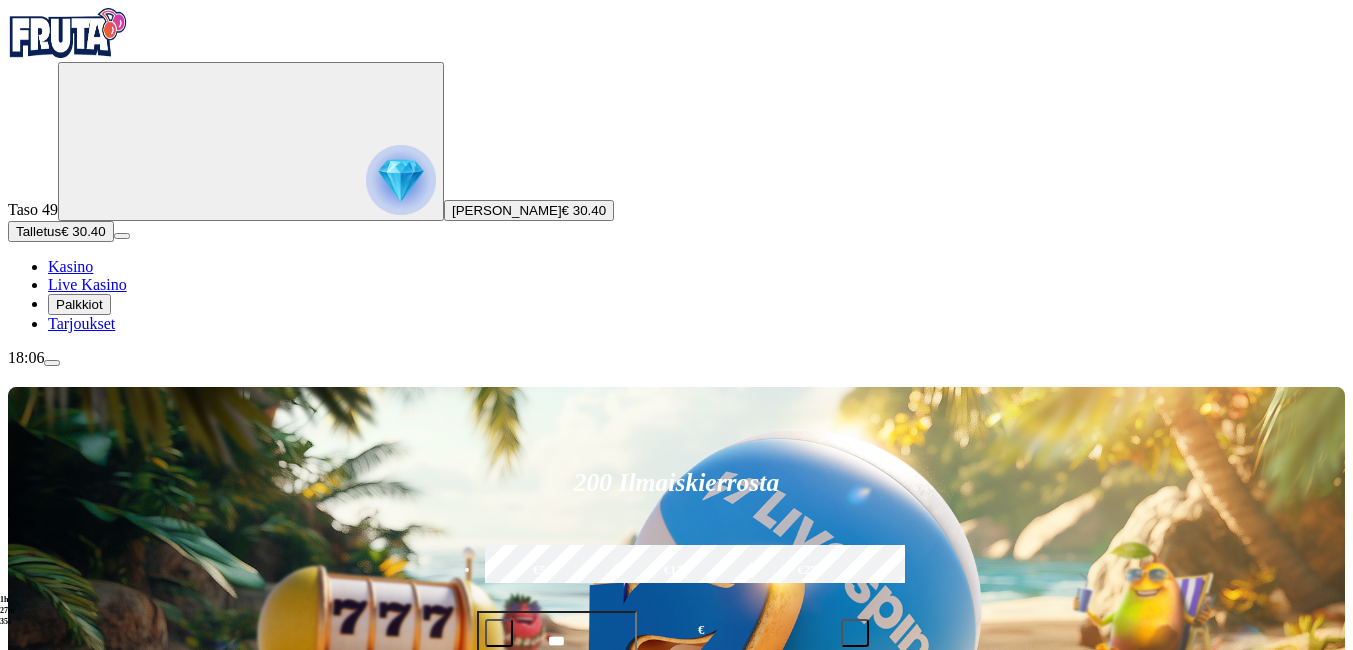 type 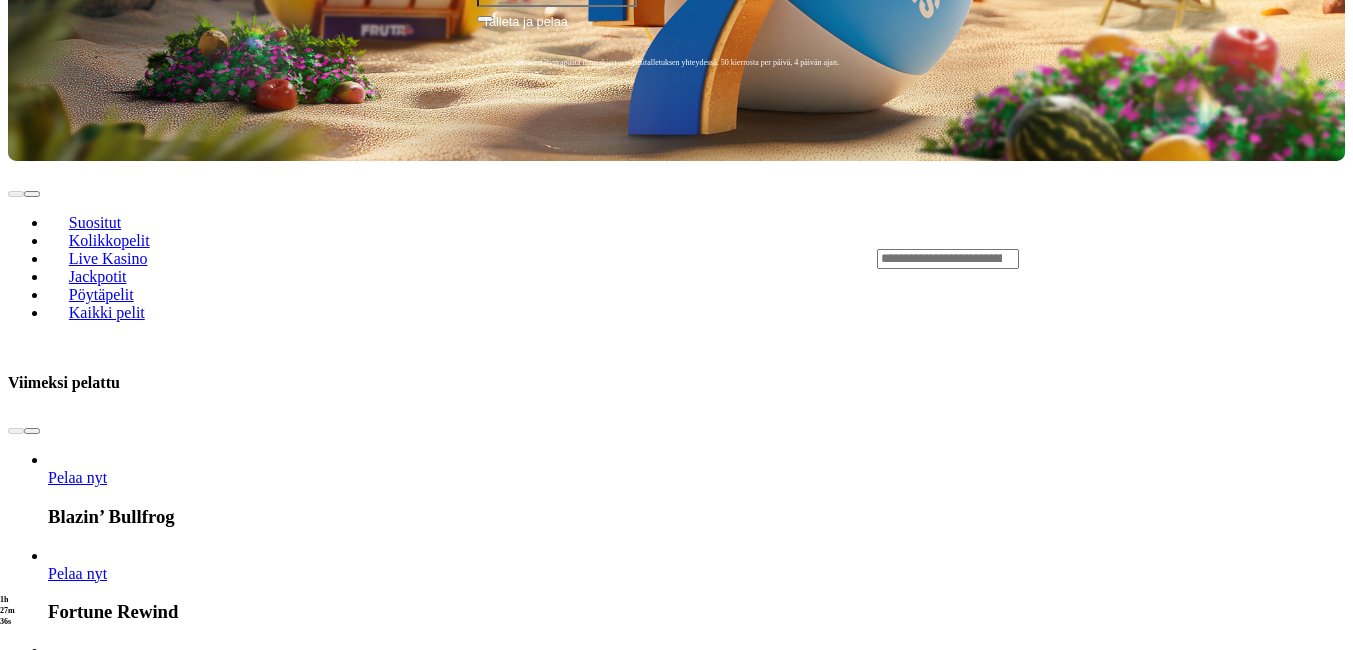 scroll, scrollTop: 680, scrollLeft: 0, axis: vertical 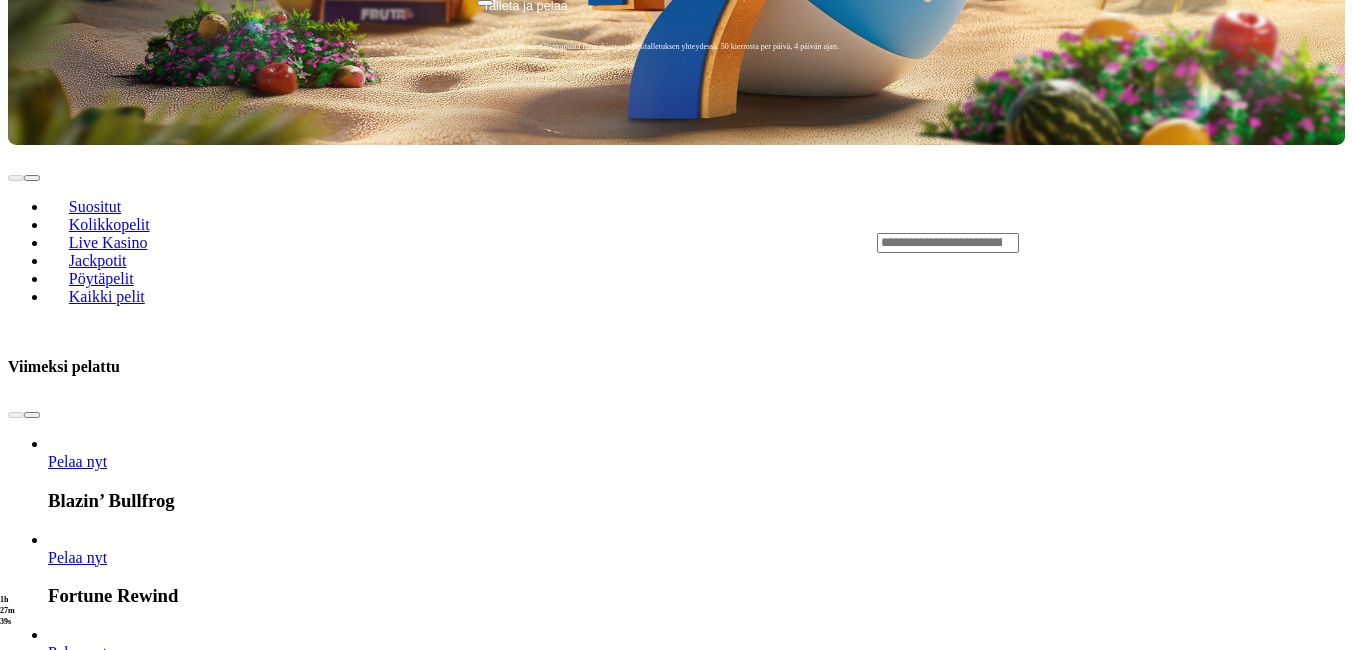 click at bounding box center (760, 7378) 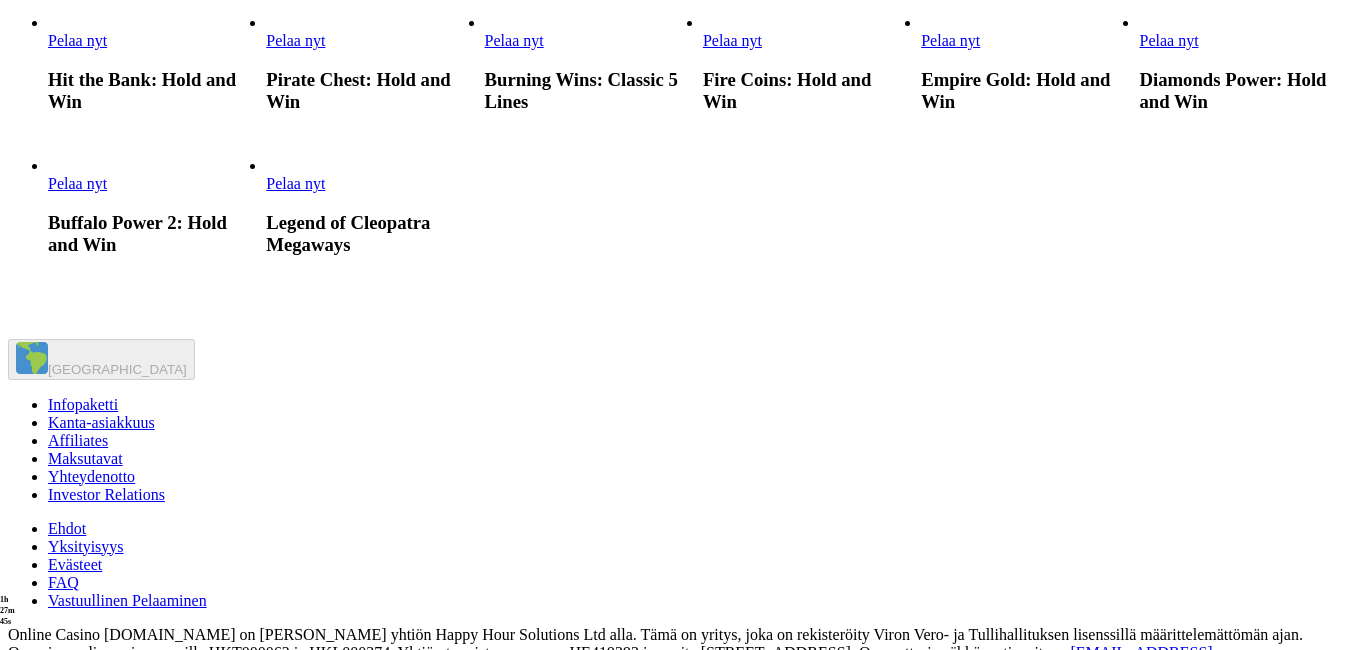 scroll, scrollTop: 1640, scrollLeft: 0, axis: vertical 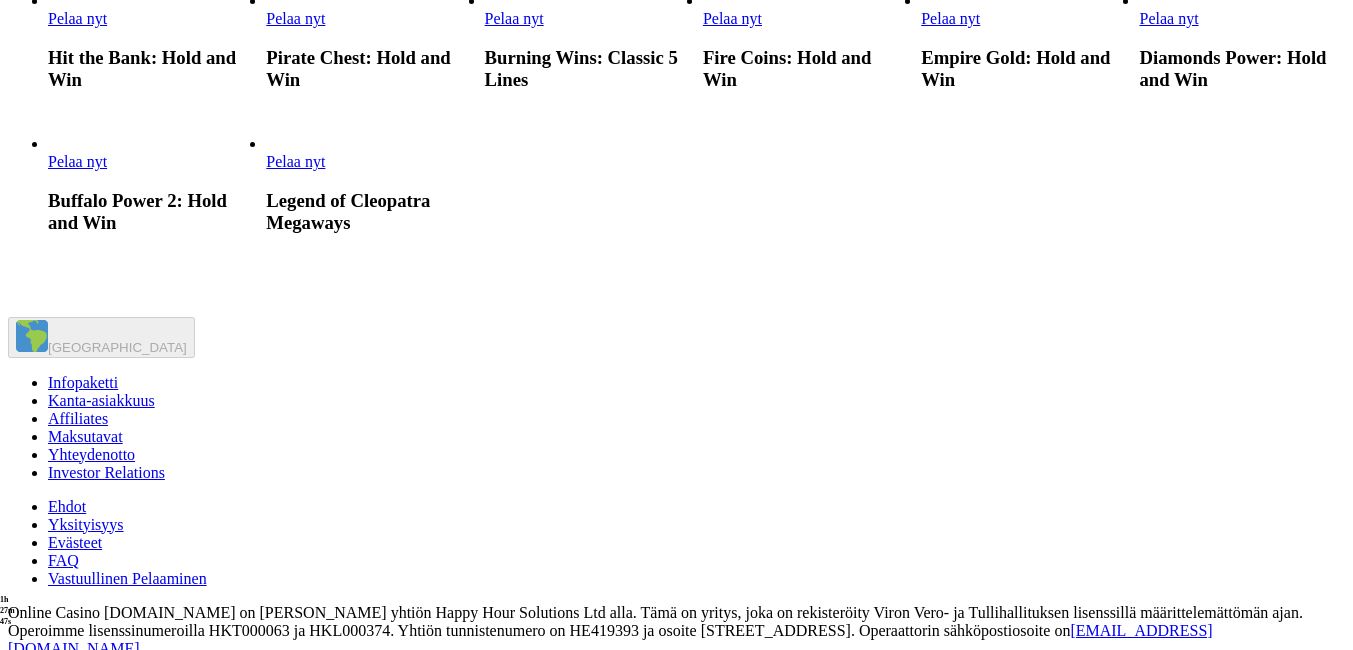 click on "Pelaa nyt" at bounding box center (950, 18) 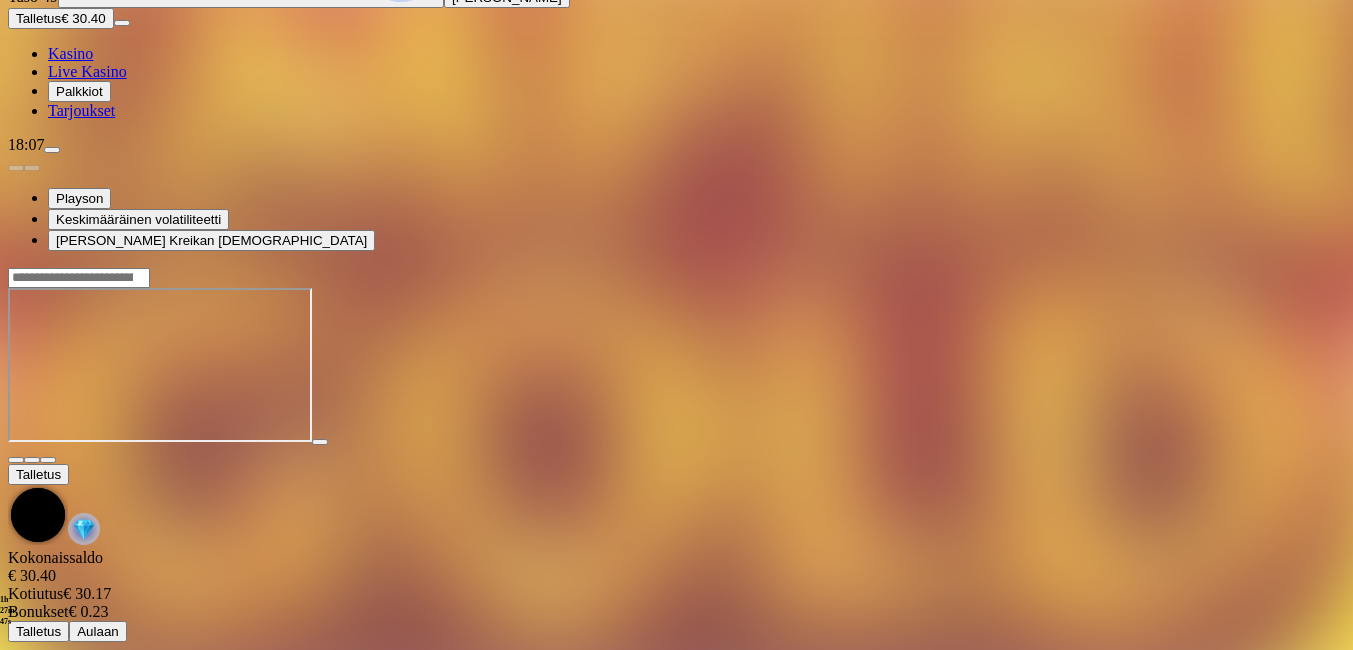 scroll, scrollTop: 0, scrollLeft: 0, axis: both 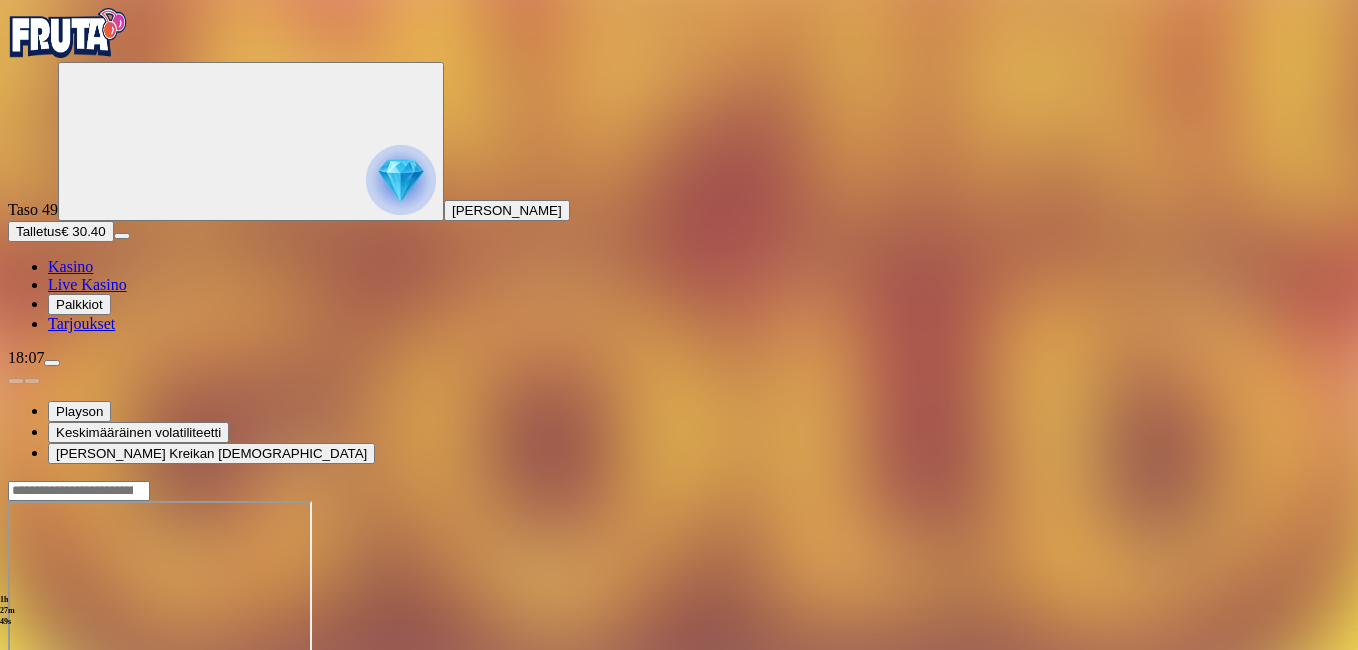 click at bounding box center [48, 673] 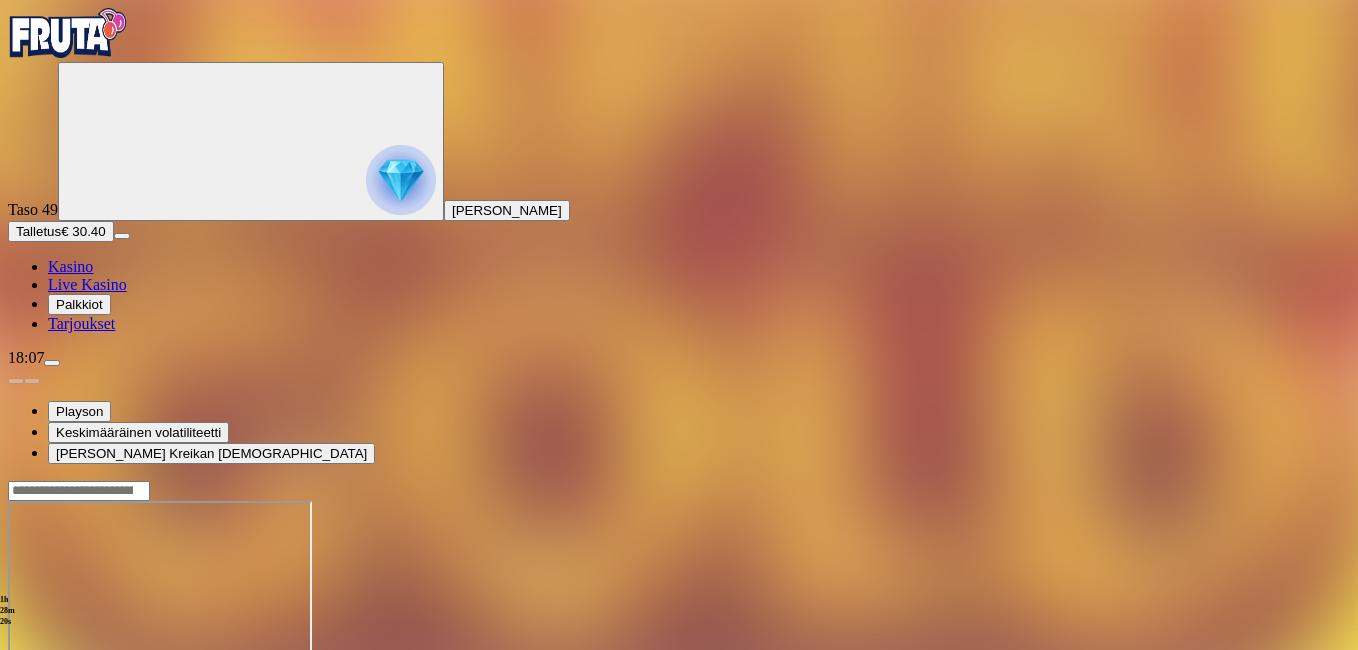 click at bounding box center (48, 673) 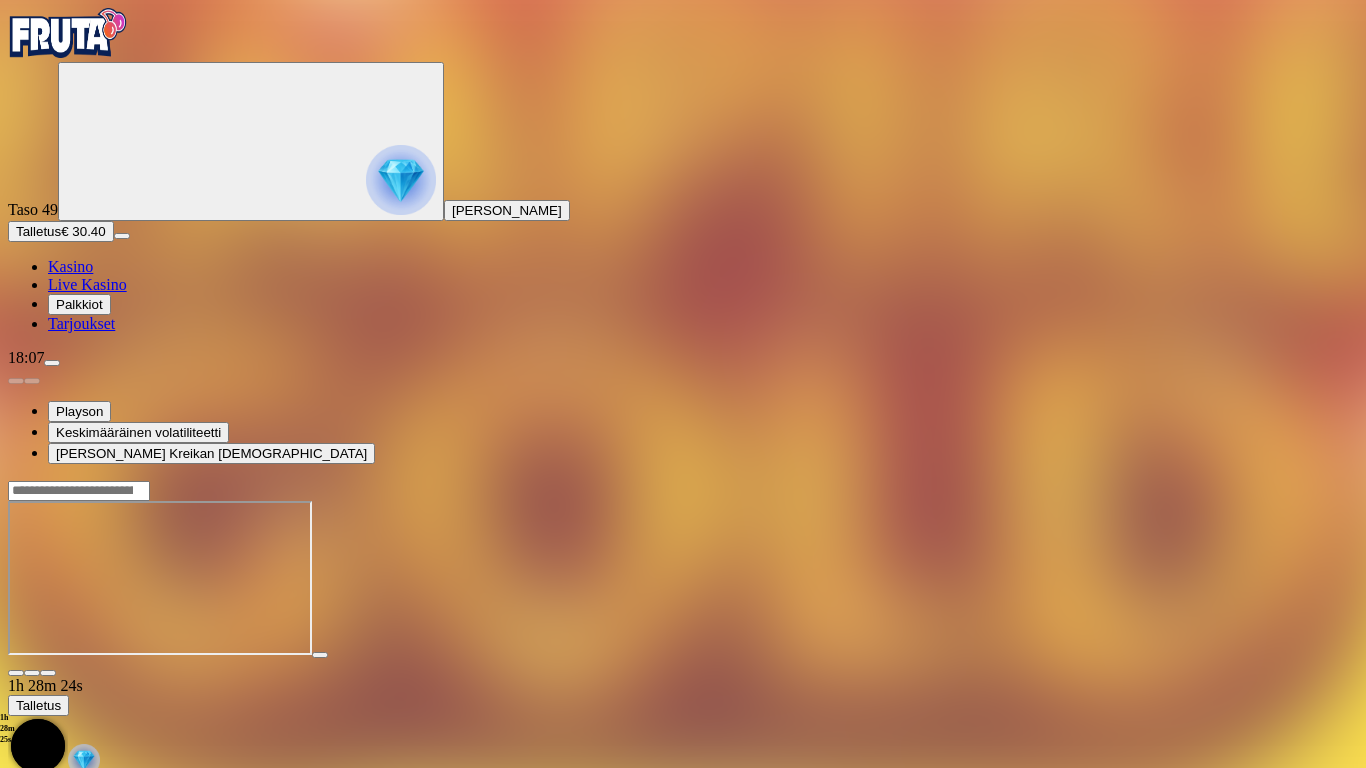 type 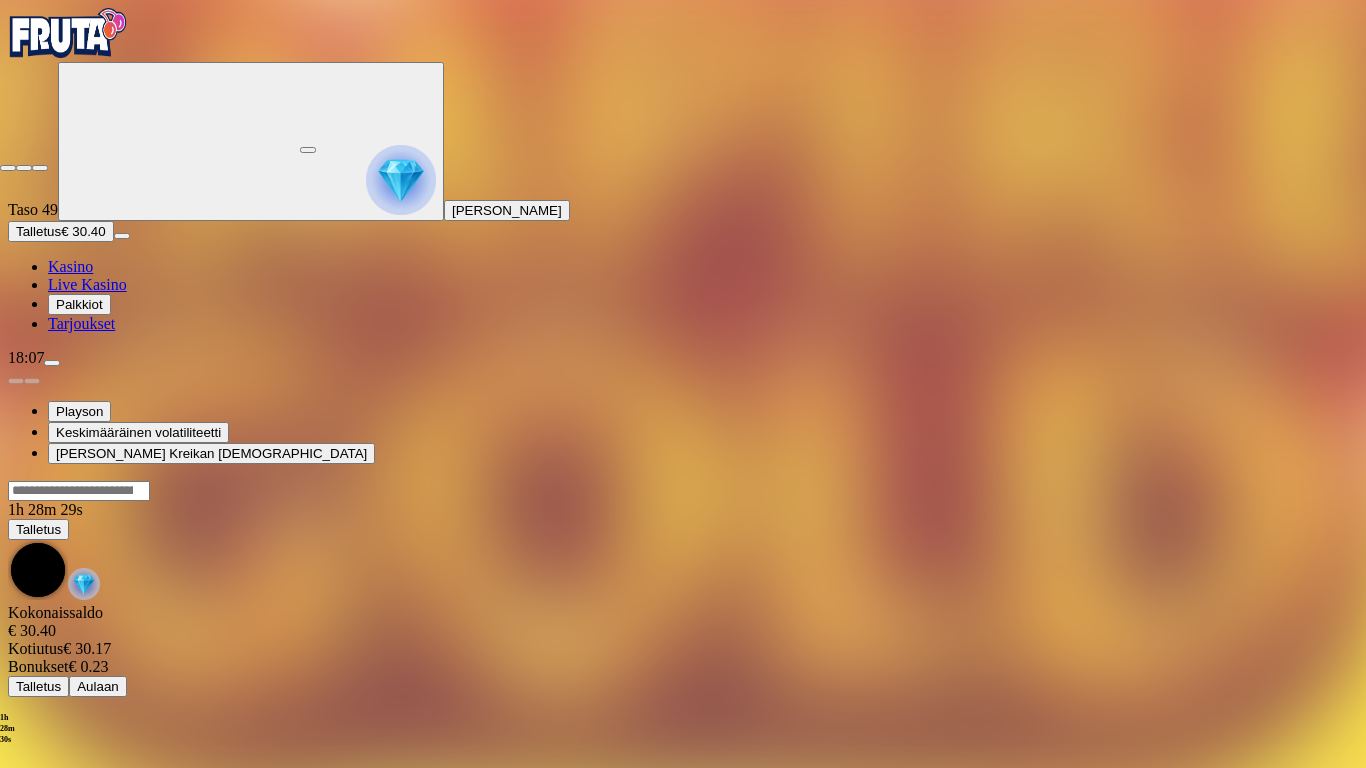 click at bounding box center [8, 168] 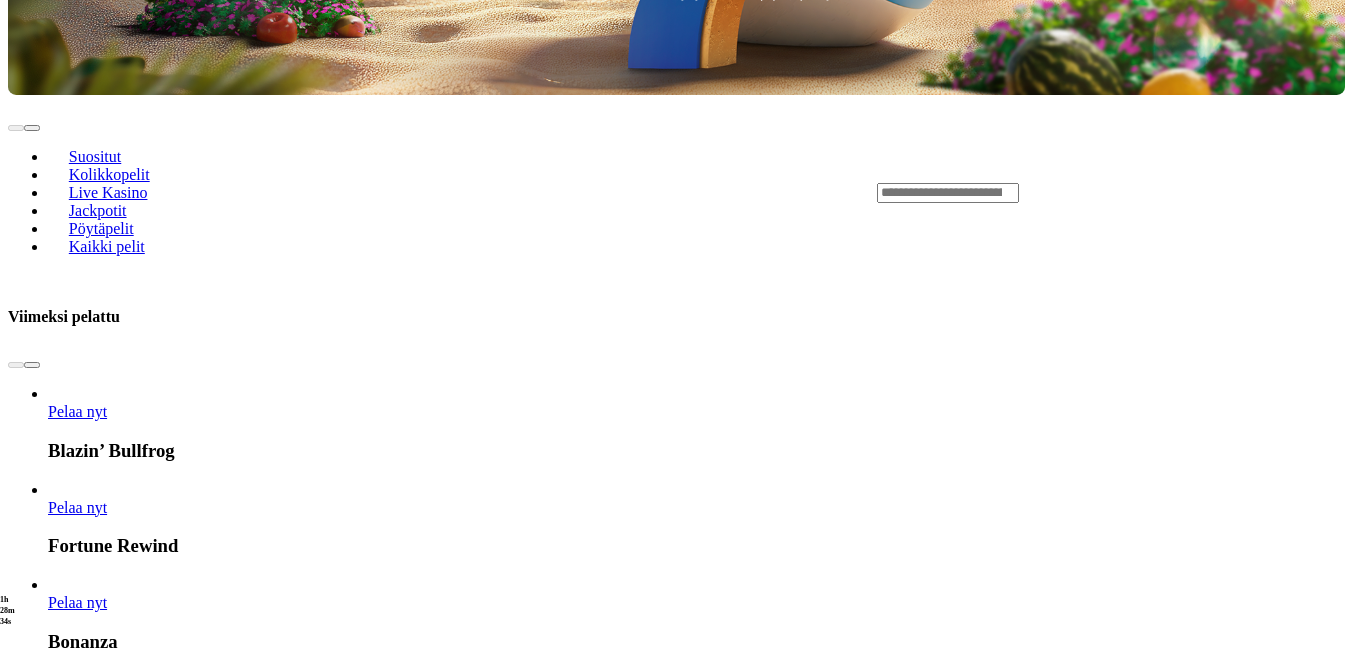 scroll, scrollTop: 880, scrollLeft: 0, axis: vertical 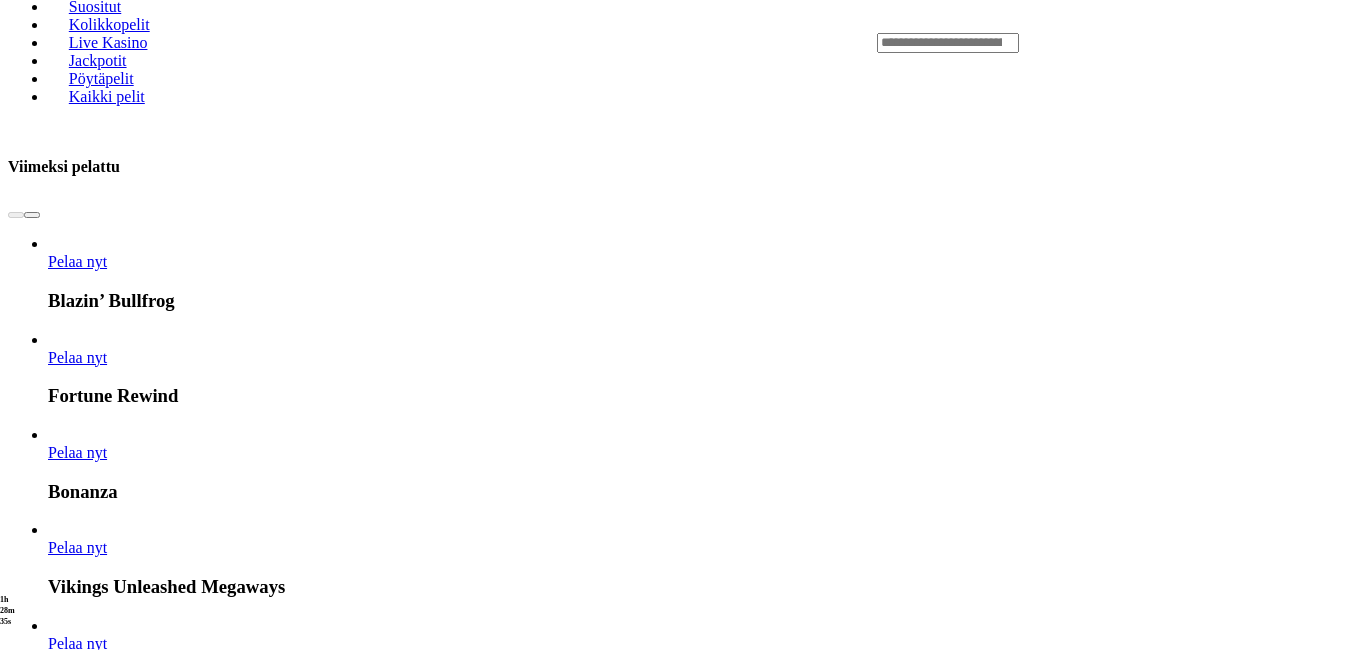 click at bounding box center [760, 7178] 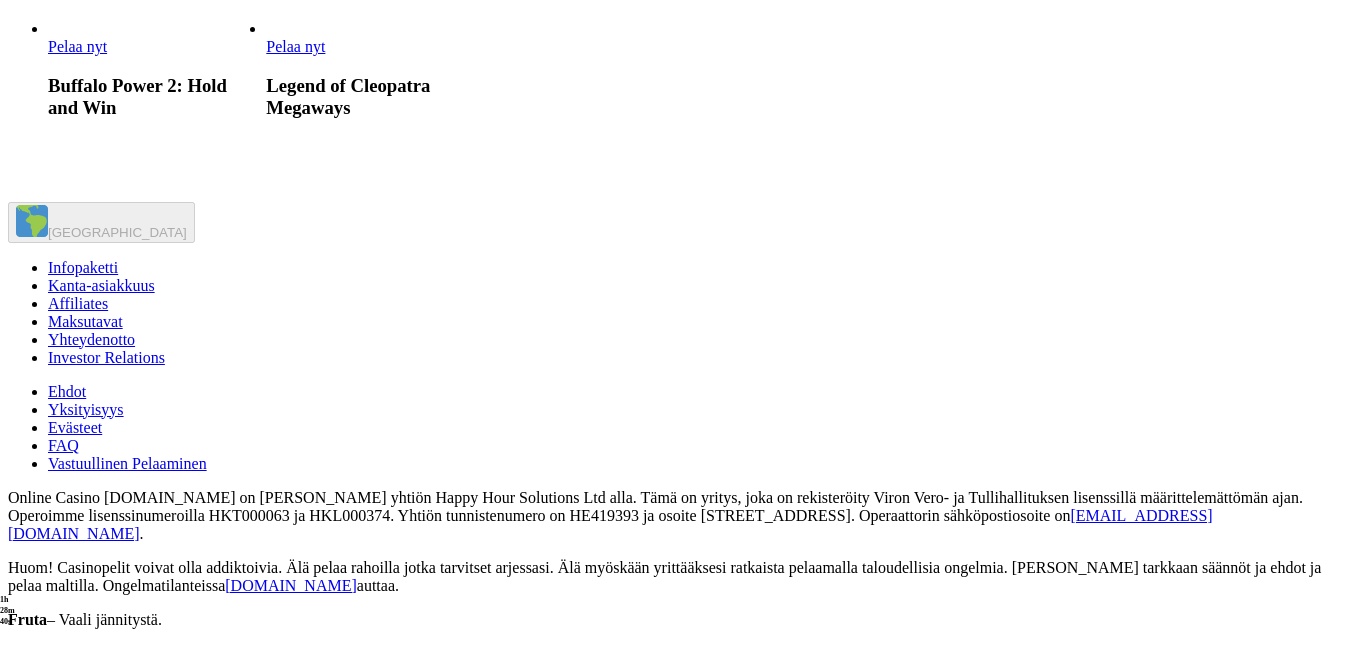 scroll, scrollTop: 1760, scrollLeft: 0, axis: vertical 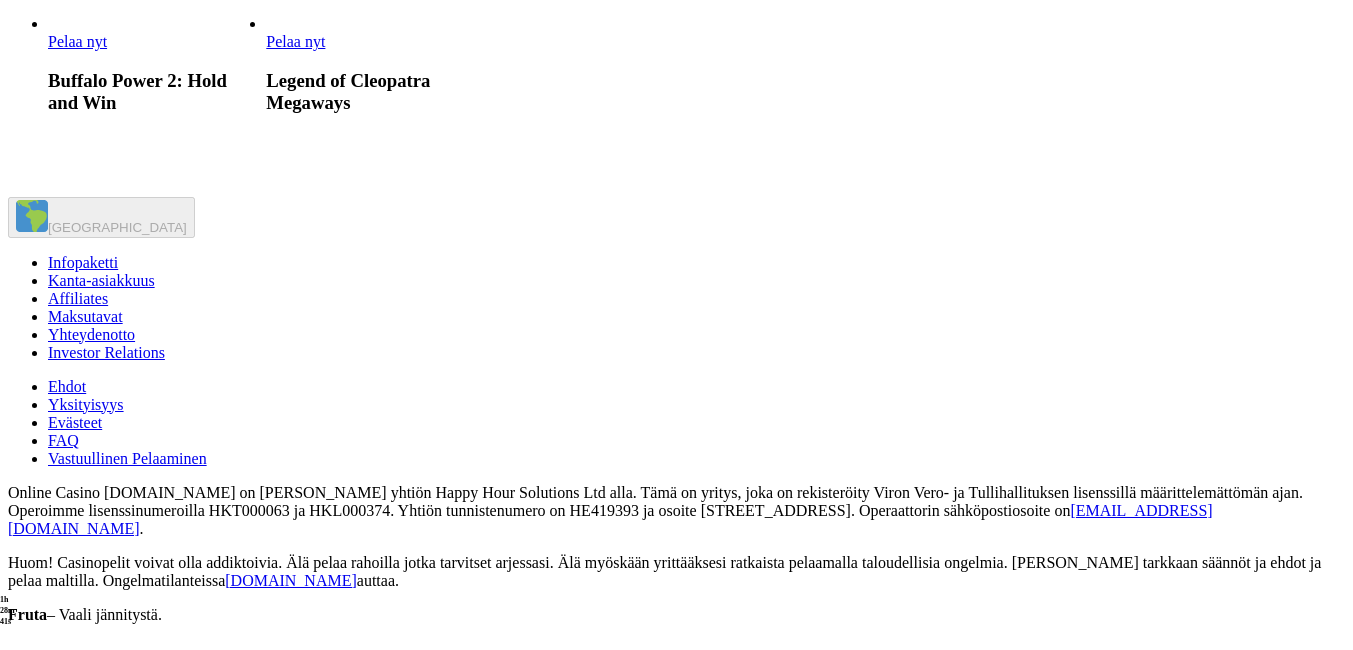 click on "Pelaa nyt" at bounding box center [950, -102] 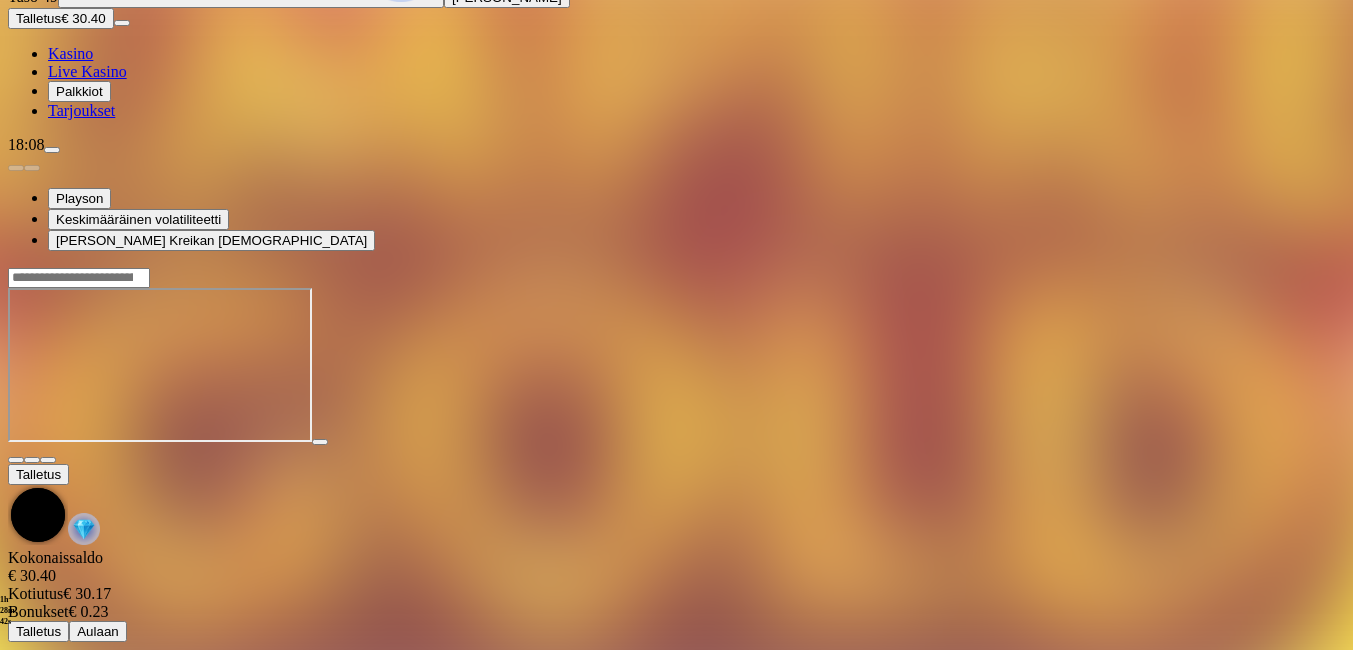 scroll, scrollTop: 0, scrollLeft: 0, axis: both 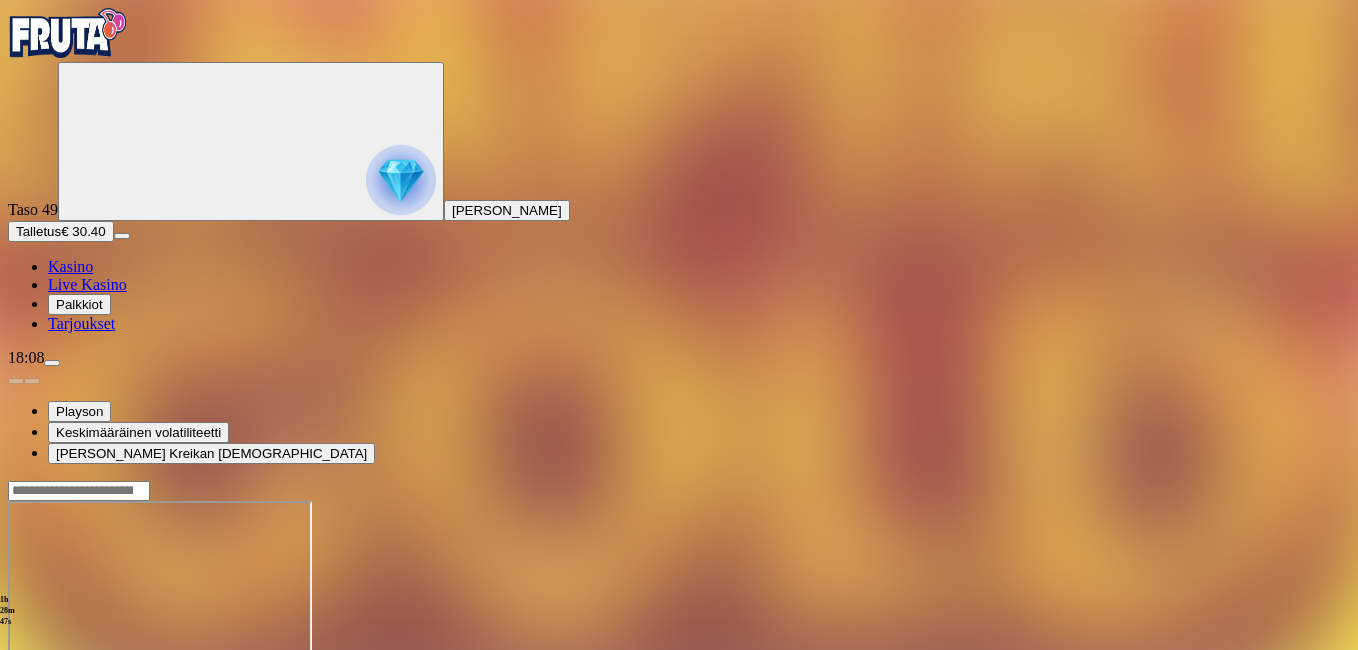 click at bounding box center [16, 673] 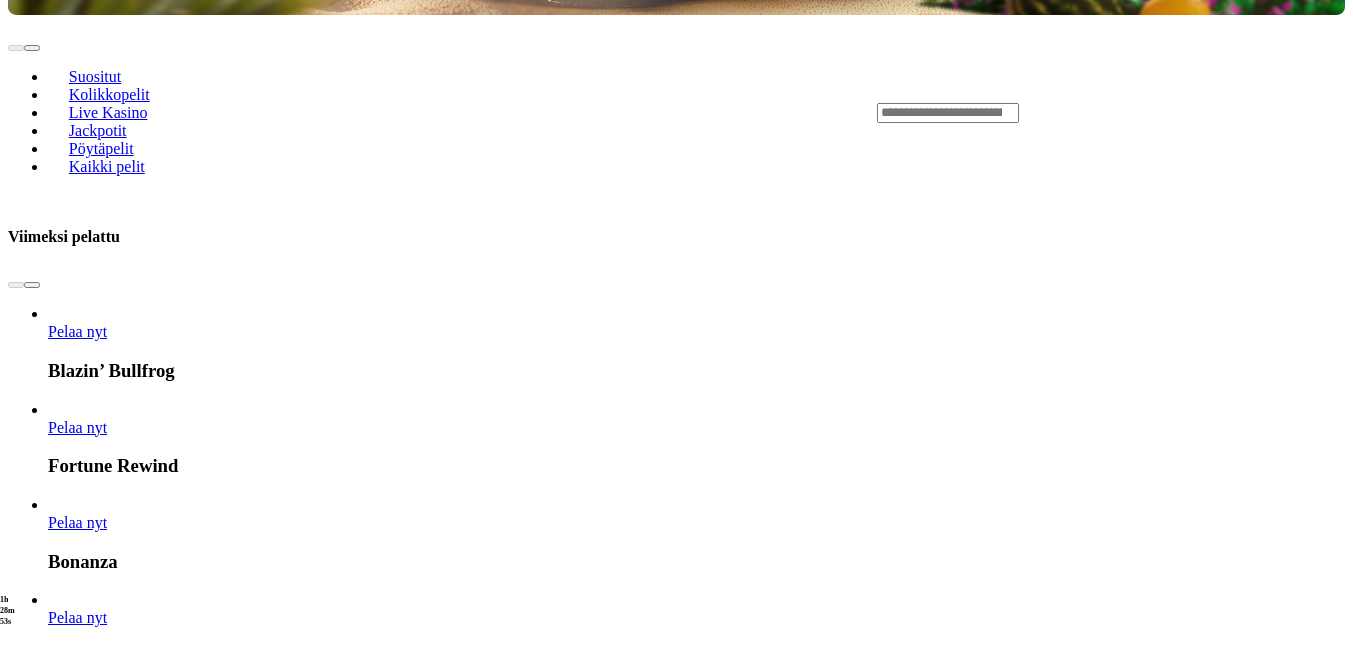 scroll, scrollTop: 1040, scrollLeft: 0, axis: vertical 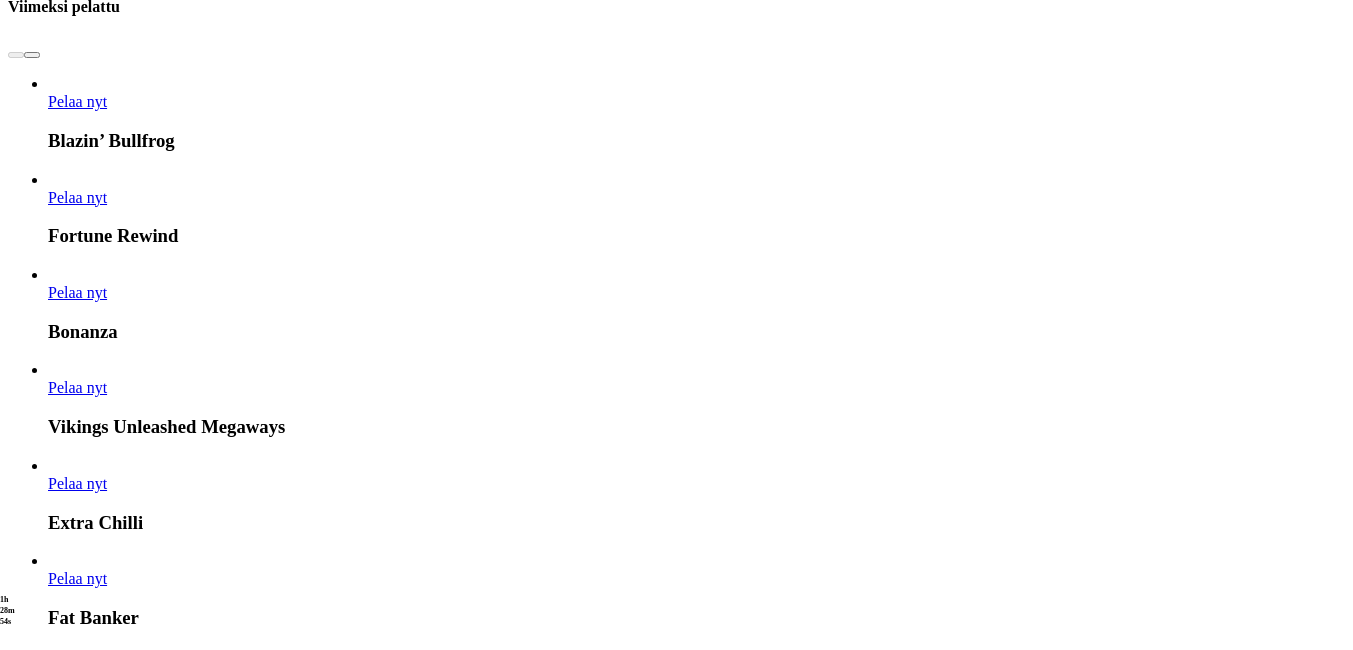 click at bounding box center (760, 3931) 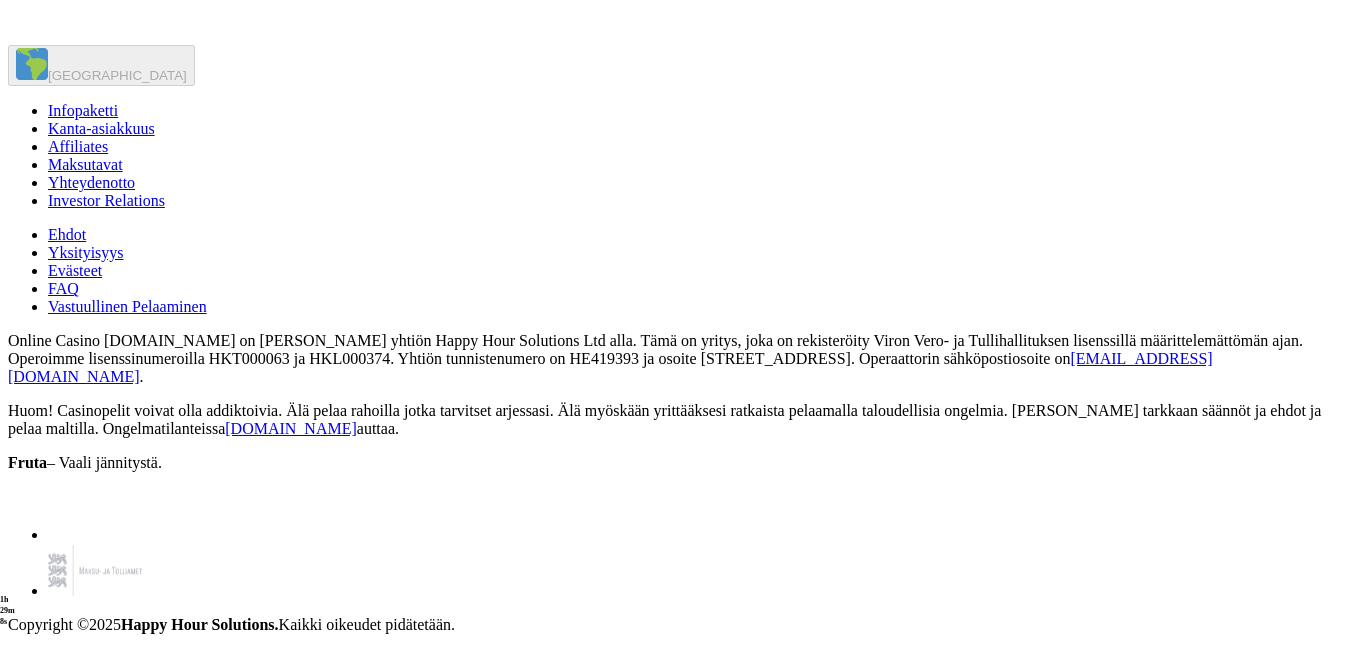 scroll, scrollTop: 8080, scrollLeft: 0, axis: vertical 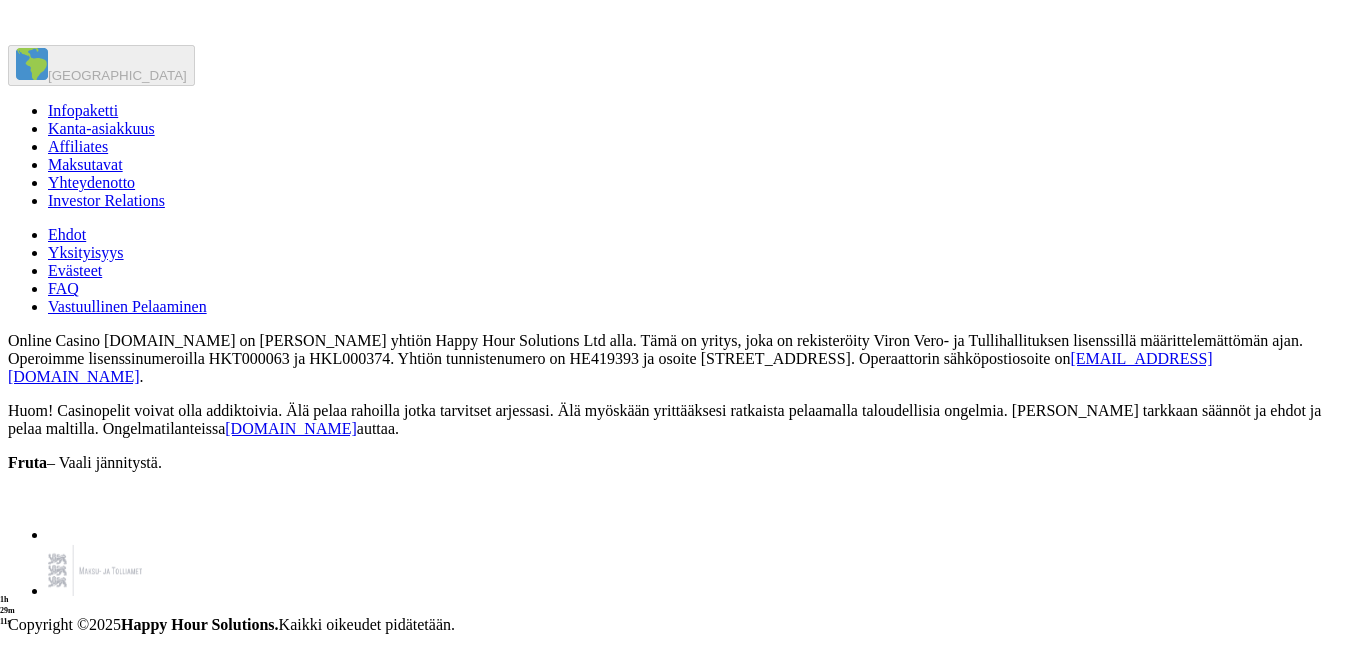 click on "Pelaa nyt" at bounding box center (514, -682) 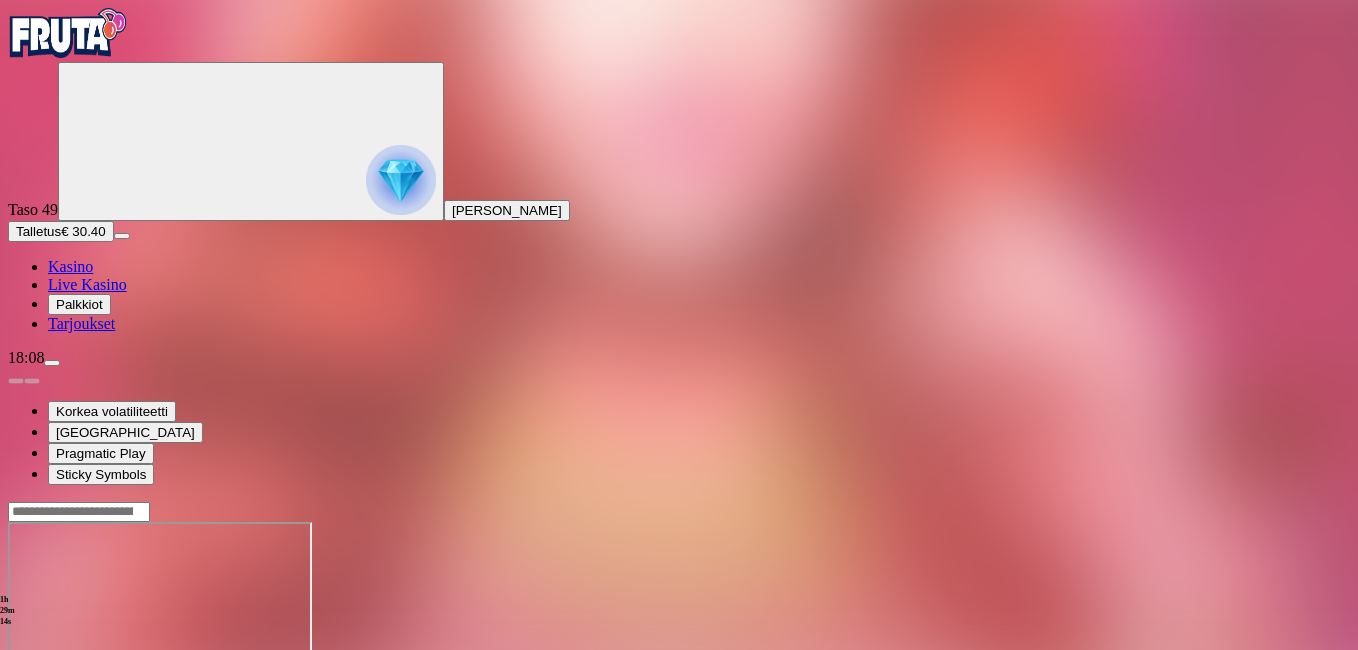 click at bounding box center (48, 694) 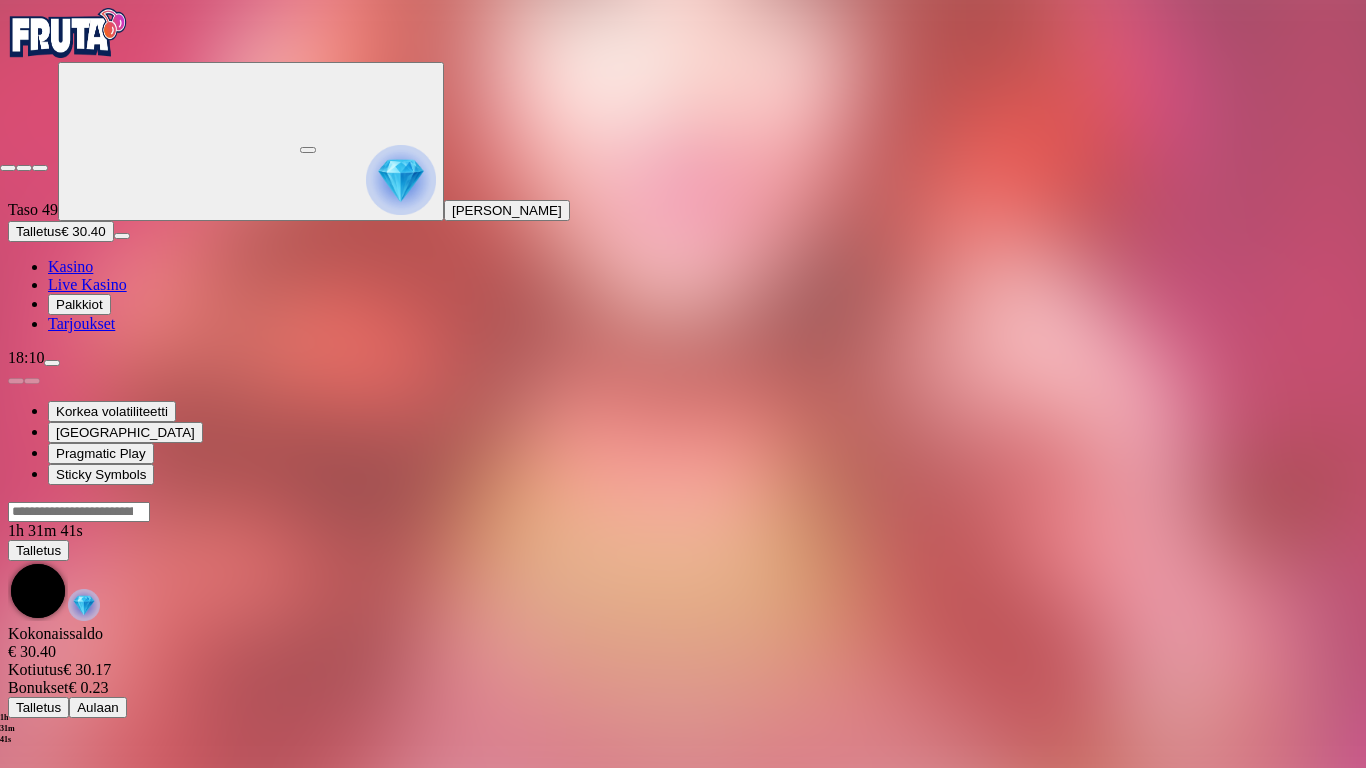 click at bounding box center (8, 168) 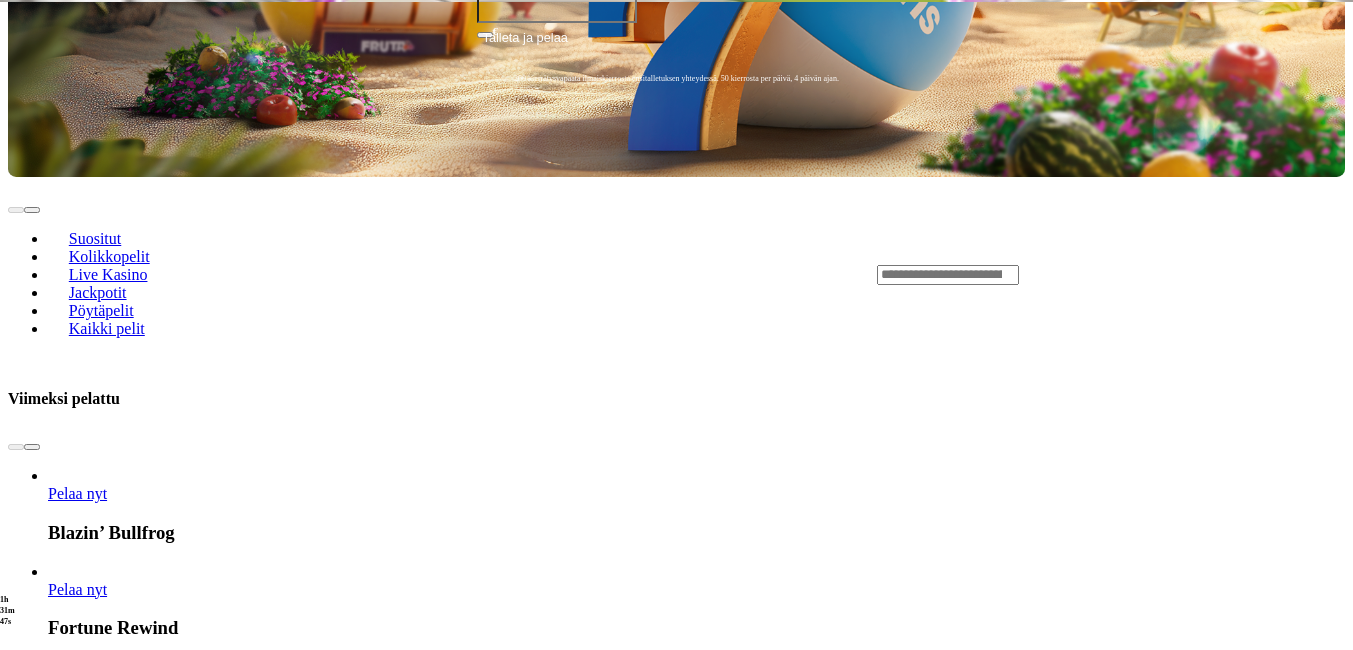 scroll, scrollTop: 840, scrollLeft: 0, axis: vertical 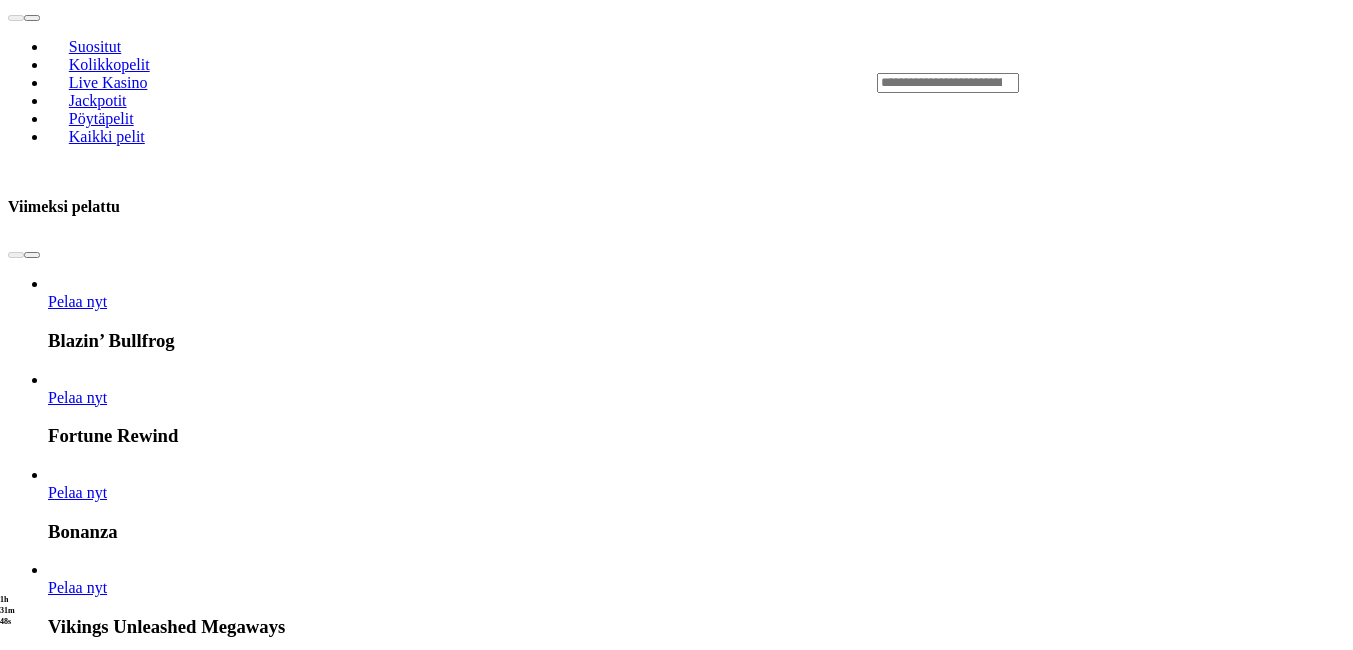 click at bounding box center [760, 7218] 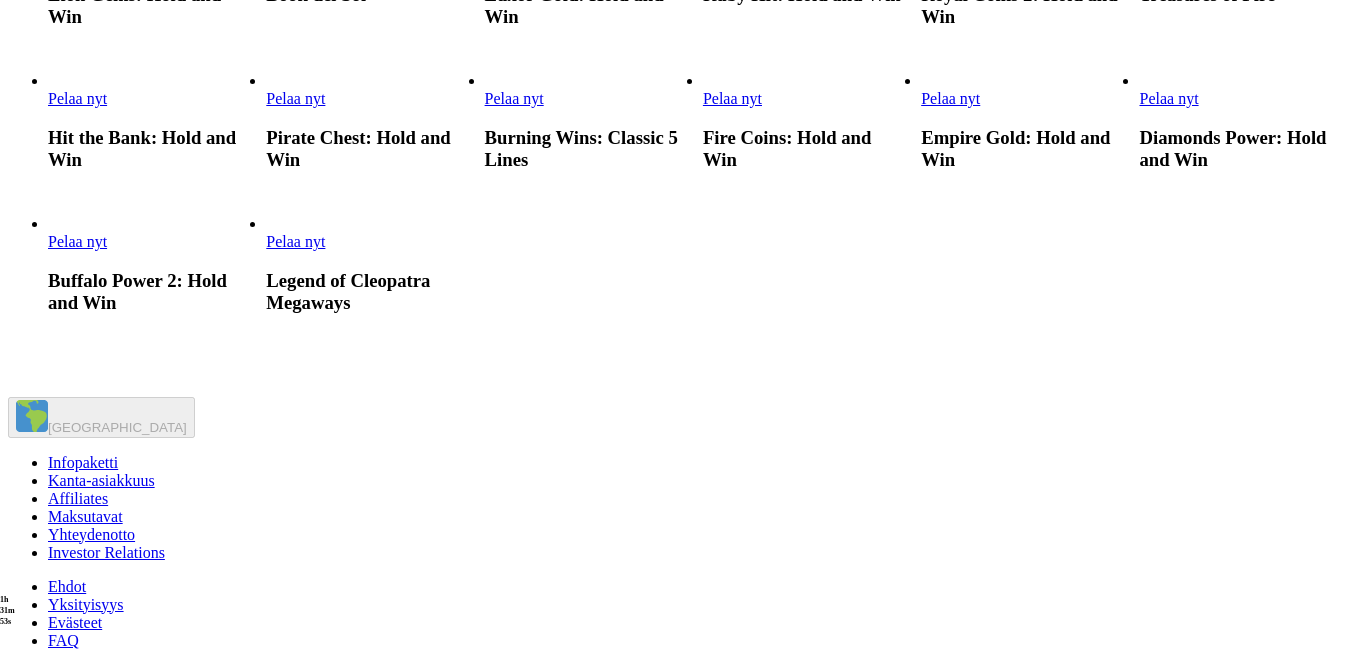 scroll, scrollTop: 1600, scrollLeft: 0, axis: vertical 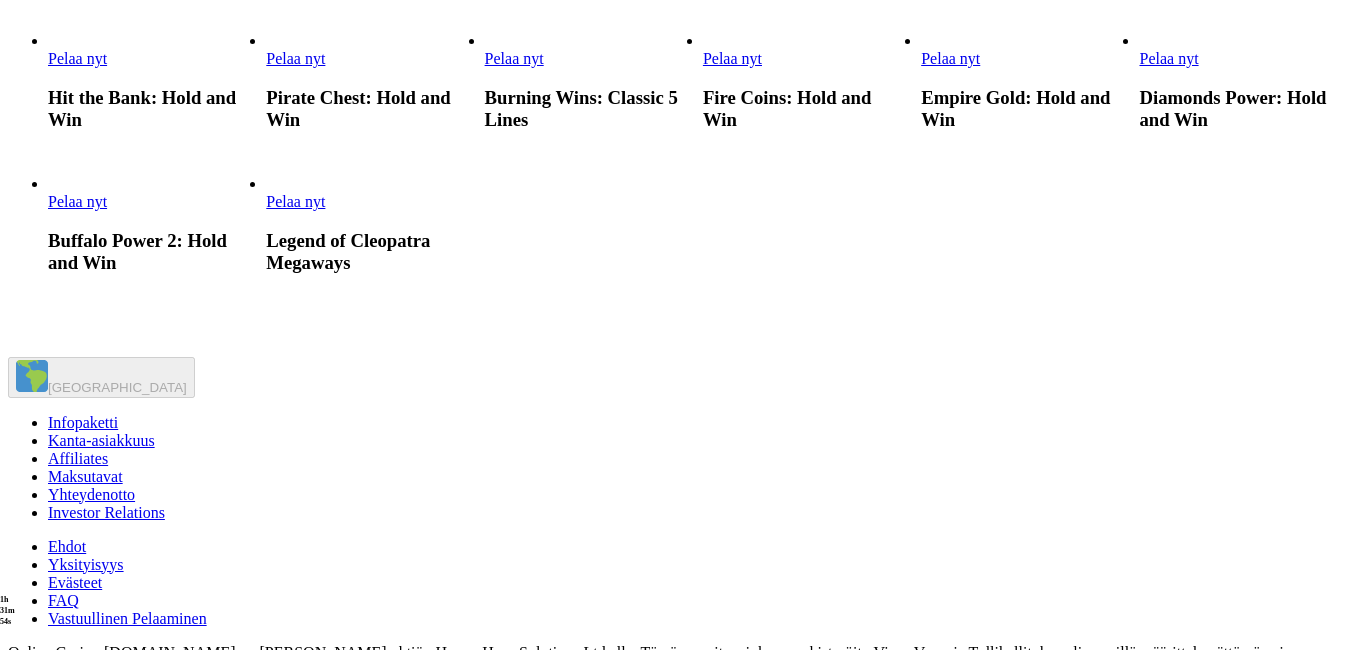 click on "Pelaa nyt" at bounding box center (950, 58) 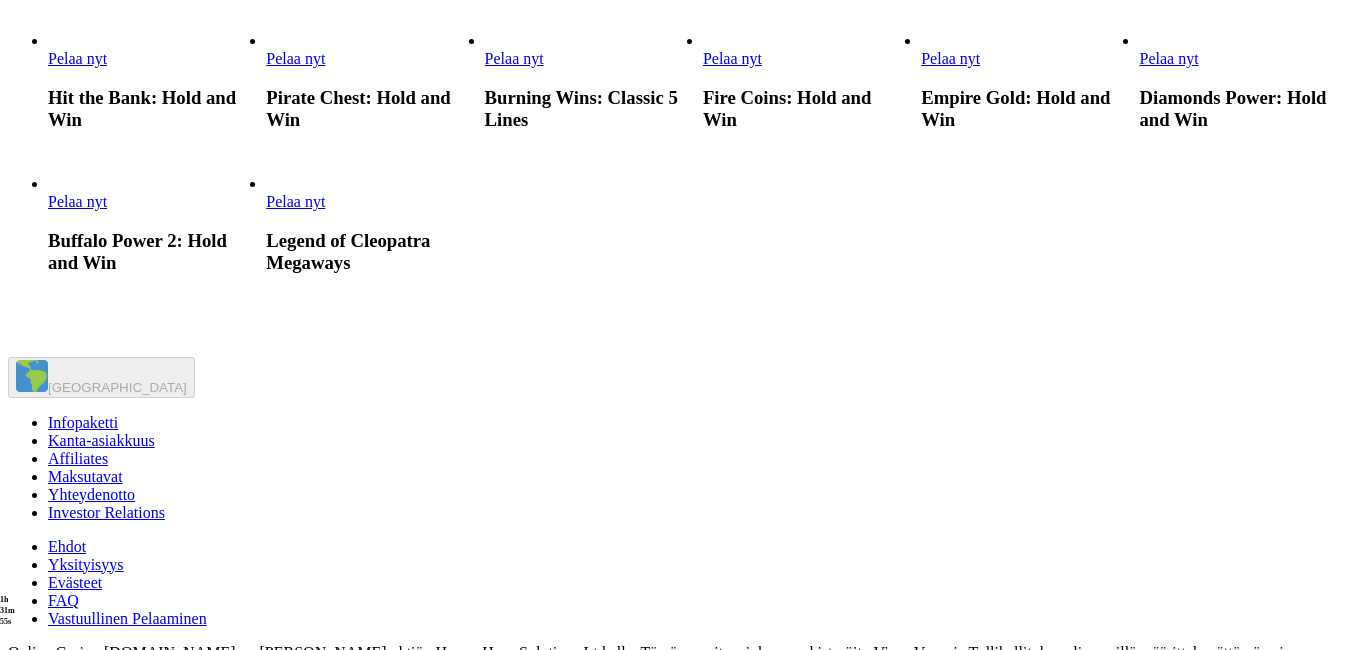 scroll, scrollTop: 0, scrollLeft: 0, axis: both 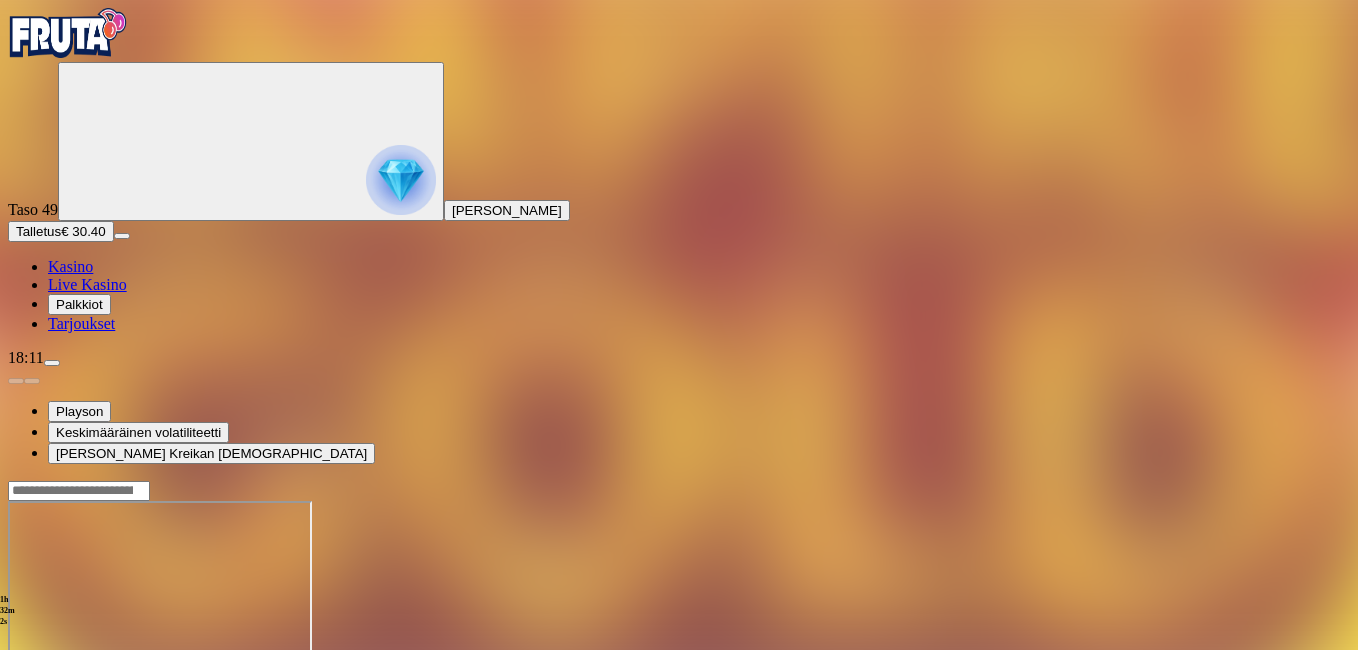 click at bounding box center (16, 673) 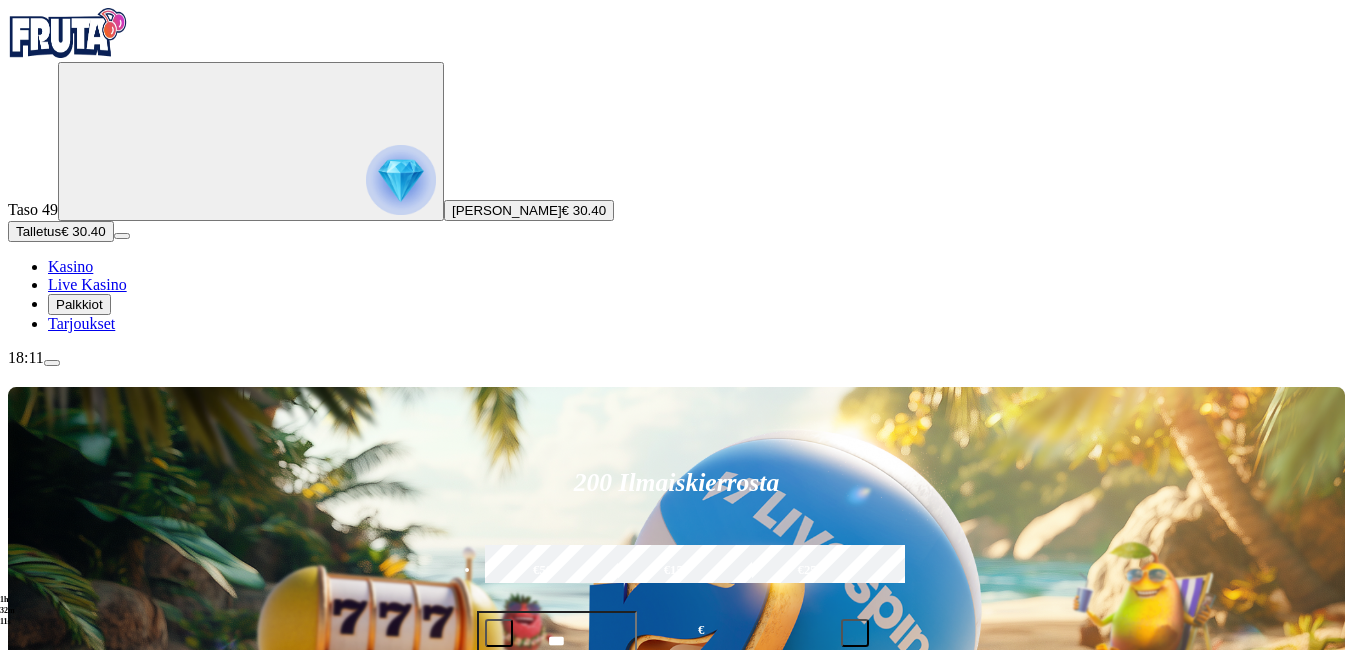 click on "Pelaa nyt" at bounding box center [77, 1332] 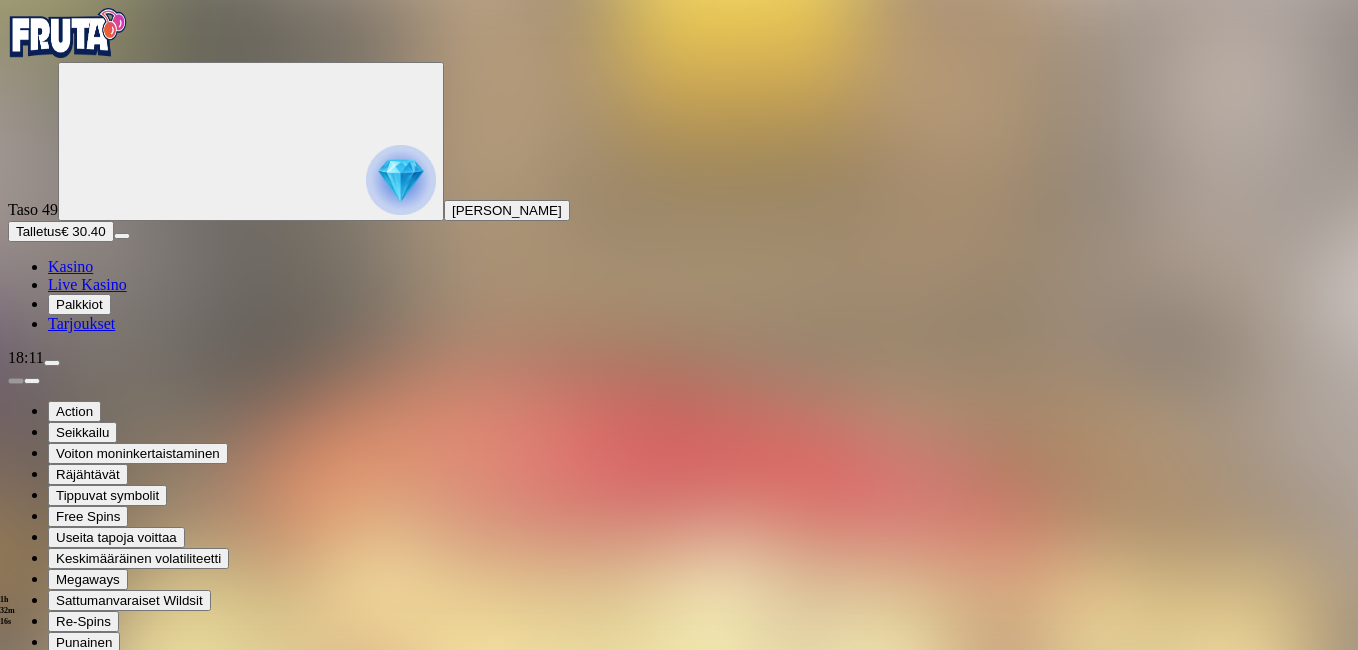 click at bounding box center (48, 883) 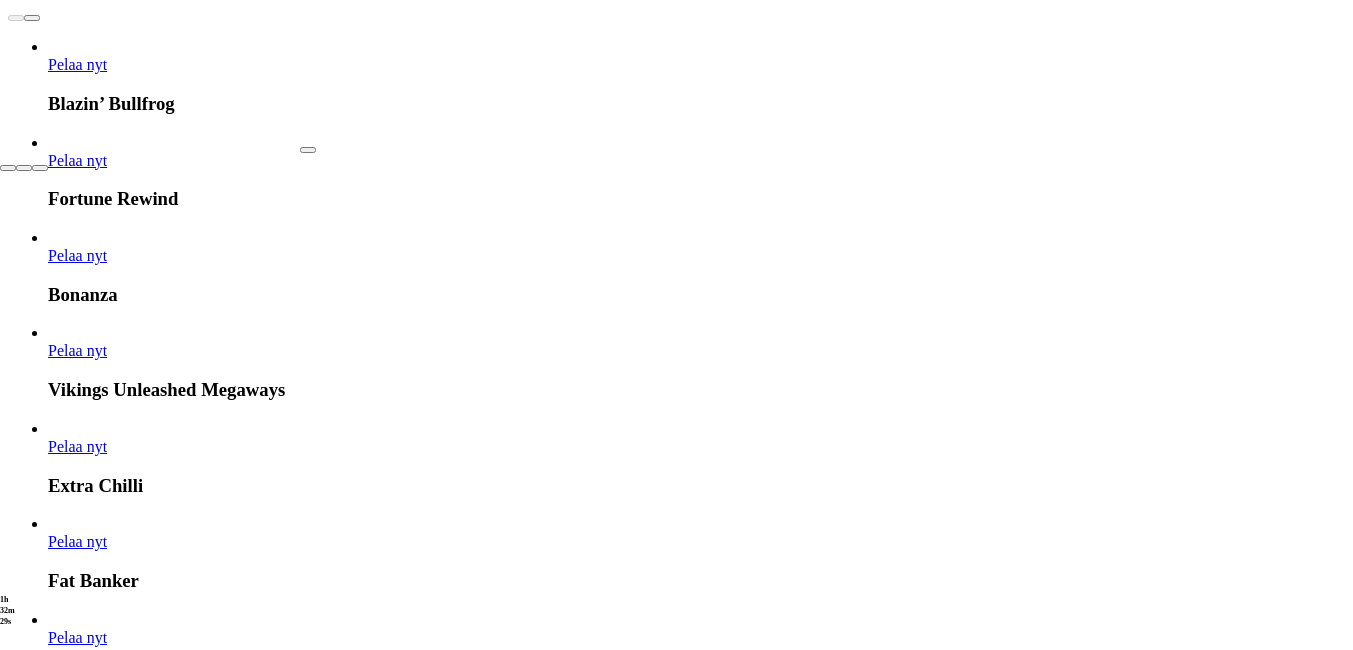 scroll, scrollTop: 1080, scrollLeft: 0, axis: vertical 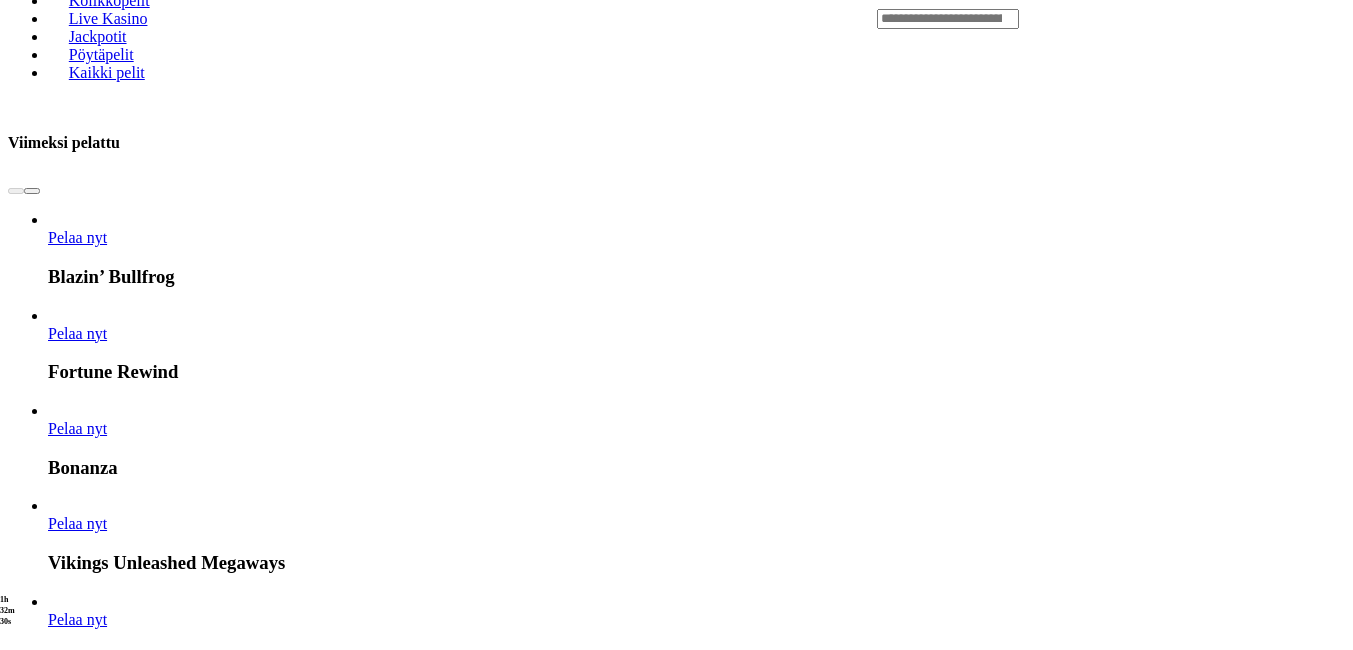 click at bounding box center [760, 4067] 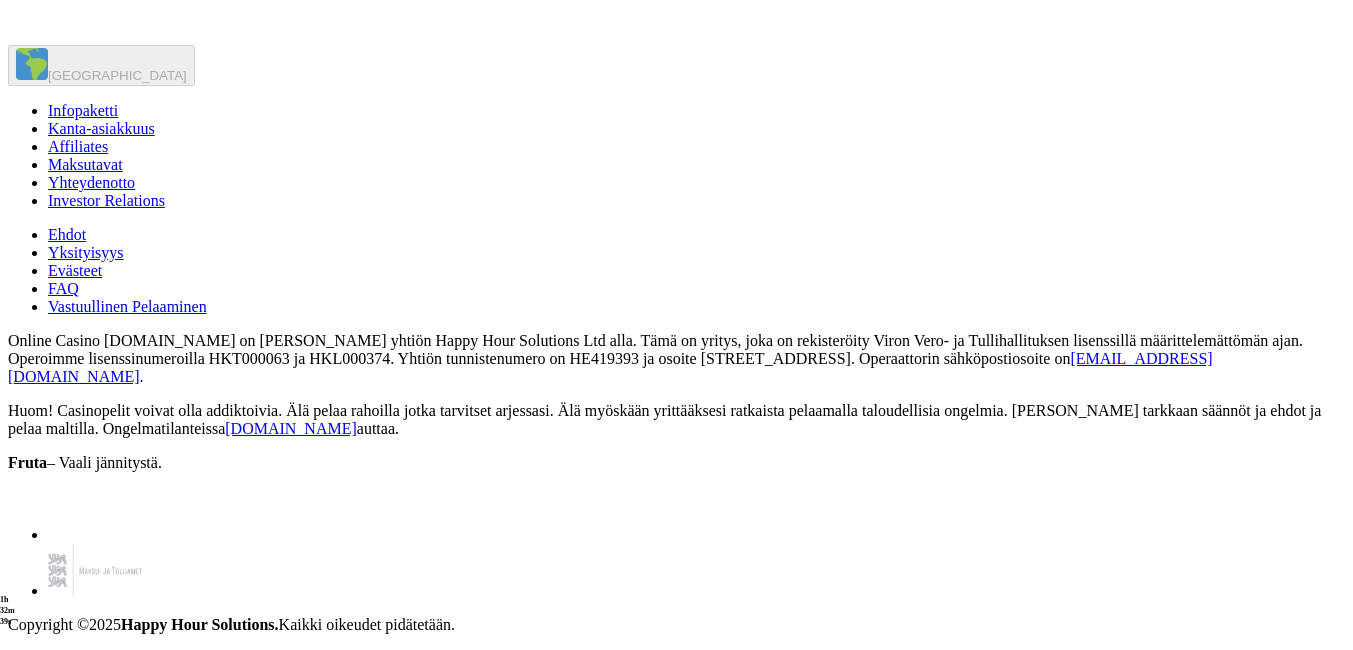scroll, scrollTop: 6680, scrollLeft: 0, axis: vertical 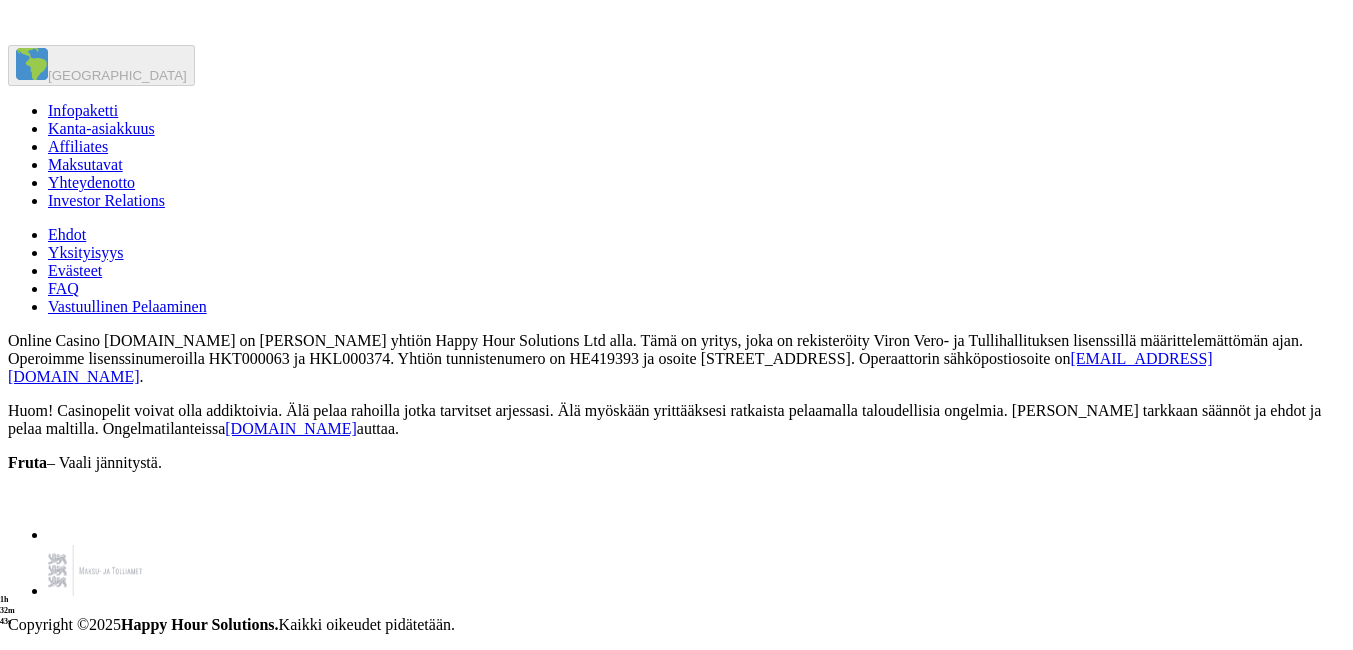 click on "Pelaa nyt" at bounding box center [77, -737] 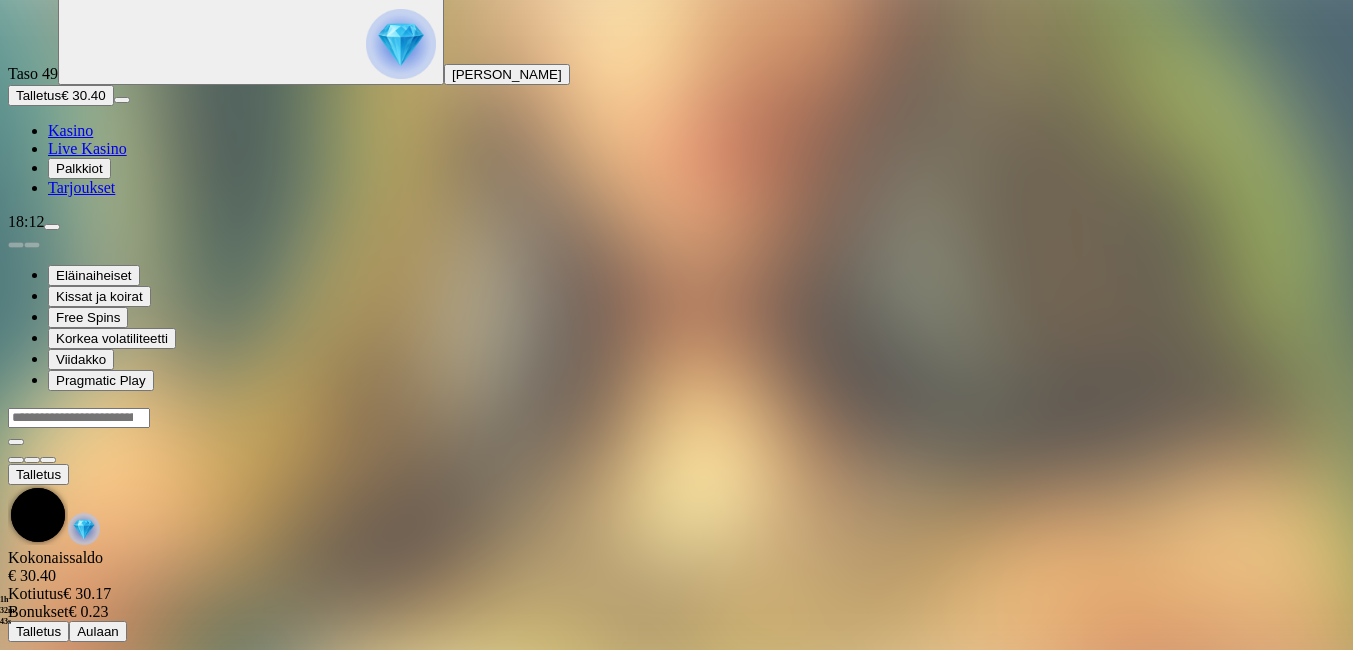 scroll, scrollTop: 0, scrollLeft: 0, axis: both 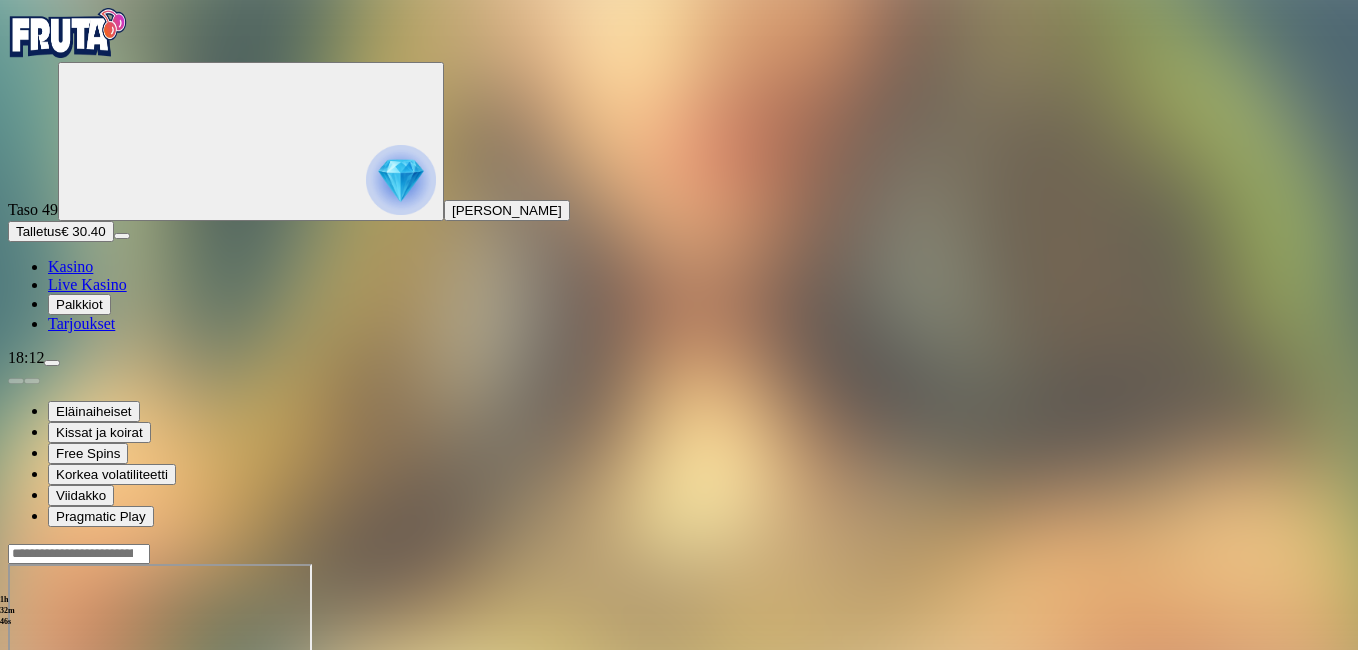 click at bounding box center (48, 736) 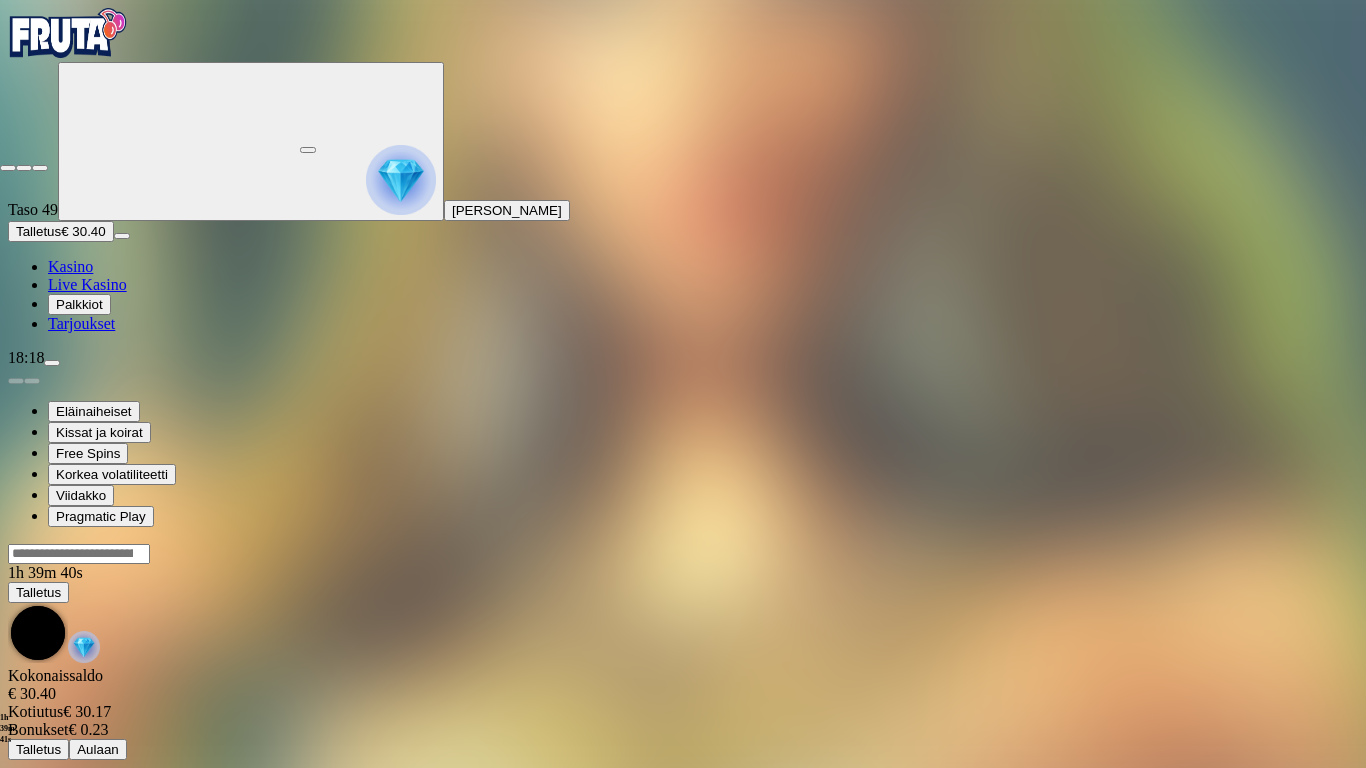 click at bounding box center [8, 168] 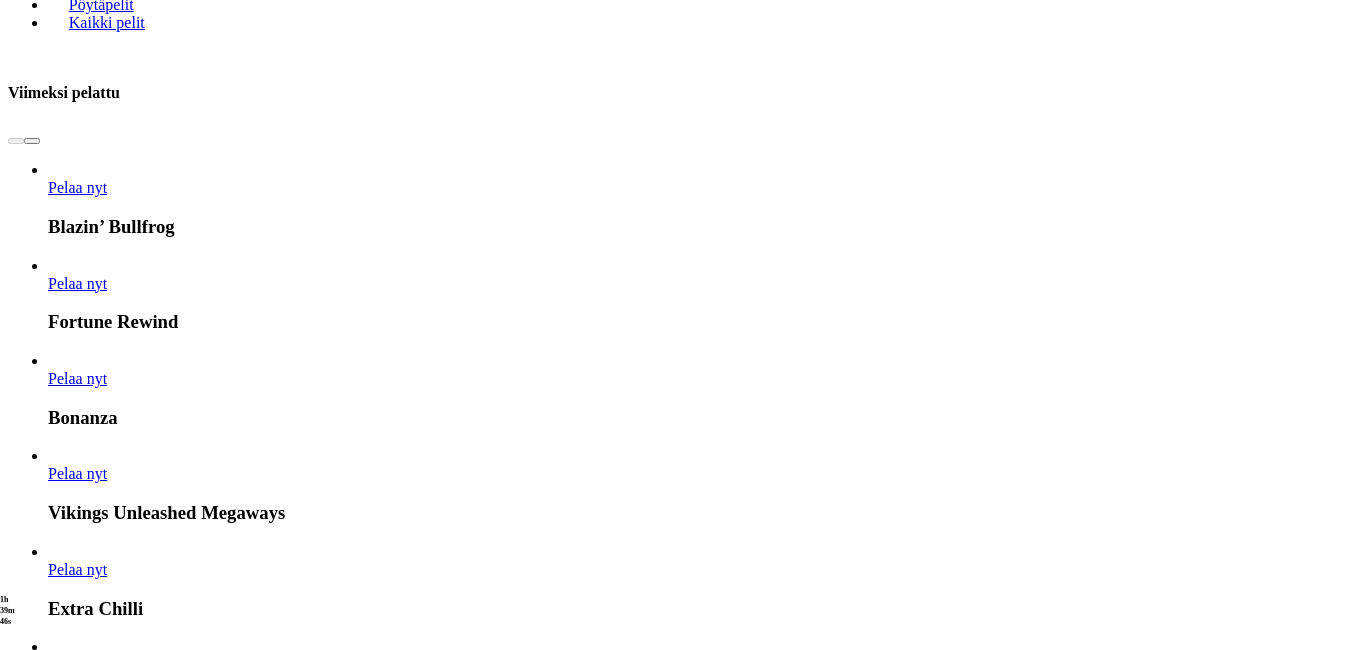 scroll, scrollTop: 960, scrollLeft: 0, axis: vertical 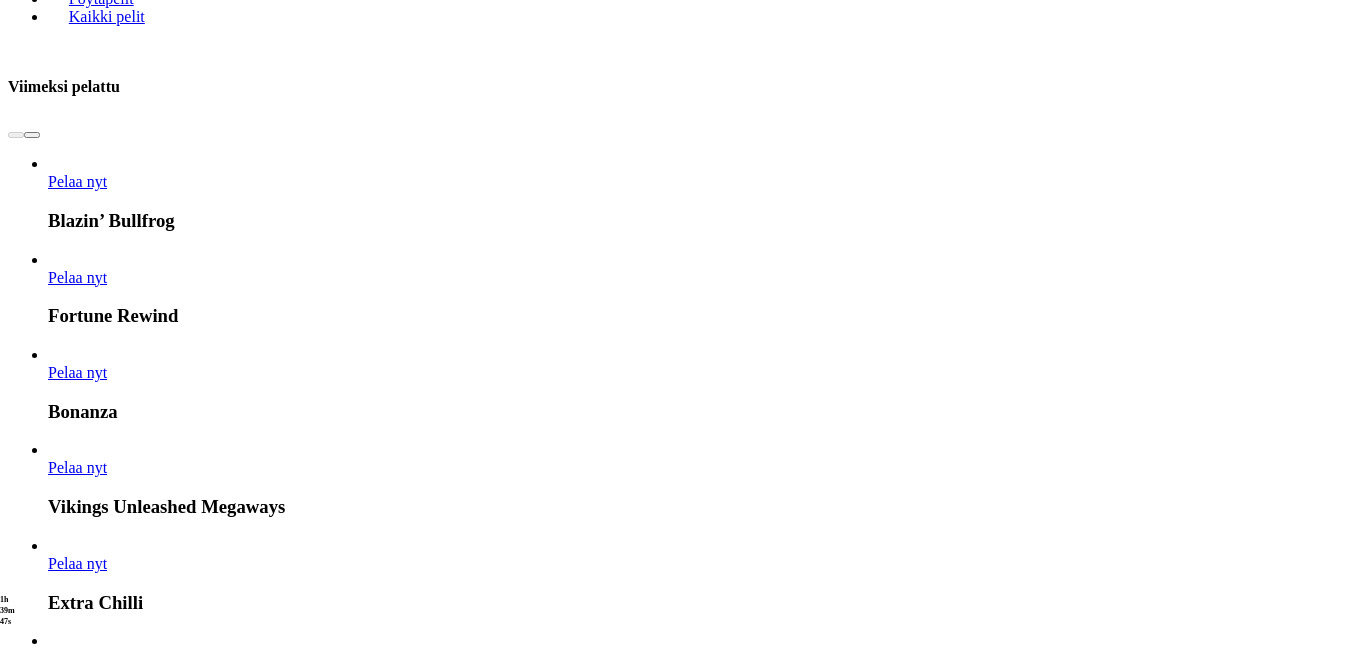 click at bounding box center [760, 4011] 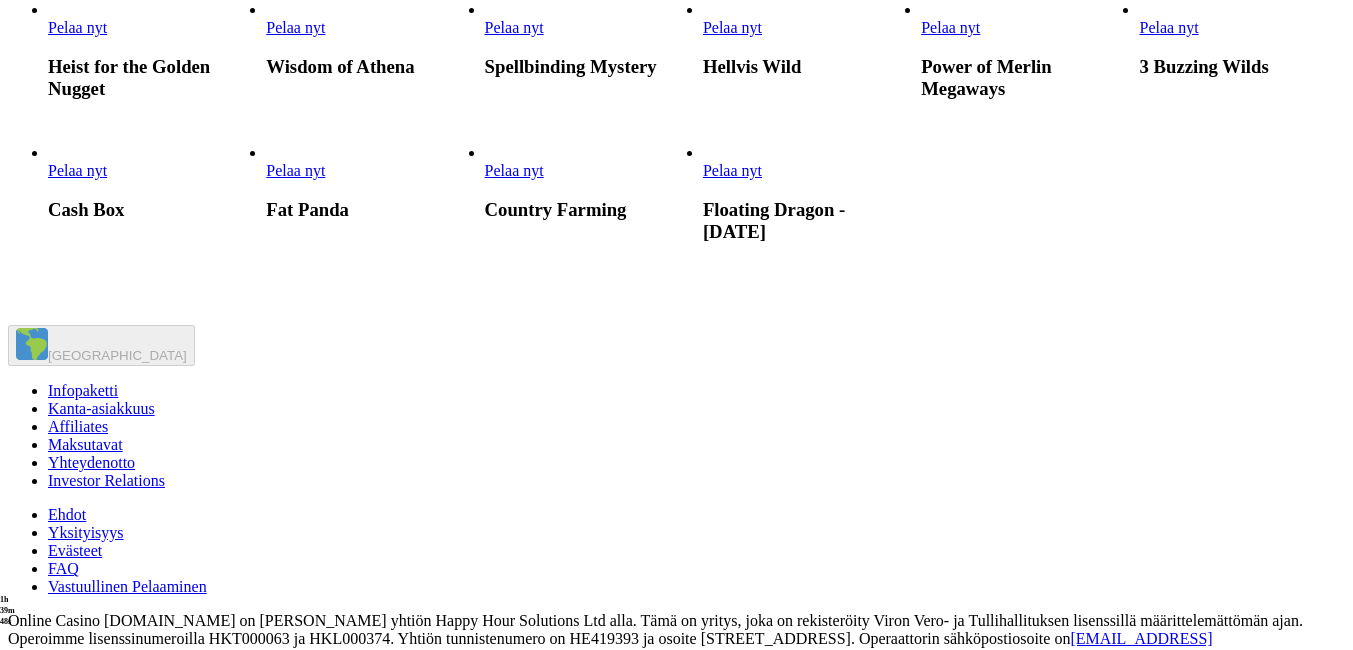 scroll, scrollTop: 0, scrollLeft: 0, axis: both 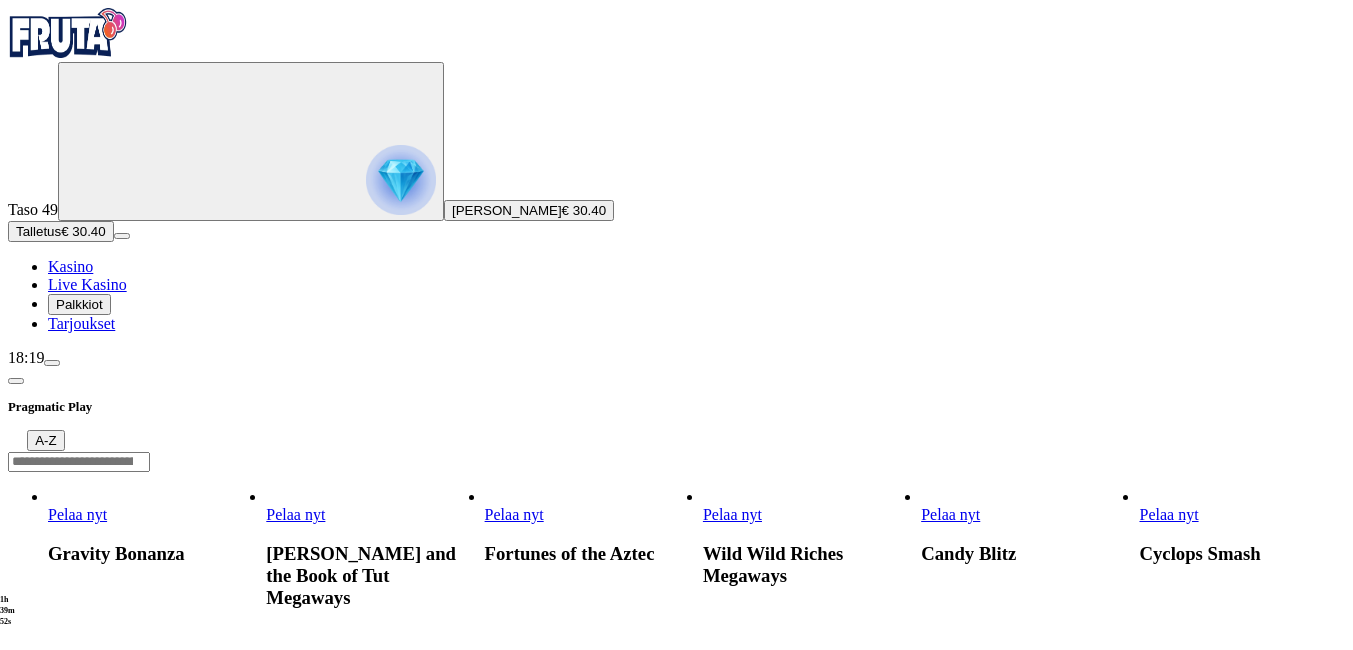 click on "Pelaa nyt" at bounding box center (1168, 679) 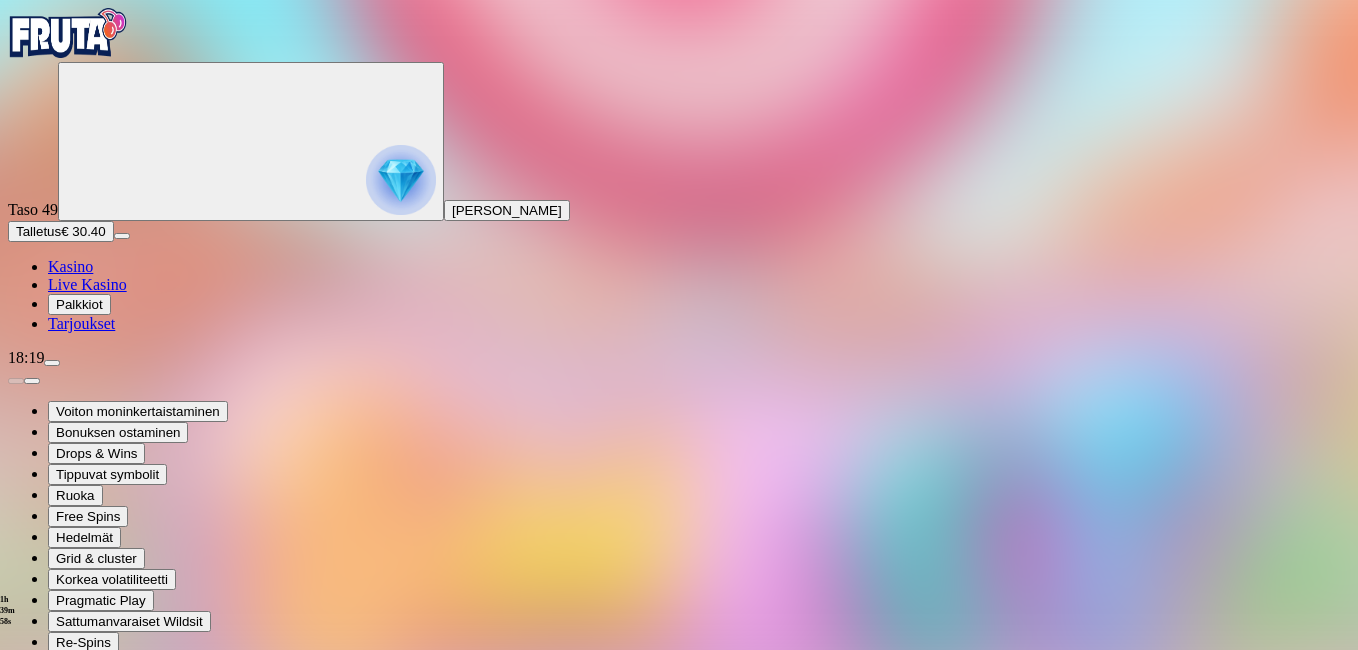 click at bounding box center [48, 883] 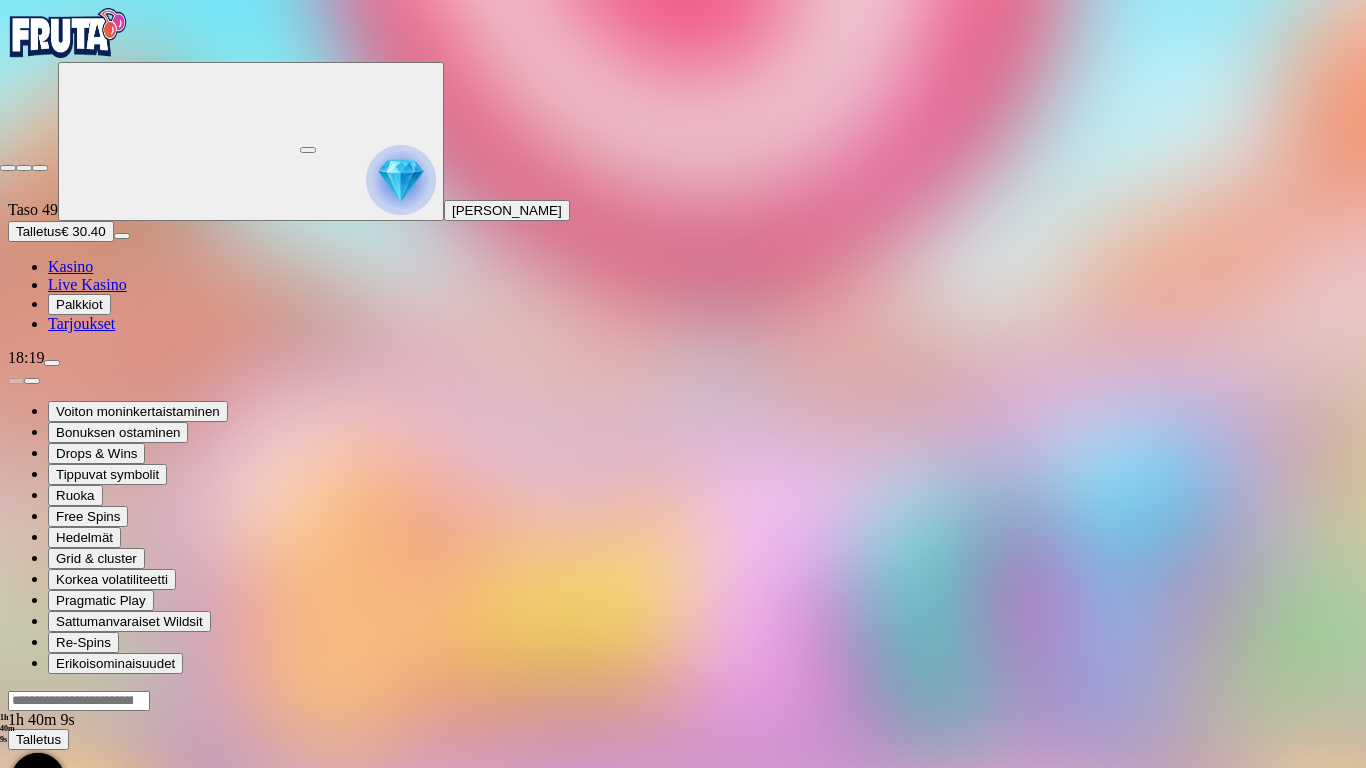 click at bounding box center (8, 168) 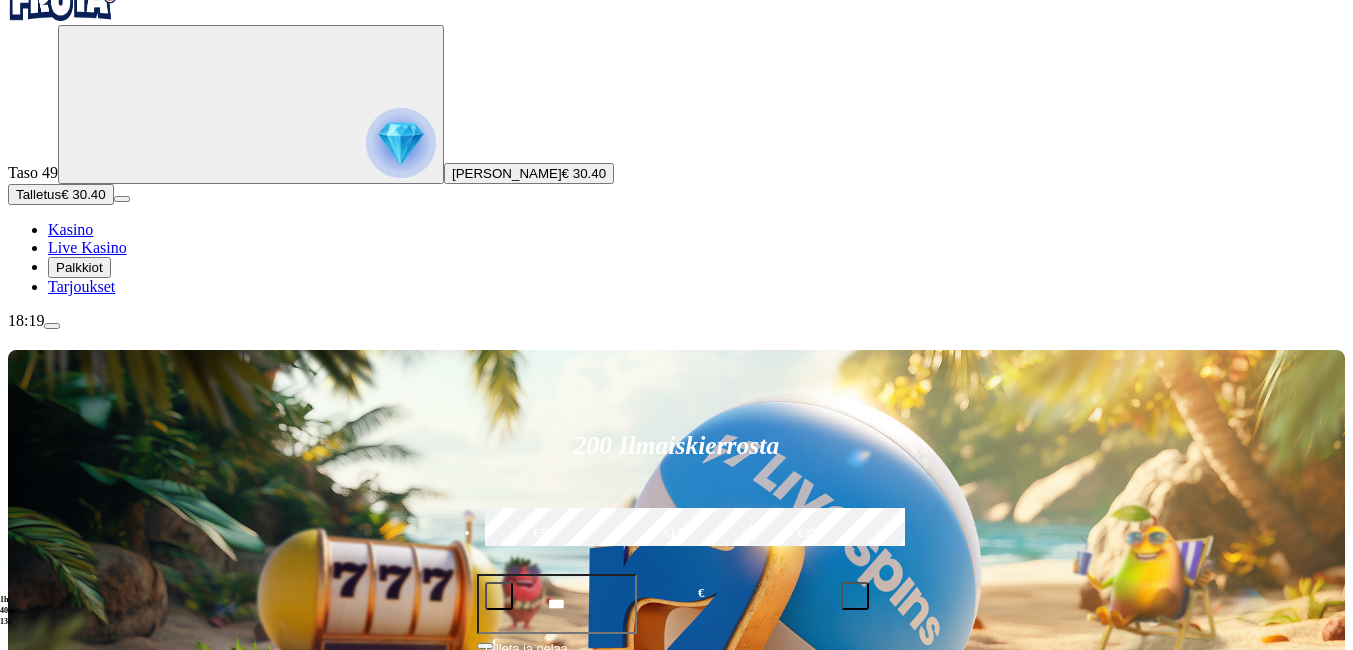 scroll, scrollTop: 40, scrollLeft: 0, axis: vertical 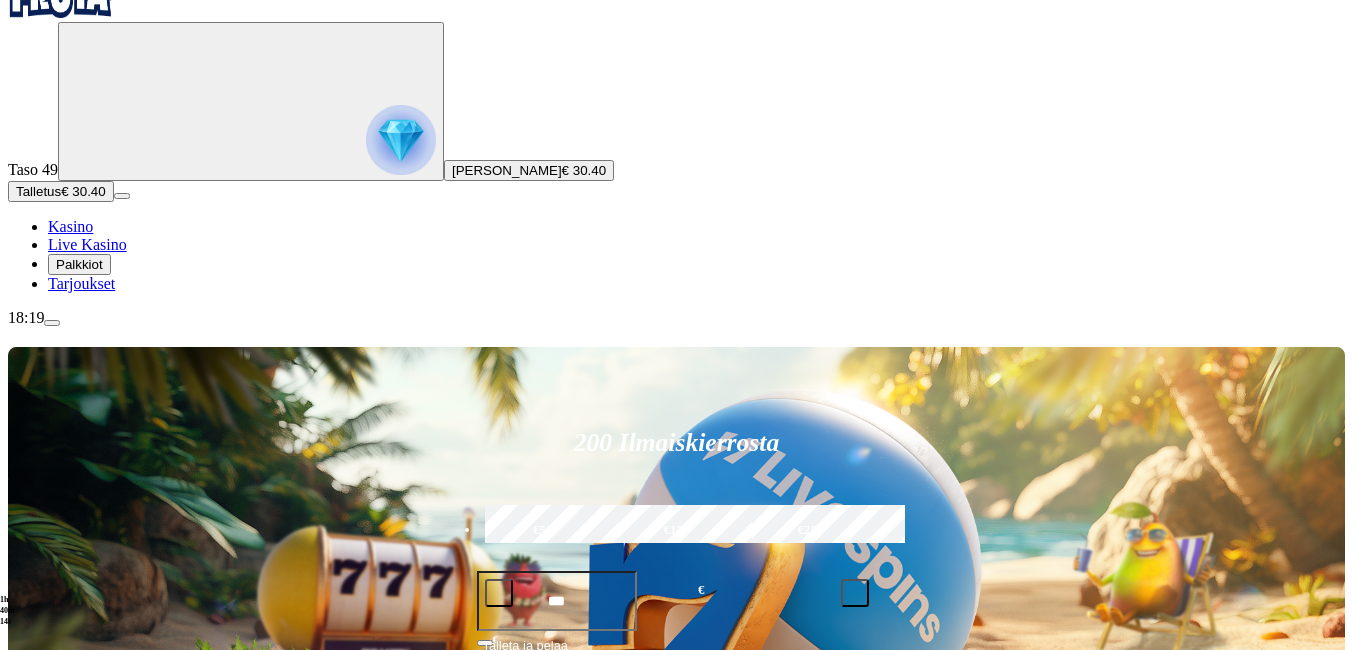 click on "Pelaa nyt" at bounding box center (77, 1387) 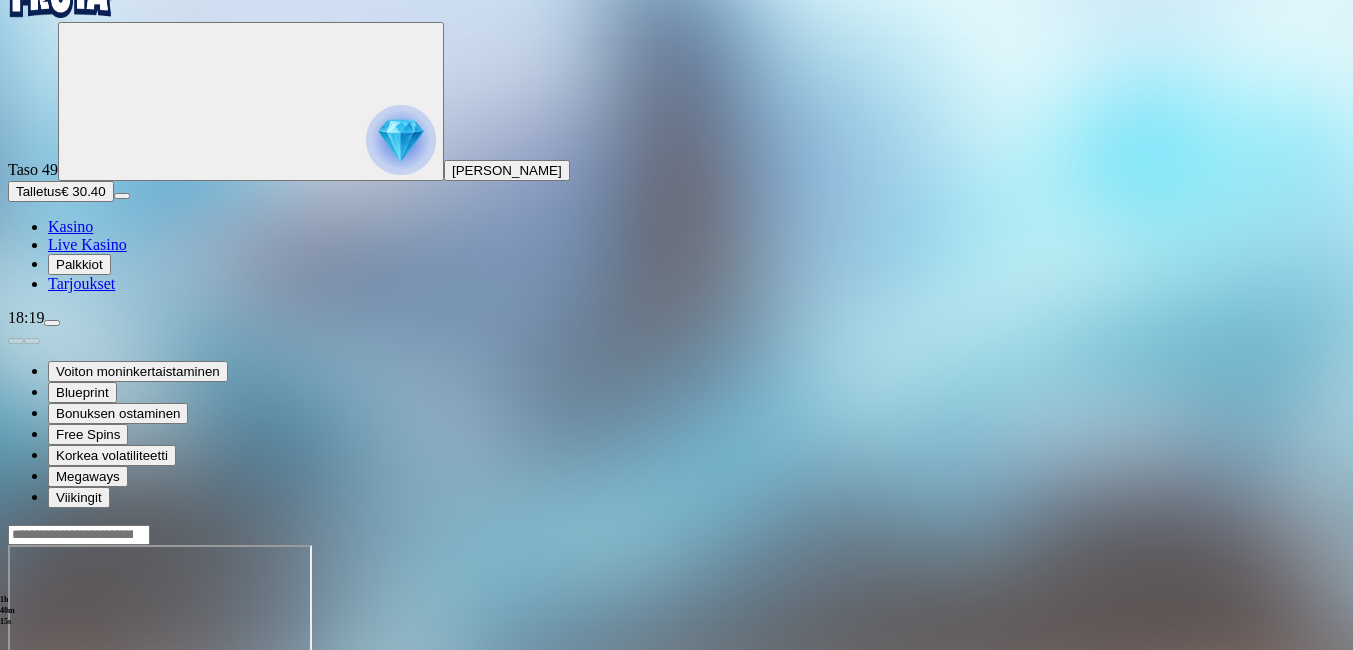 scroll, scrollTop: 0, scrollLeft: 0, axis: both 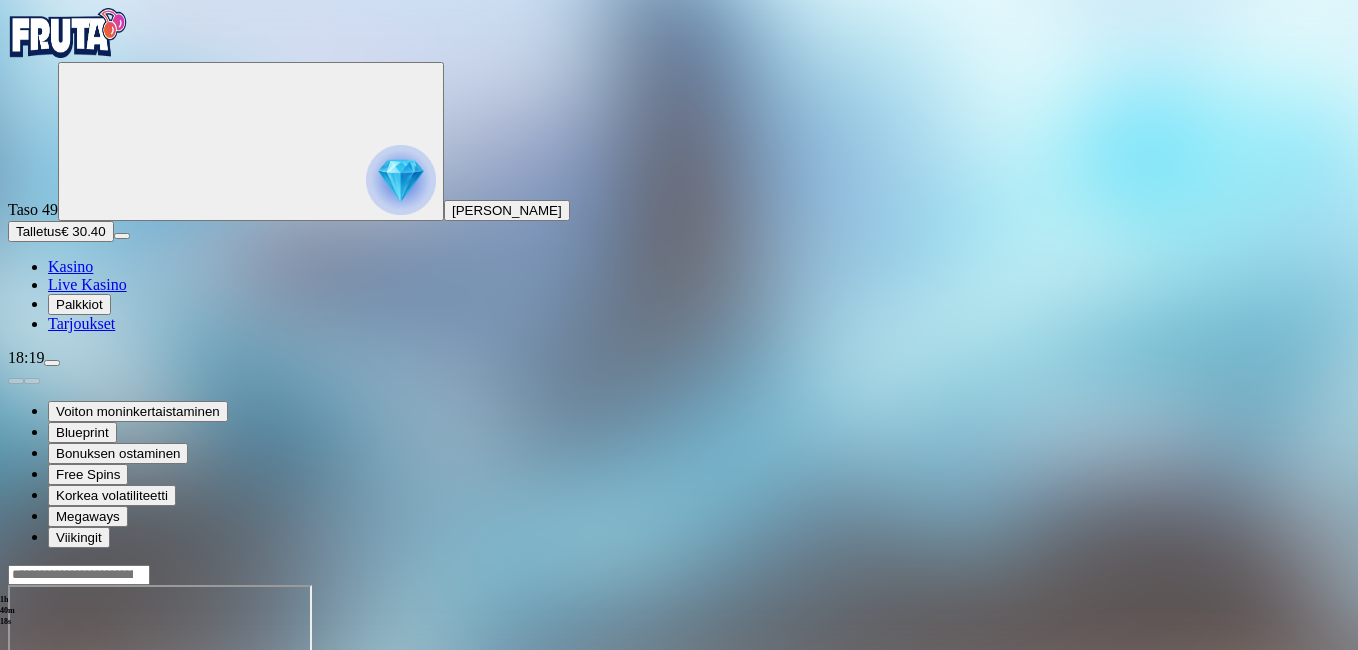 click at bounding box center [48, 757] 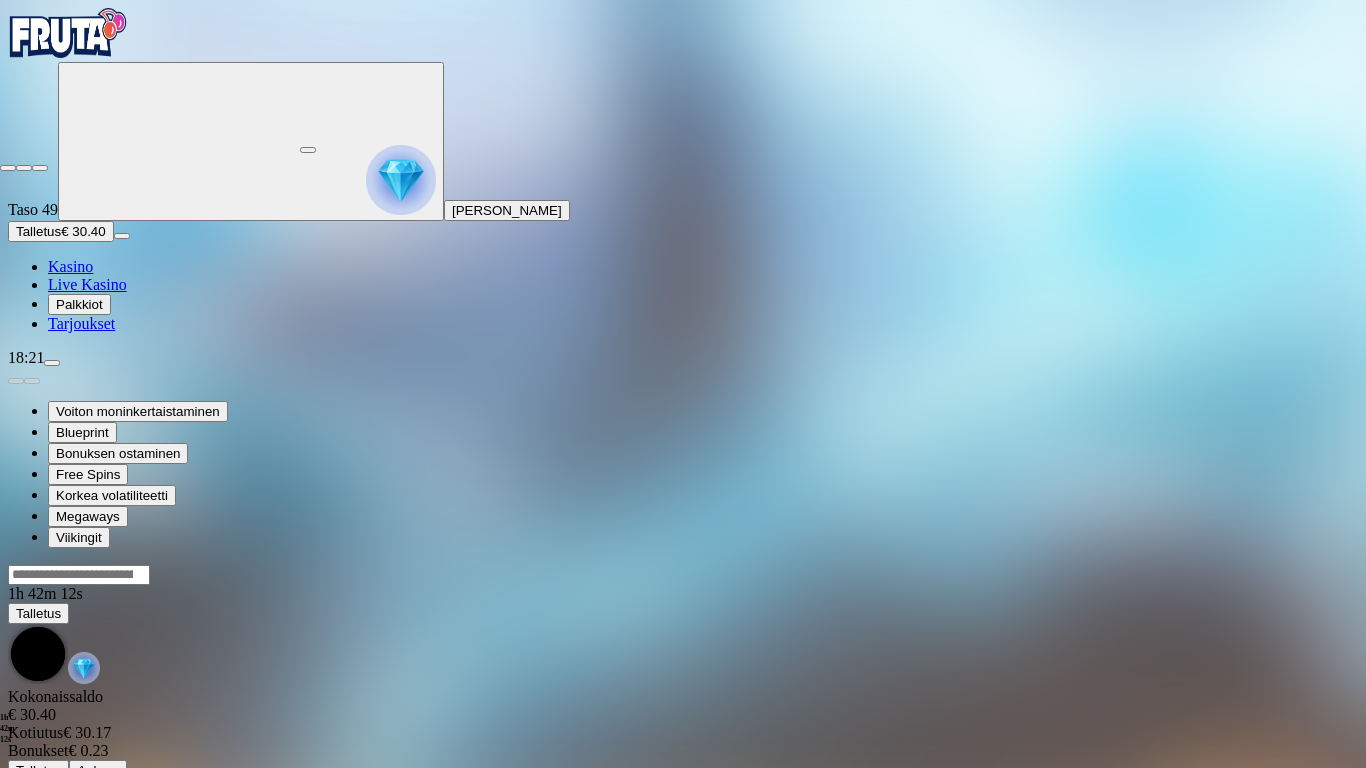click at bounding box center (8, 168) 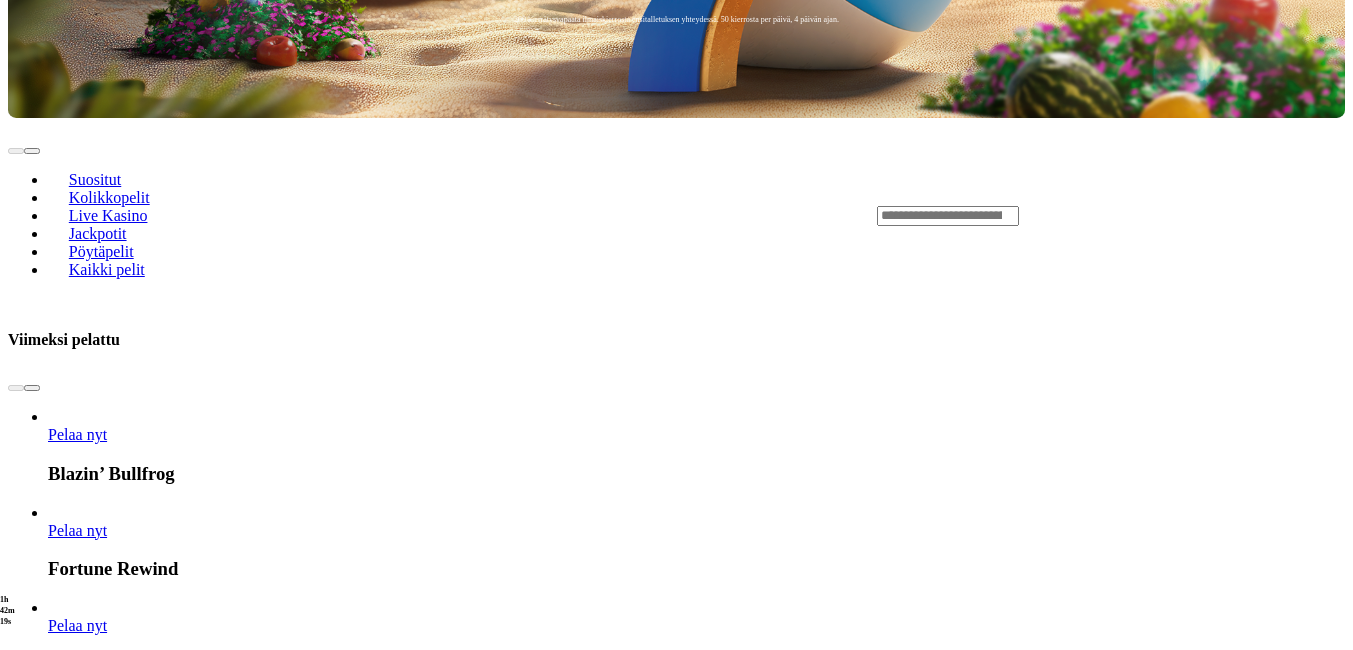 scroll, scrollTop: 760, scrollLeft: 0, axis: vertical 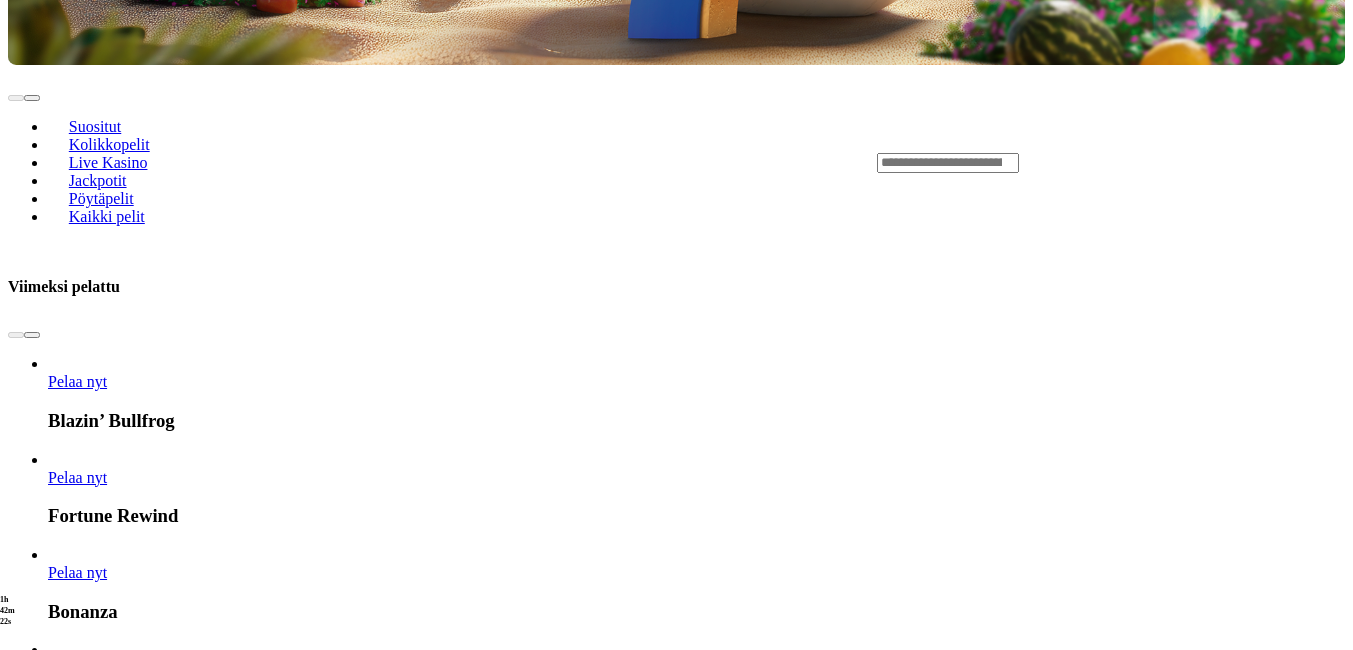 click on "Pelaa nyt" at bounding box center (77, 2695) 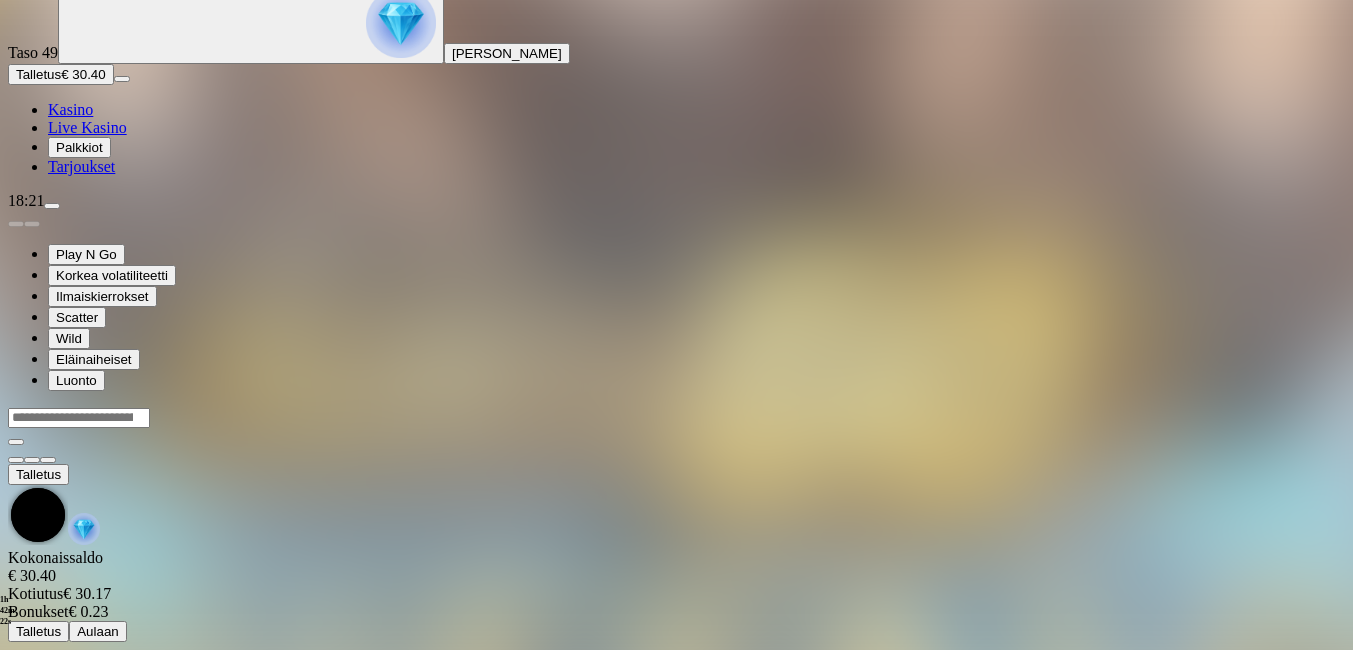 scroll, scrollTop: 0, scrollLeft: 0, axis: both 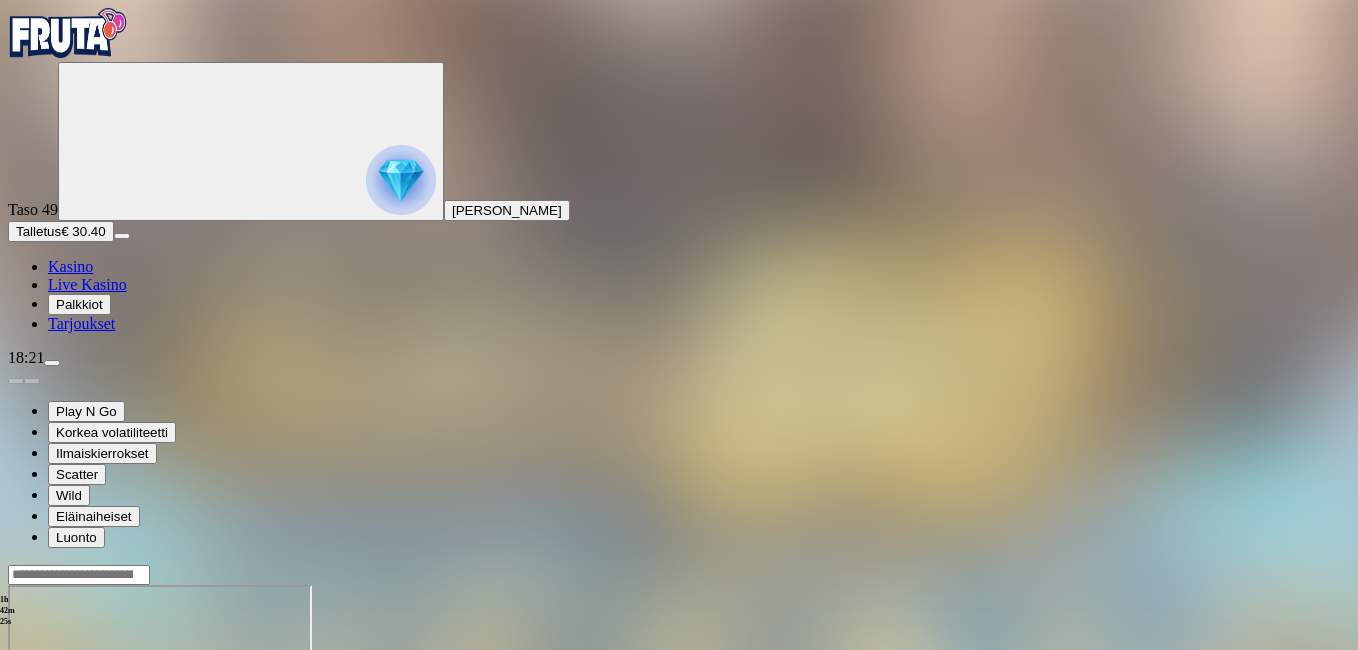 click at bounding box center (48, 757) 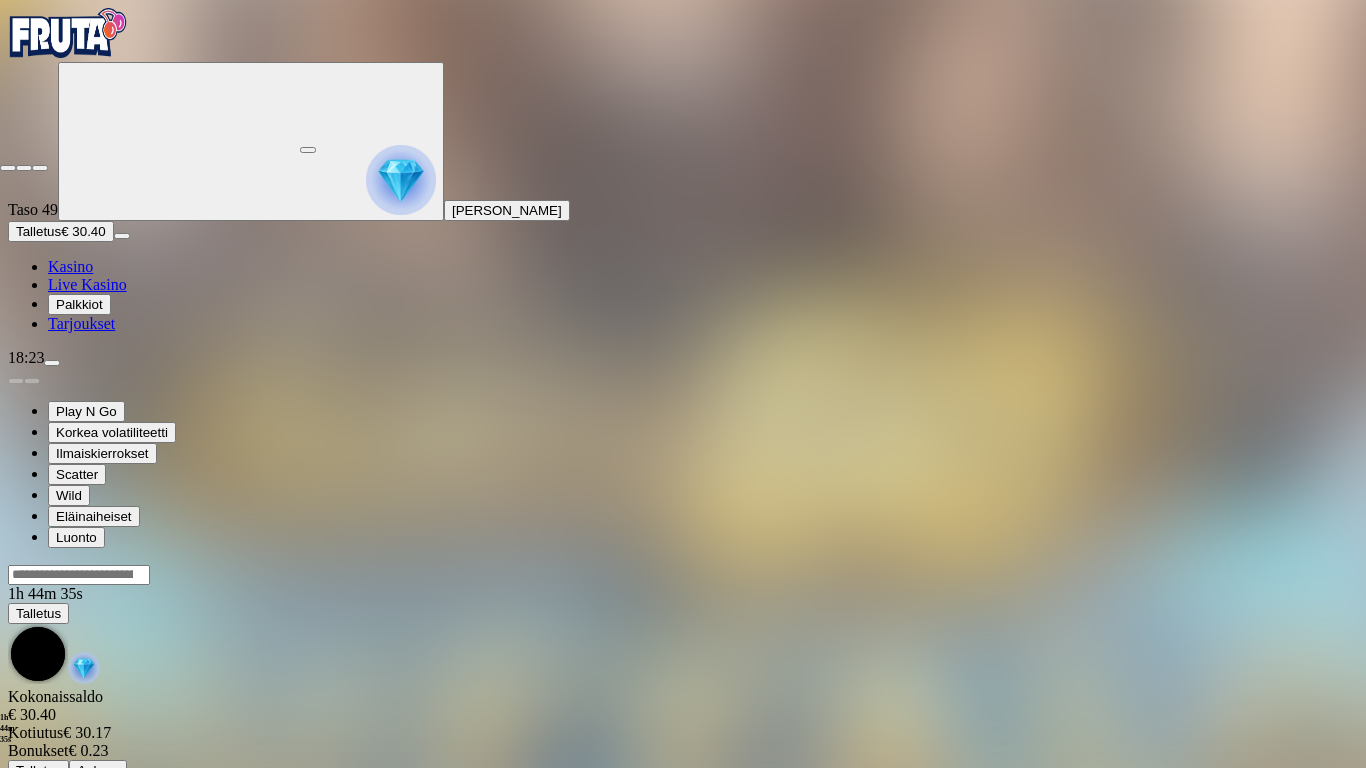 click at bounding box center [8, 168] 